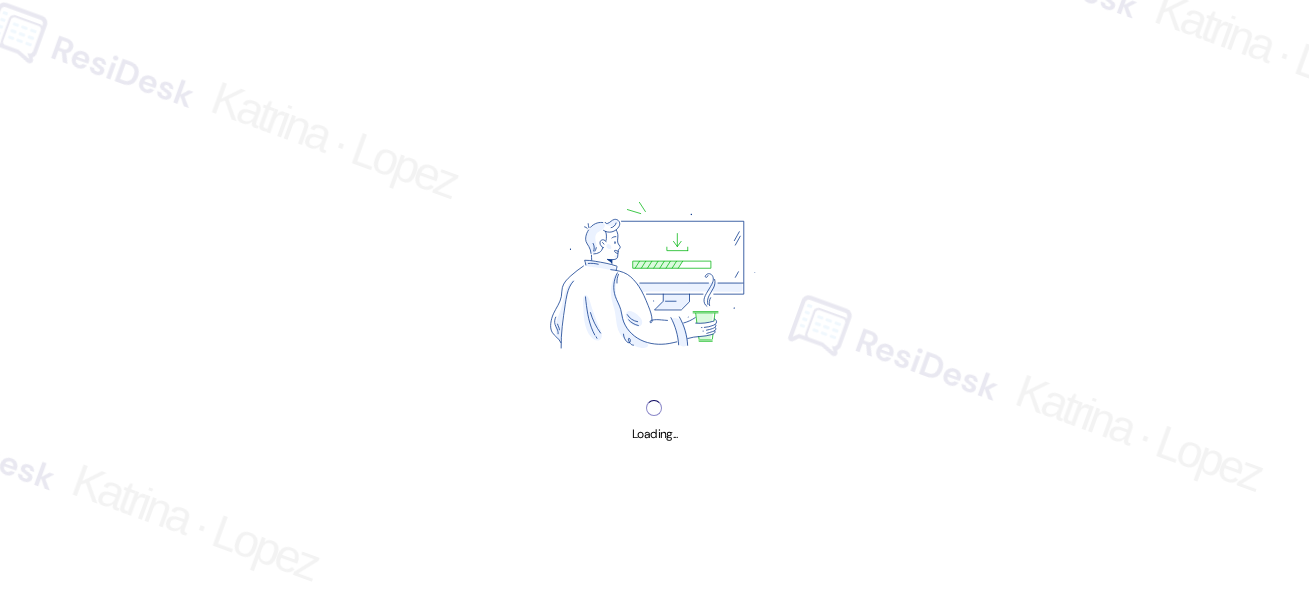 scroll, scrollTop: 0, scrollLeft: 0, axis: both 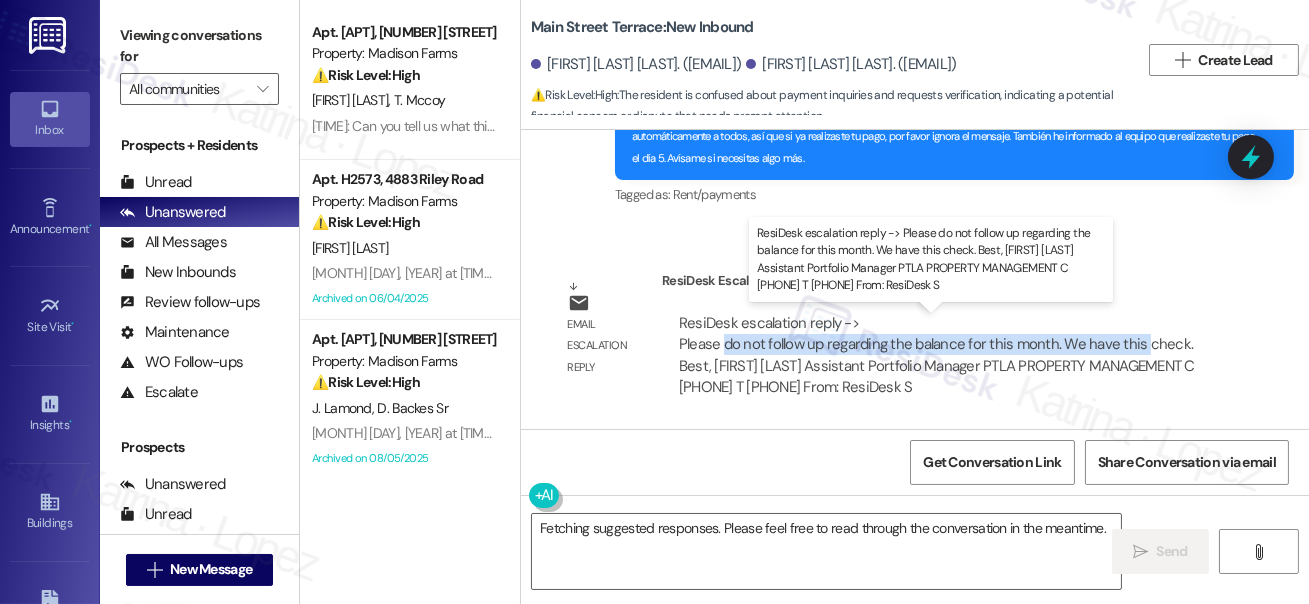 drag, startPoint x: 724, startPoint y: 337, endPoint x: 1142, endPoint y: 344, distance: 418.0586 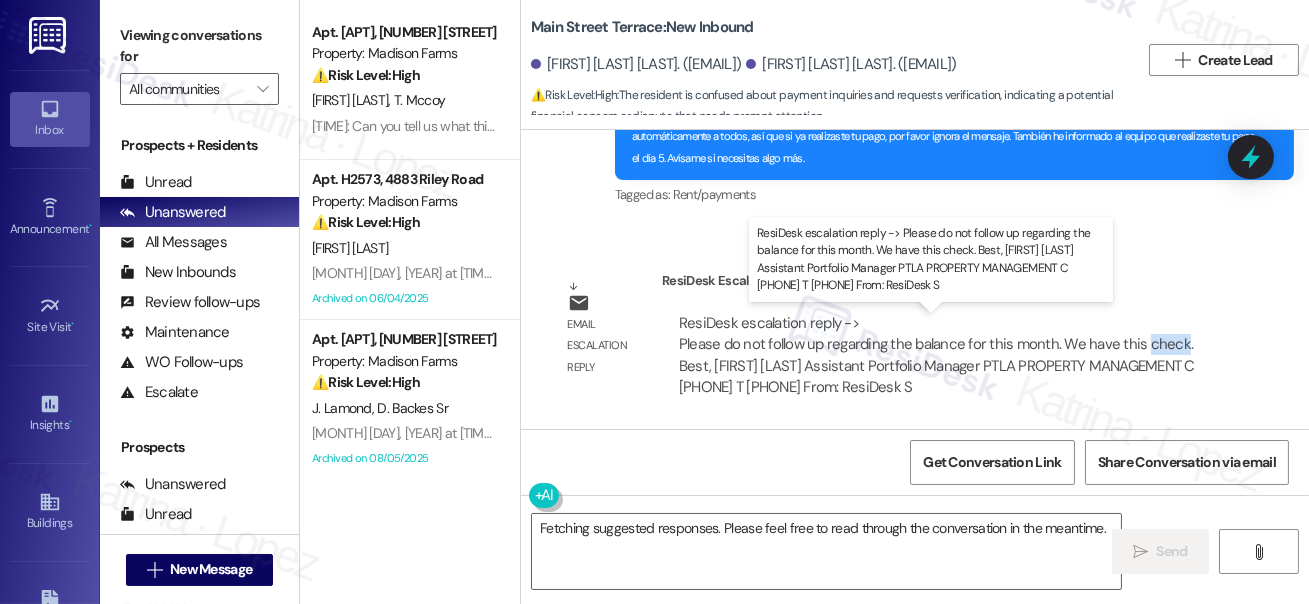 click on "ResiDesk escalation reply ->
Please do not follow up regarding the balance for this month. We have this check. Best, Maria Lacayo Assistant Portfolio Manager PTLA PROPERTY MANAGEMENT C 925.239.9231 T 925.226.7077 From: ResiDesk S ResiDesk escalation reply ->
Please do not follow up regarding the balance for this month. We have this check. Best, Maria Lacayo Assistant Portfolio Manager PTLA PROPERTY MANAGEMENT C 925.239.9231 T 925.226.7077 From: ResiDesk S" at bounding box center (937, 355) 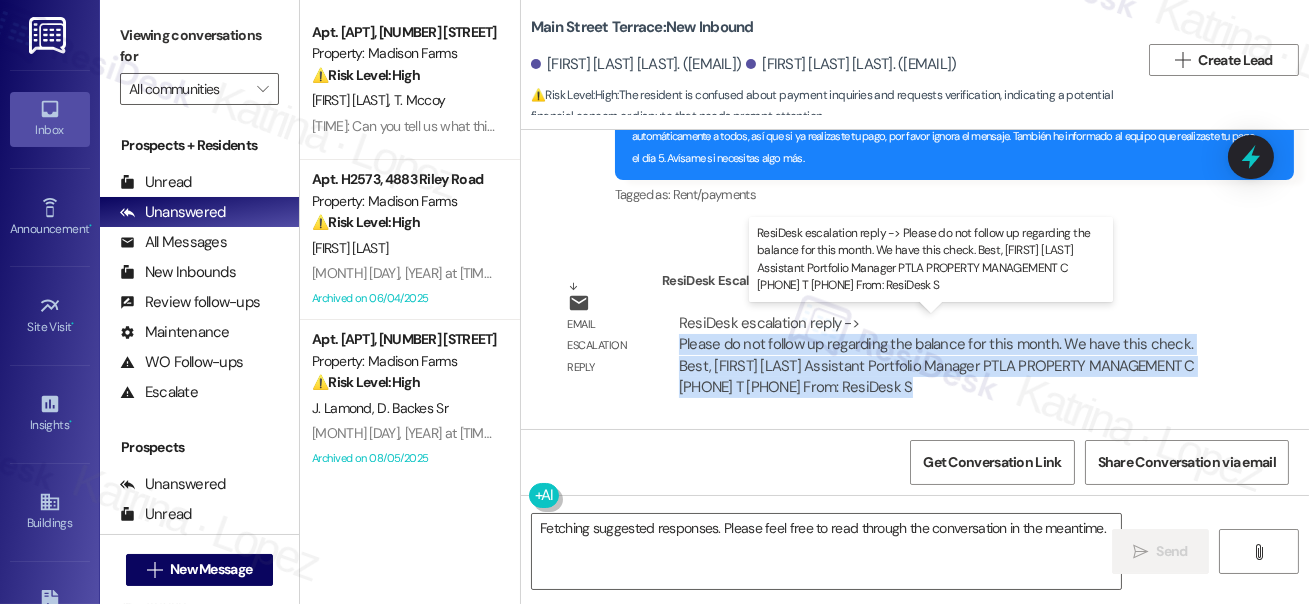 click on "ResiDesk escalation reply ->
Please do not follow up regarding the balance for this month. We have this check. Best, Maria Lacayo Assistant Portfolio Manager PTLA PROPERTY MANAGEMENT C 925.239.9231 T 925.226.7077 From: ResiDesk S ResiDesk escalation reply ->
Please do not follow up regarding the balance for this month. We have this check. Best, Maria Lacayo Assistant Portfolio Manager PTLA PROPERTY MANAGEMENT C 925.239.9231 T 925.226.7077 From: ResiDesk S" at bounding box center [937, 355] 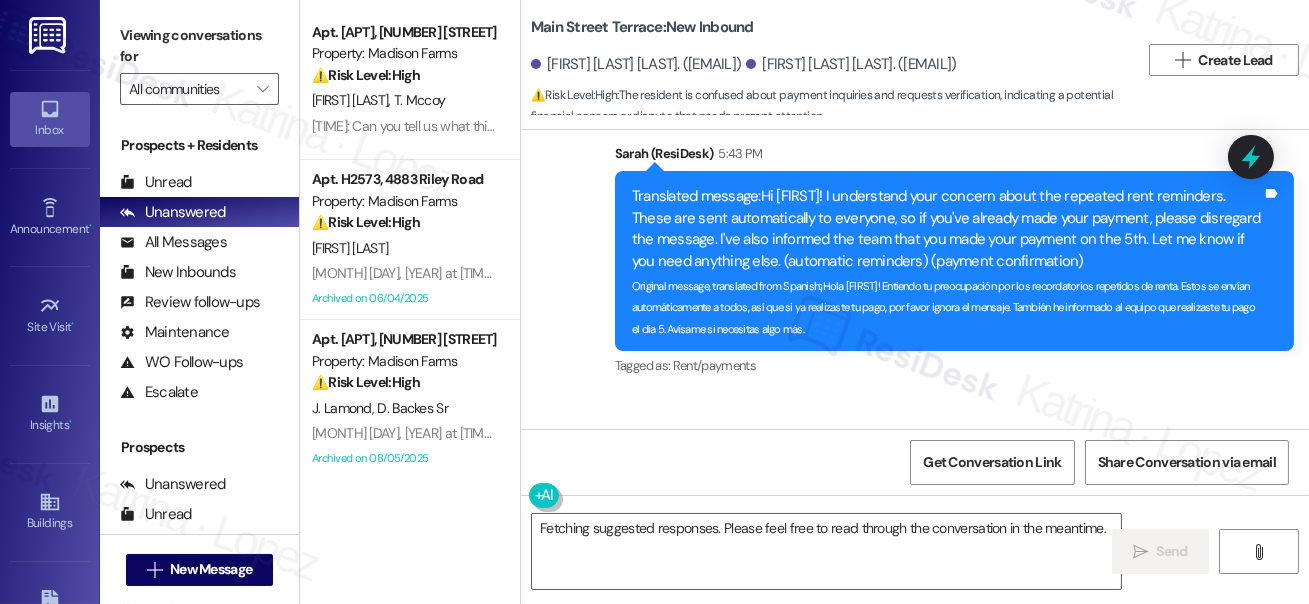 scroll, scrollTop: 4962, scrollLeft: 0, axis: vertical 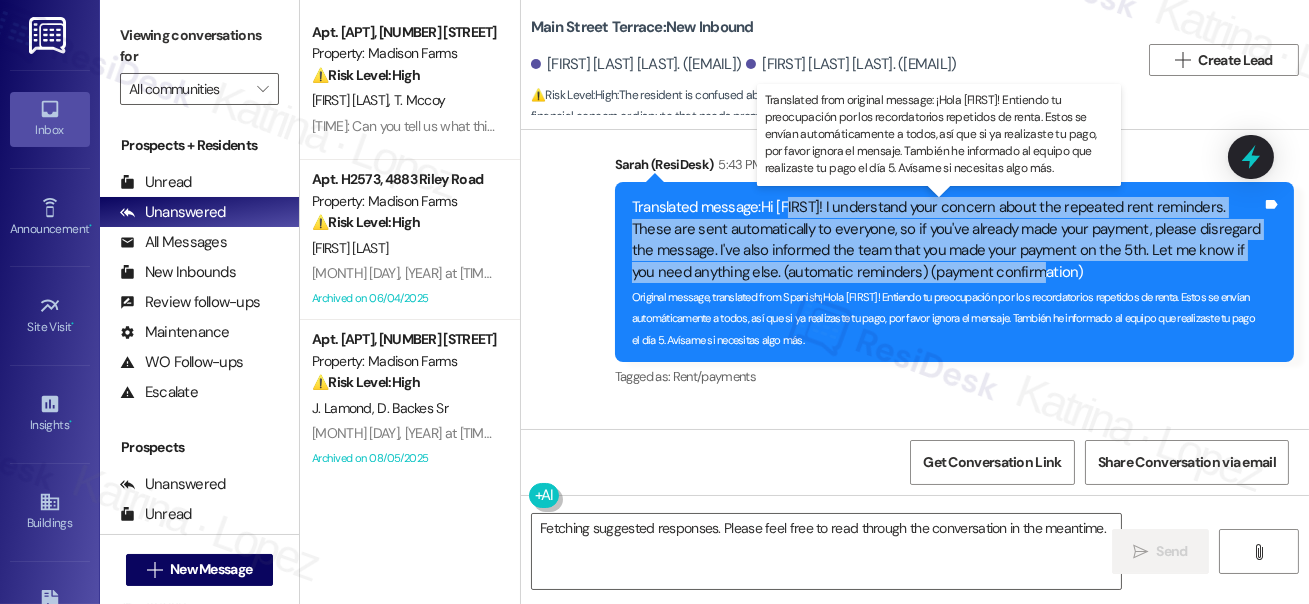 drag, startPoint x: 796, startPoint y: 215, endPoint x: 1087, endPoint y: 265, distance: 295.26428 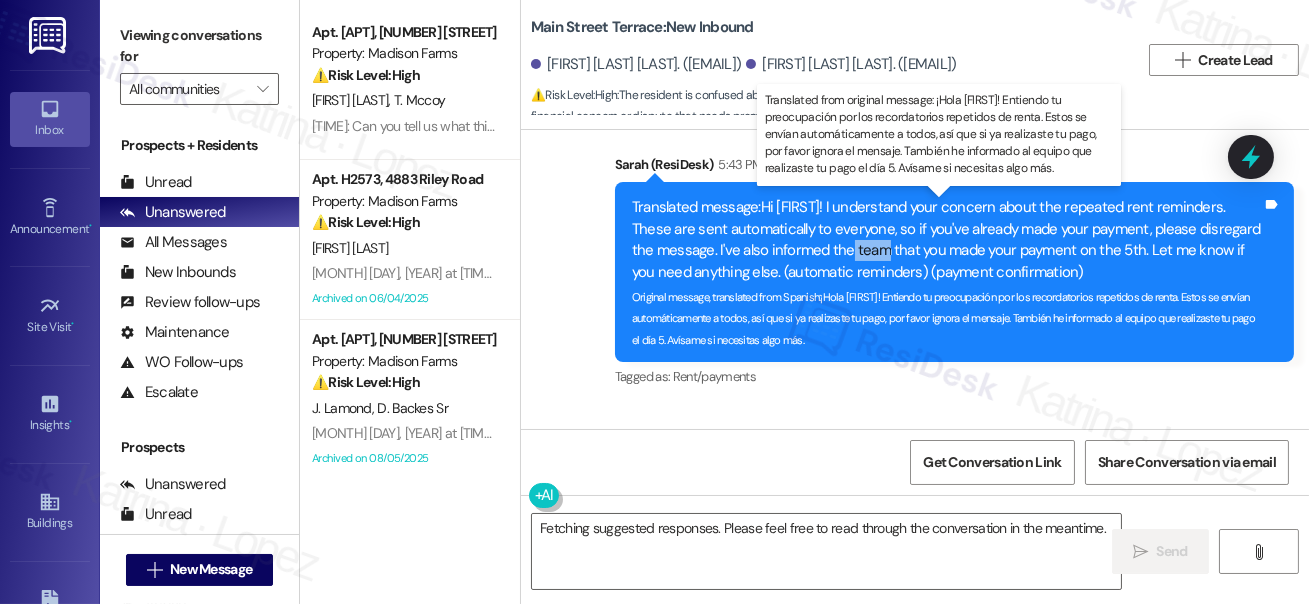 click on "Translated message:  Hi Camilo! I understand your concern about the repeated rent reminders. These are sent automatically to everyone, so if you've already made your payment, please disregard the message. I've also informed the team that you made your payment on the 5th. Let me know if you need anything else. (automatic reminders) (payment confirmation)" at bounding box center (947, 240) 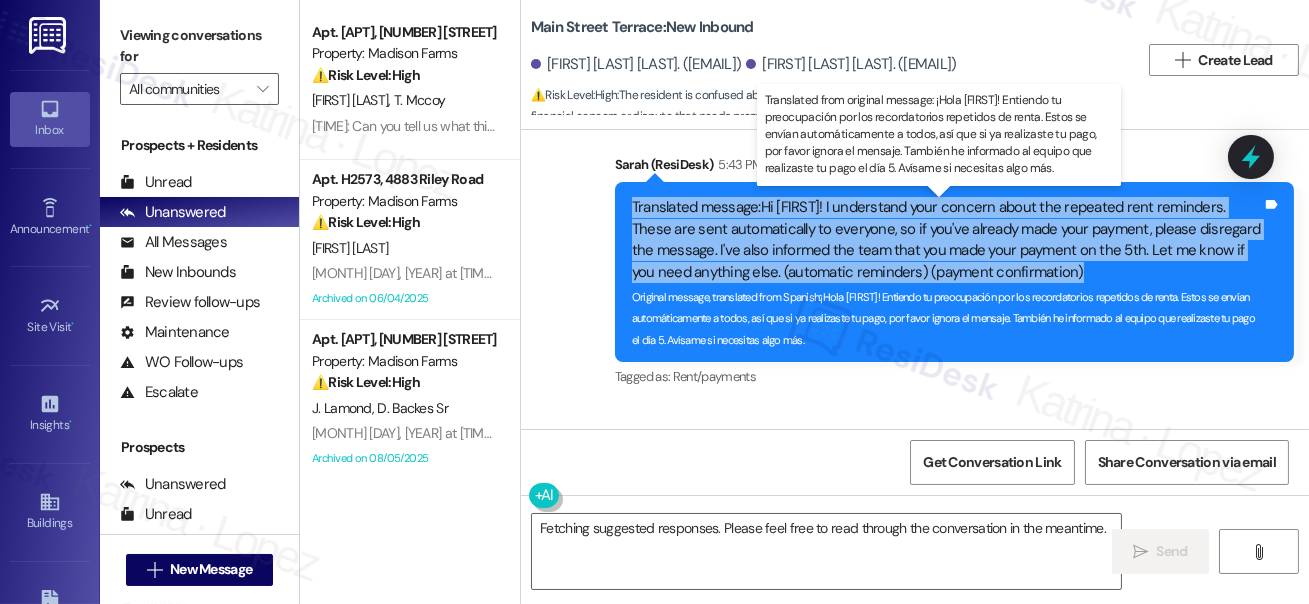 click on "Translated message:  Hi Camilo! I understand your concern about the repeated rent reminders. These are sent automatically to everyone, so if you've already made your payment, please disregard the message. I've also informed the team that you made your payment on the 5th. Let me know if you need anything else. (automatic reminders) (payment confirmation)" at bounding box center (947, 240) 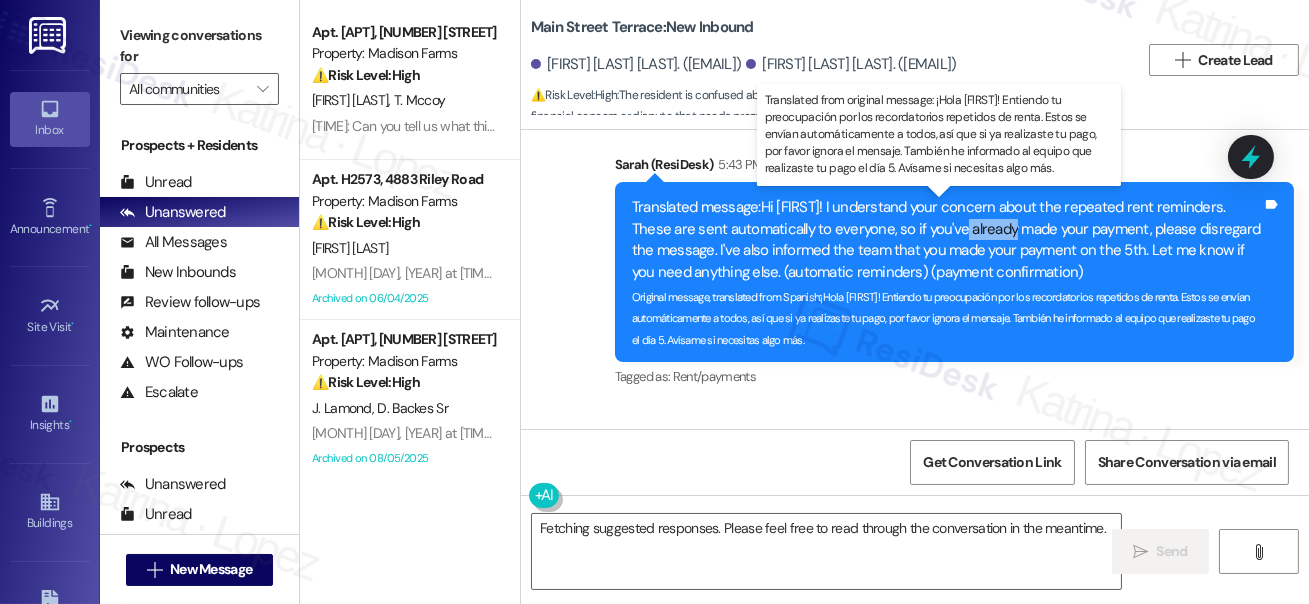 click on "Translated message:  Hi Camilo! I understand your concern about the repeated rent reminders. These are sent automatically to everyone, so if you've already made your payment, please disregard the message. I've also informed the team that you made your payment on the 5th. Let me know if you need anything else. (automatic reminders) (payment confirmation)" at bounding box center [947, 240] 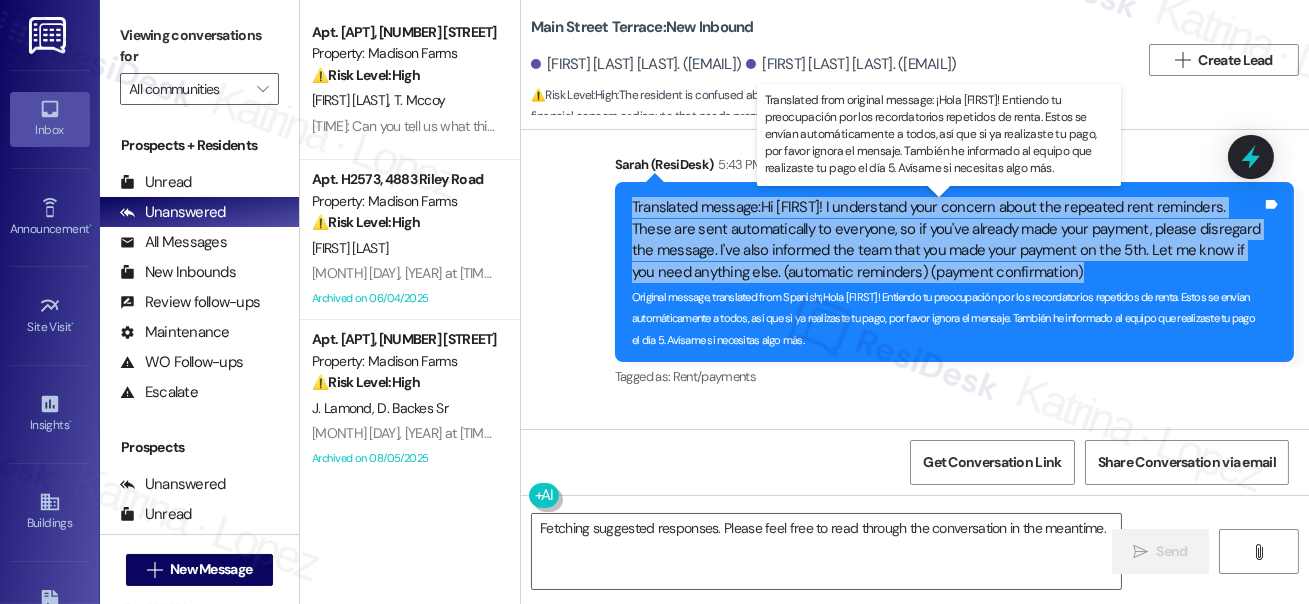 click on "Translated message:  Hi Camilo! I understand your concern about the repeated rent reminders. These are sent automatically to everyone, so if you've already made your payment, please disregard the message. I've also informed the team that you made your payment on the 5th. Let me know if you need anything else. (automatic reminders) (payment confirmation)" at bounding box center (947, 240) 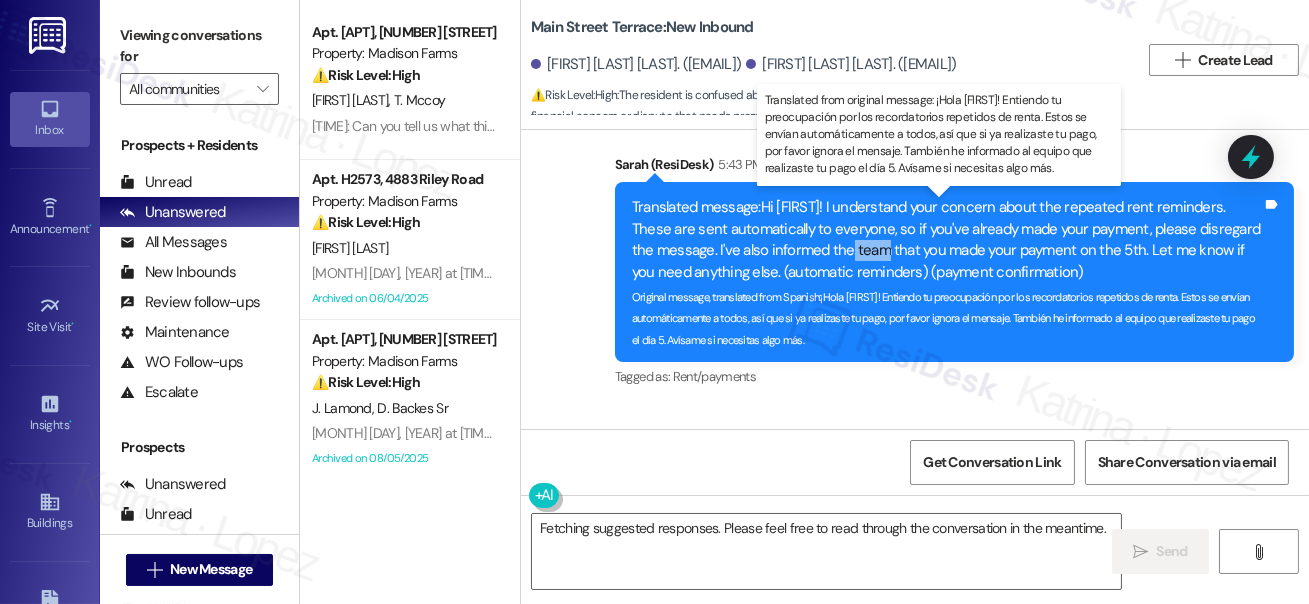 click on "Translated message:  Hi Camilo! I understand your concern about the repeated rent reminders. These are sent automatically to everyone, so if you've already made your payment, please disregard the message. I've also informed the team that you made your payment on the 5th. Let me know if you need anything else. (automatic reminders) (payment confirmation)" at bounding box center (947, 240) 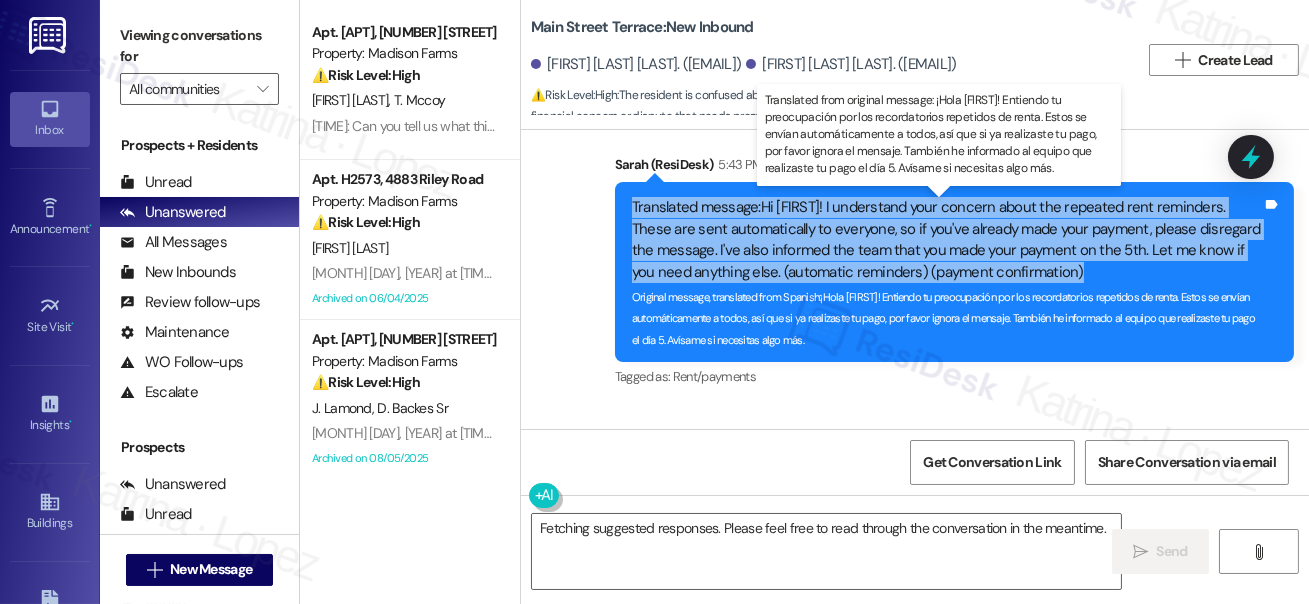 click on "Translated message:  Hi Camilo! I understand your concern about the repeated rent reminders. These are sent automatically to everyone, so if you've already made your payment, please disregard the message. I've also informed the team that you made your payment on the 5th. Let me know if you need anything else. (automatic reminders) (payment confirmation)" at bounding box center (947, 240) 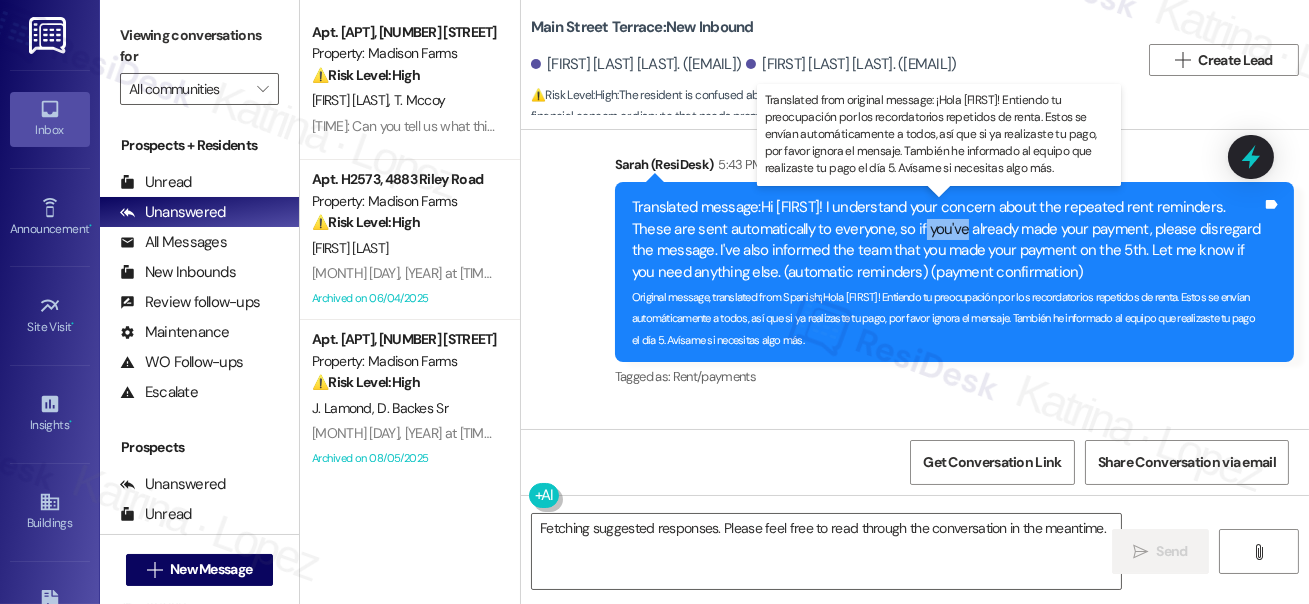 click on "Translated message:  Hi Camilo! I understand your concern about the repeated rent reminders. These are sent automatically to everyone, so if you've already made your payment, please disregard the message. I've also informed the team that you made your payment on the 5th. Let me know if you need anything else. (automatic reminders) (payment confirmation)" at bounding box center [947, 240] 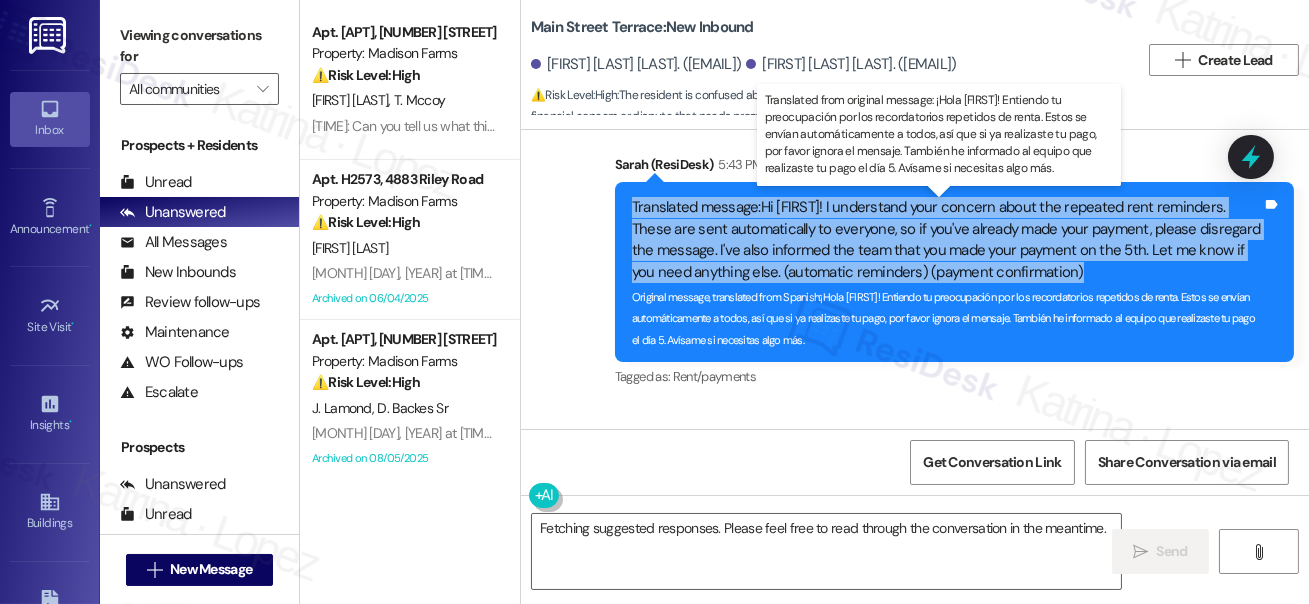 click on "Translated message:  Hi Camilo! I understand your concern about the repeated rent reminders. These are sent automatically to everyone, so if you've already made your payment, please disregard the message. I've also informed the team that you made your payment on the 5th. Let me know if you need anything else. (automatic reminders) (payment confirmation)" at bounding box center [947, 240] 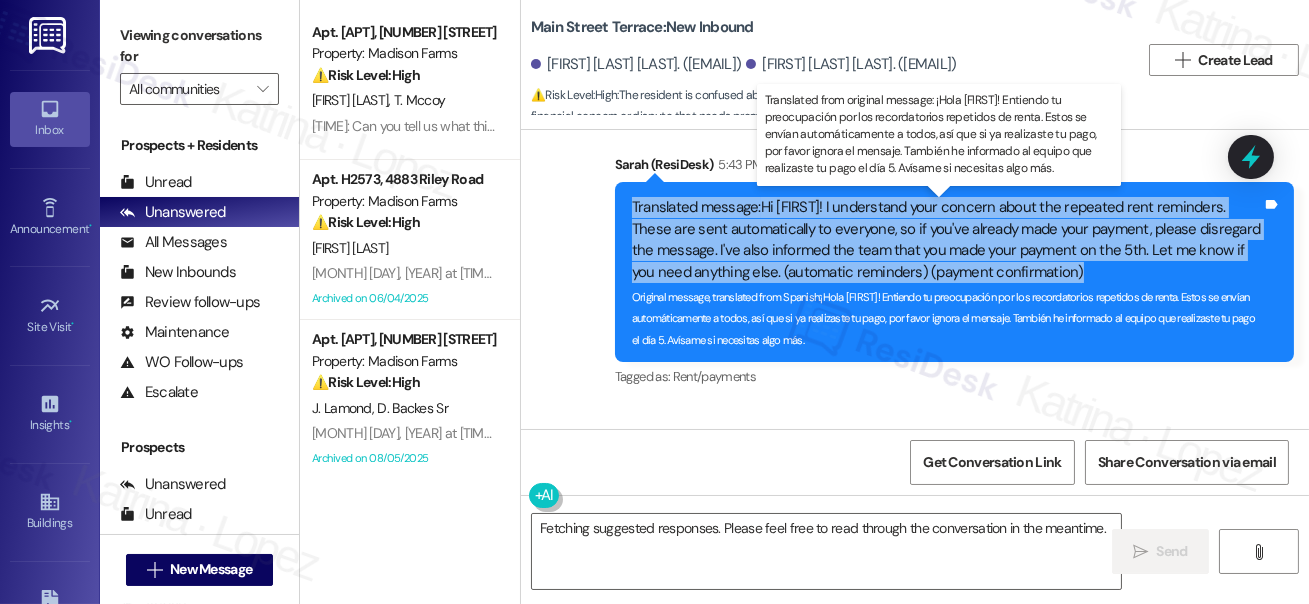 click on "Translated message:  Hi Camilo! I understand your concern about the repeated rent reminders. These are sent automatically to everyone, so if you've already made your payment, please disregard the message. I've also informed the team that you made your payment on the 5th. Let me know if you need anything else. (automatic reminders) (payment confirmation)" at bounding box center (947, 240) 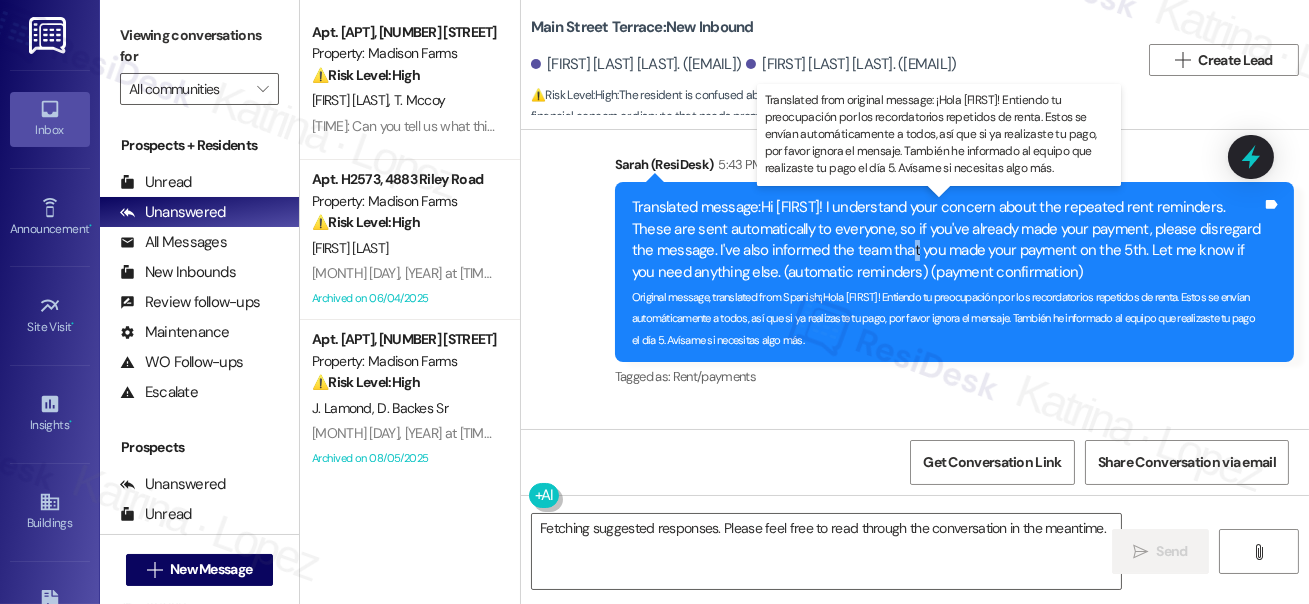 click on "Translated message:  Hi Camilo! I understand your concern about the repeated rent reminders. These are sent automatically to everyone, so if you've already made your payment, please disregard the message. I've also informed the team that you made your payment on the 5th. Let me know if you need anything else. (automatic reminders) (payment confirmation)" at bounding box center [947, 240] 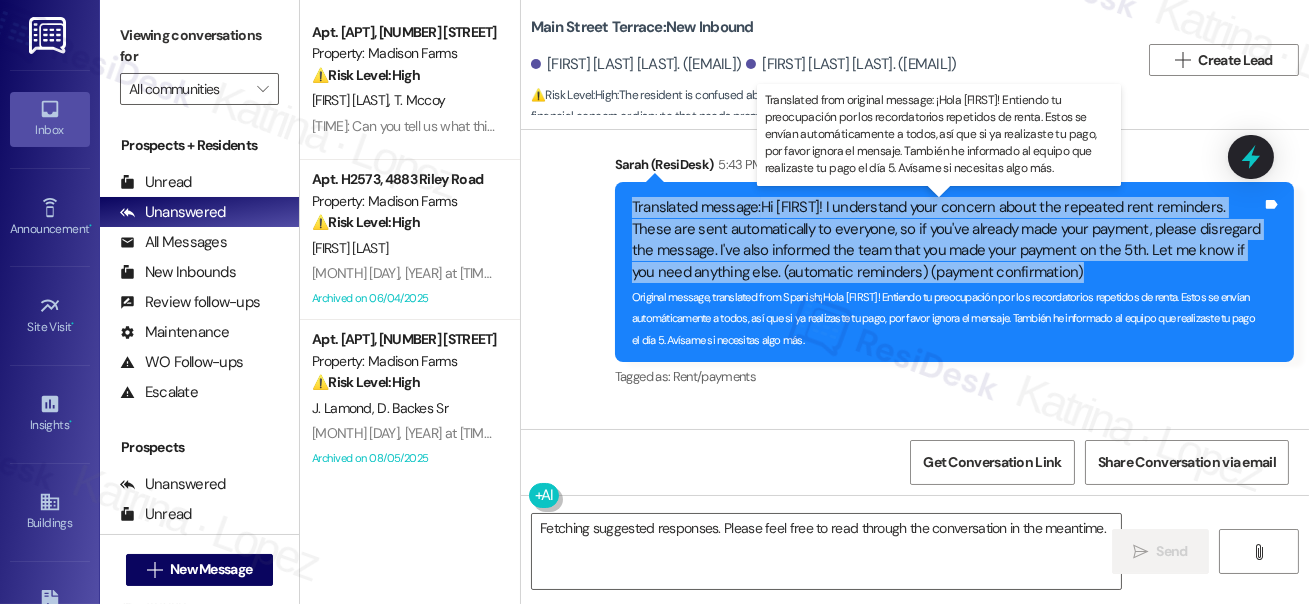 click on "Translated message:  Hi Camilo! I understand your concern about the repeated rent reminders. These are sent automatically to everyone, so if you've already made your payment, please disregard the message. I've also informed the team that you made your payment on the 5th. Let me know if you need anything else. (automatic reminders) (payment confirmation)" at bounding box center [947, 240] 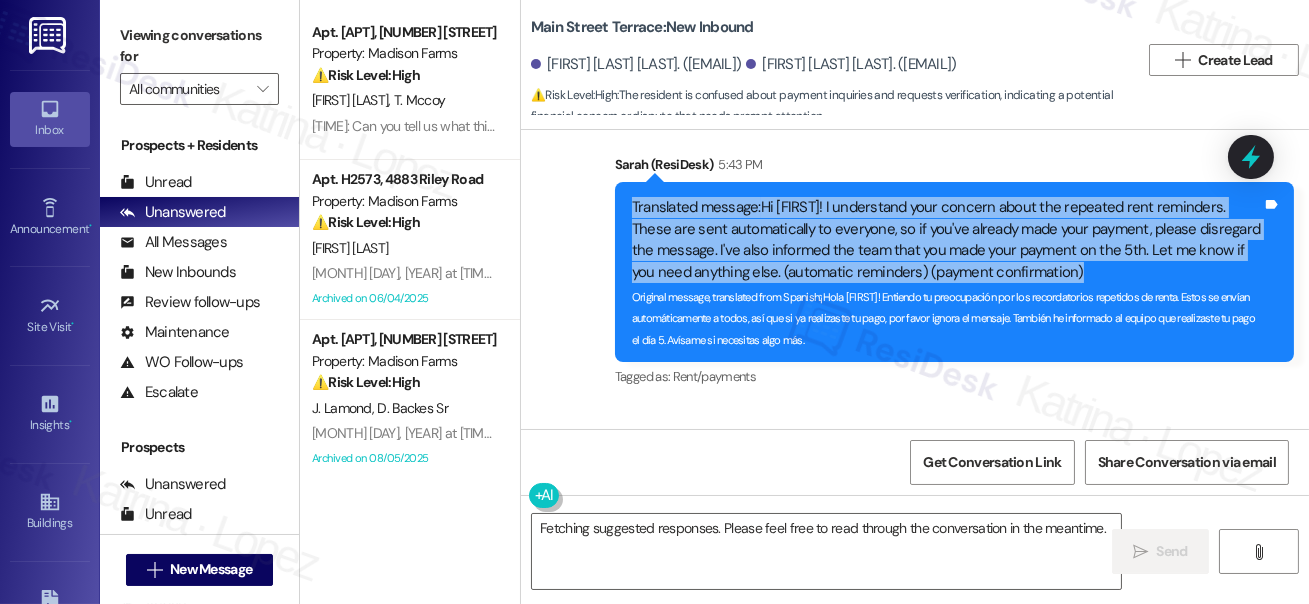 scroll, scrollTop: 5144, scrollLeft: 0, axis: vertical 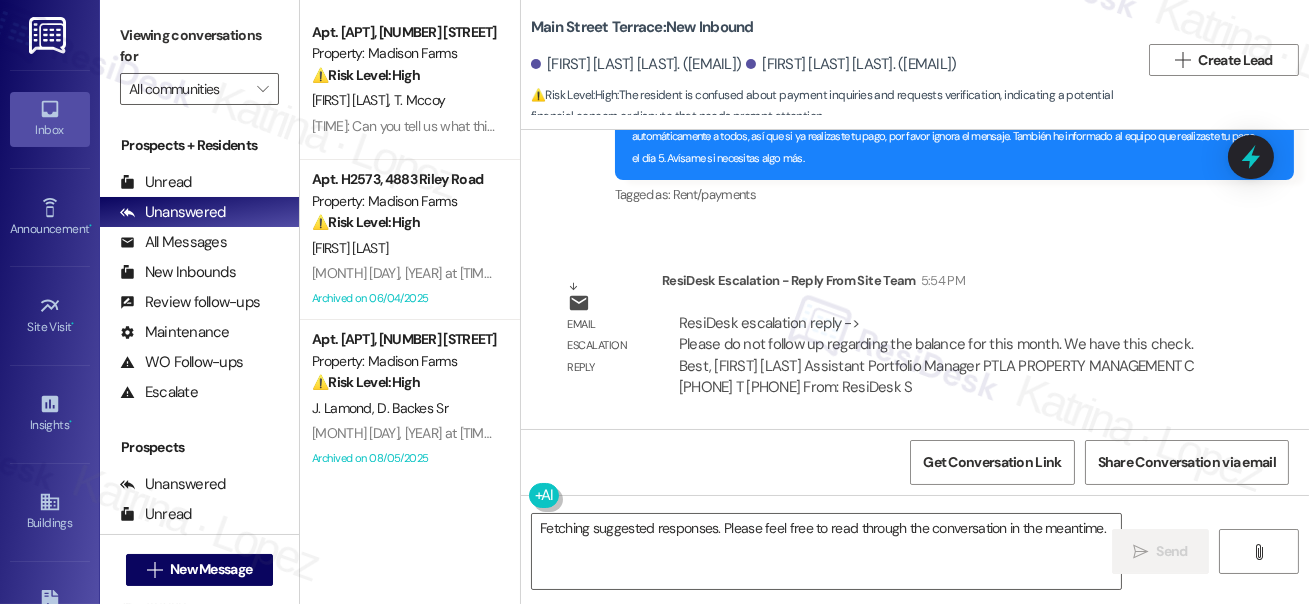 click on "ResiDesk escalation reply ->
Please do not follow up regarding the balance for this month. We have this check. Best, Maria Lacayo Assistant Portfolio Manager PTLA PROPERTY MANAGEMENT C 925.239.9231 T 925.226.7077 From: ResiDesk S ResiDesk escalation reply ->
Please do not follow up regarding the balance for this month. We have this check. Best, Maria Lacayo Assistant Portfolio Manager PTLA PROPERTY MANAGEMENT C 925.239.9231 T 925.226.7077 From: ResiDesk S" at bounding box center (946, 356) 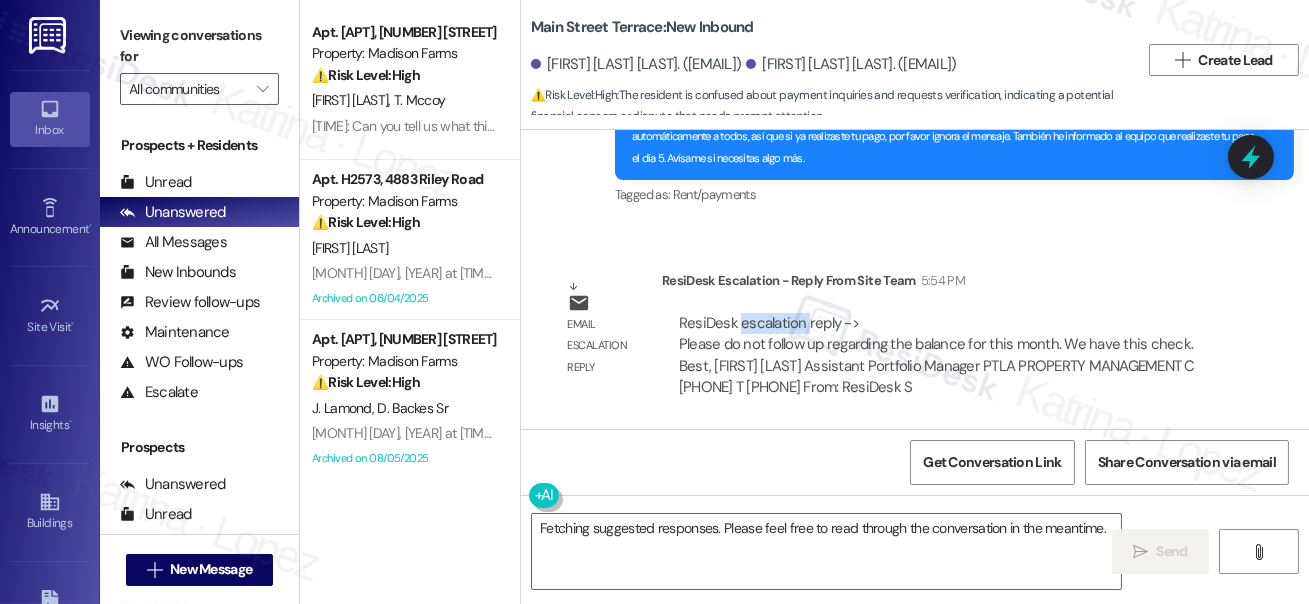 click on "ResiDesk escalation reply ->
Please do not follow up regarding the balance for this month. We have this check. Best, Maria Lacayo Assistant Portfolio Manager PTLA PROPERTY MANAGEMENT C 925.239.9231 T 925.226.7077 From: ResiDesk S ResiDesk escalation reply ->
Please do not follow up regarding the balance for this month. We have this check. Best, Maria Lacayo Assistant Portfolio Manager PTLA PROPERTY MANAGEMENT C 925.239.9231 T 925.226.7077 From: ResiDesk S" at bounding box center [946, 356] 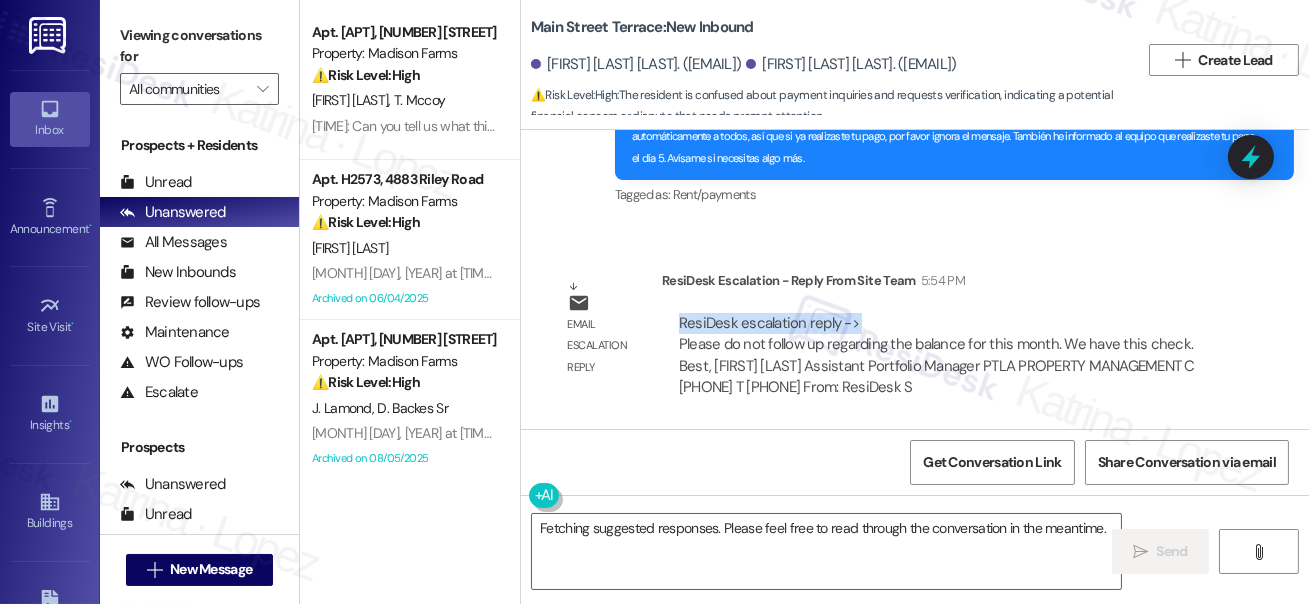 click on "ResiDesk escalation reply ->
Please do not follow up regarding the balance for this month. We have this check. Best, Maria Lacayo Assistant Portfolio Manager PTLA PROPERTY MANAGEMENT C 925.239.9231 T 925.226.7077 From: ResiDesk S ResiDesk escalation reply ->
Please do not follow up regarding the balance for this month. We have this check. Best, Maria Lacayo Assistant Portfolio Manager PTLA PROPERTY MANAGEMENT C 925.239.9231 T 925.226.7077 From: ResiDesk S" at bounding box center (946, 356) 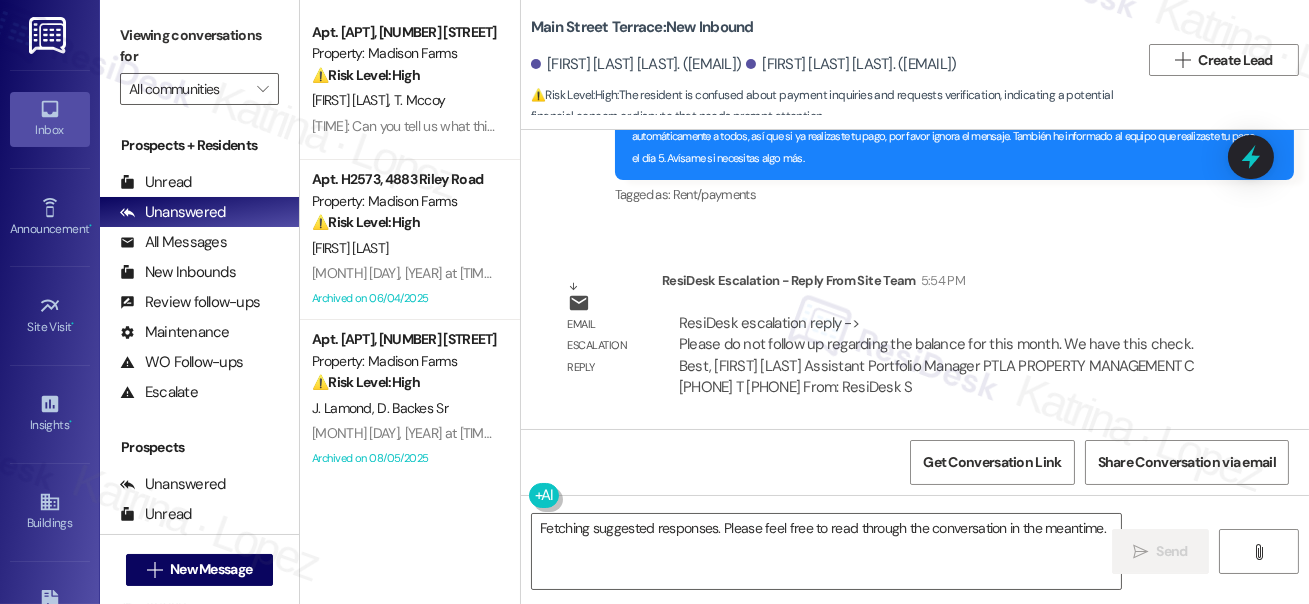 click on "ResiDesk escalation reply ->
Please do not follow up regarding the balance for this month. We have this check. Best, Maria Lacayo Assistant Portfolio Manager PTLA PROPERTY MANAGEMENT C 925.239.9231 T 925.226.7077 From: ResiDesk S ResiDesk escalation reply ->
Please do not follow up regarding the balance for this month. We have this check. Best, Maria Lacayo Assistant Portfolio Manager PTLA PROPERTY MANAGEMENT C 925.239.9231 T 925.226.7077 From: ResiDesk S" at bounding box center (937, 355) 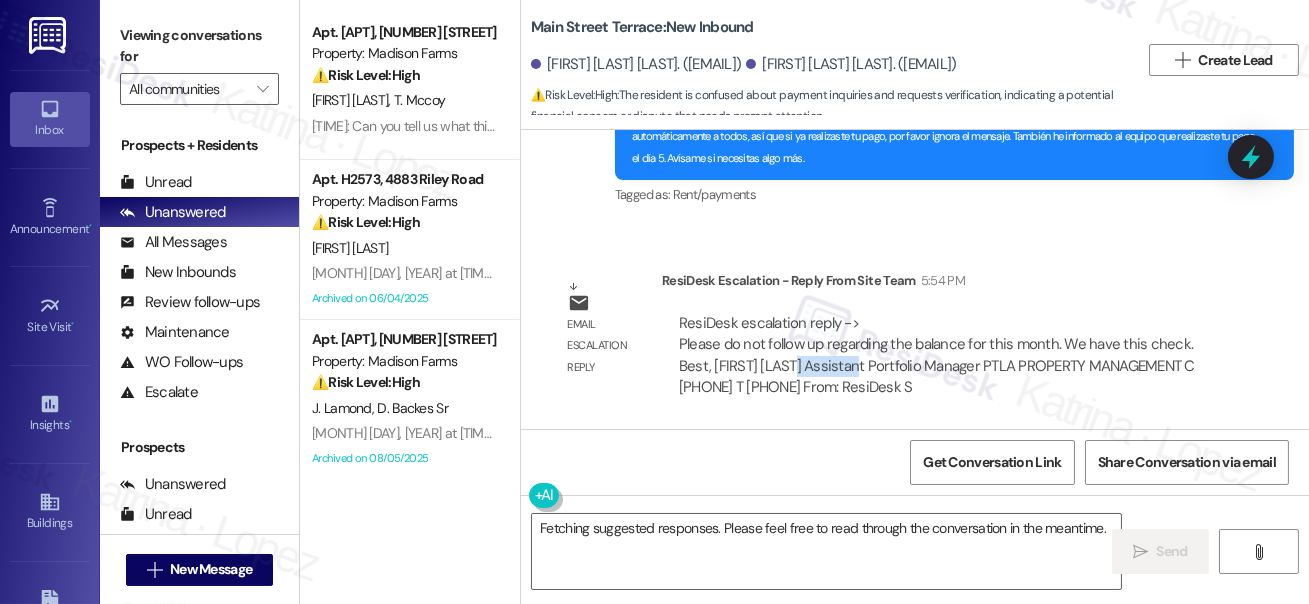 click on "ResiDesk escalation reply ->
Please do not follow up regarding the balance for this month. We have this check. Best, Maria Lacayo Assistant Portfolio Manager PTLA PROPERTY MANAGEMENT C 925.239.9231 T 925.226.7077 From: ResiDesk S ResiDesk escalation reply ->
Please do not follow up regarding the balance for this month. We have this check. Best, Maria Lacayo Assistant Portfolio Manager PTLA PROPERTY MANAGEMENT C 925.239.9231 T 925.226.7077 From: ResiDesk S" at bounding box center (937, 355) 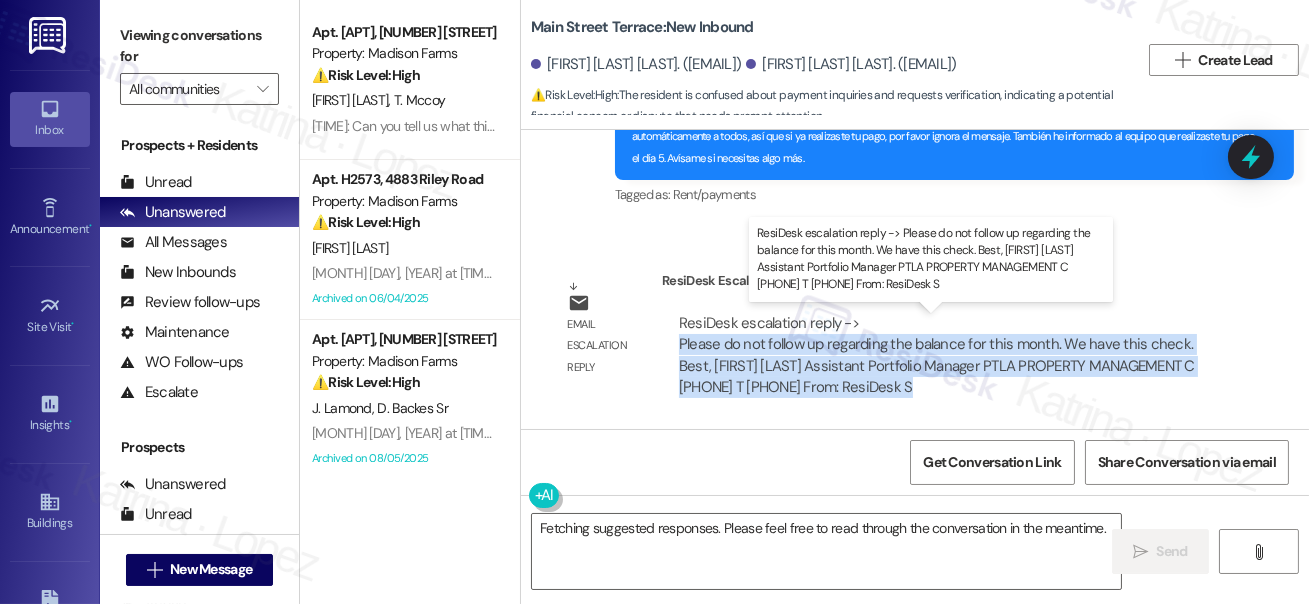click on "ResiDesk escalation reply ->
Please do not follow up regarding the balance for this month. We have this check. Best, Maria Lacayo Assistant Portfolio Manager PTLA PROPERTY MANAGEMENT C 925.239.9231 T 925.226.7077 From: ResiDesk S ResiDesk escalation reply ->
Please do not follow up regarding the balance for this month. We have this check. Best, Maria Lacayo Assistant Portfolio Manager PTLA PROPERTY MANAGEMENT C 925.239.9231 T 925.226.7077 From: ResiDesk S" at bounding box center (937, 355) 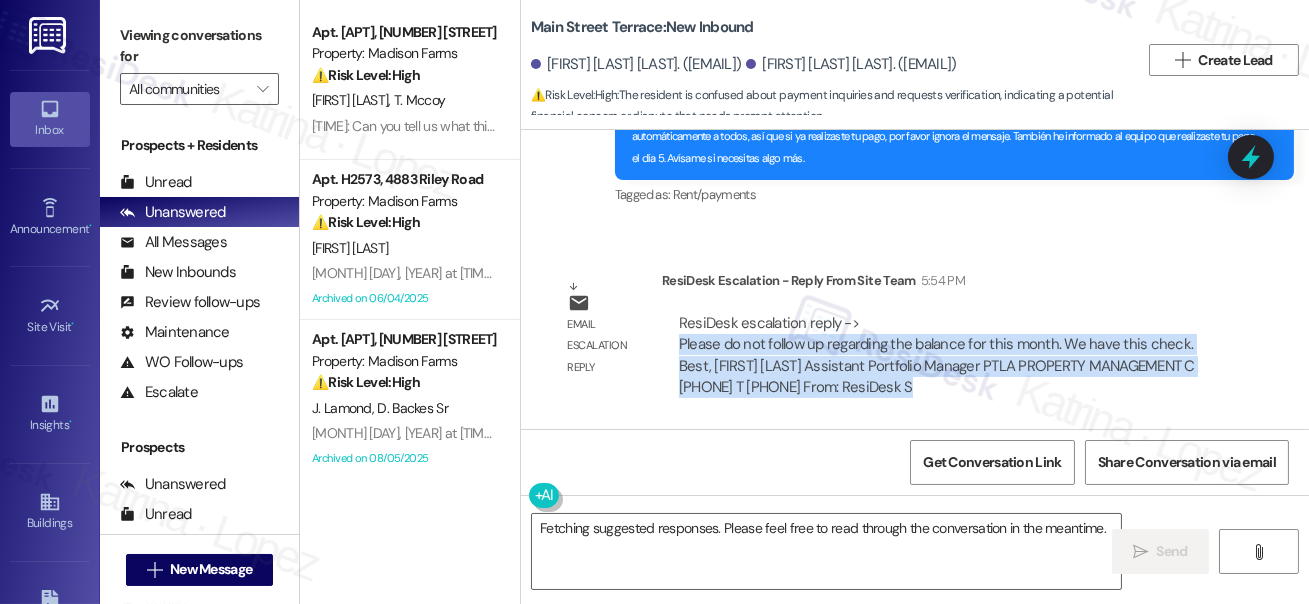 click on "ResiDesk escalation reply ->
Please do not follow up regarding the balance for this month. We have this check. Best, Maria Lacayo Assistant Portfolio Manager PTLA PROPERTY MANAGEMENT C 925.239.9231 T 925.226.7077 From: ResiDesk S ResiDesk escalation reply ->
Please do not follow up regarding the balance for this month. We have this check. Best, Maria Lacayo Assistant Portfolio Manager PTLA PROPERTY MANAGEMENT C 925.239.9231 T 925.226.7077 From: ResiDesk S" at bounding box center (937, 355) 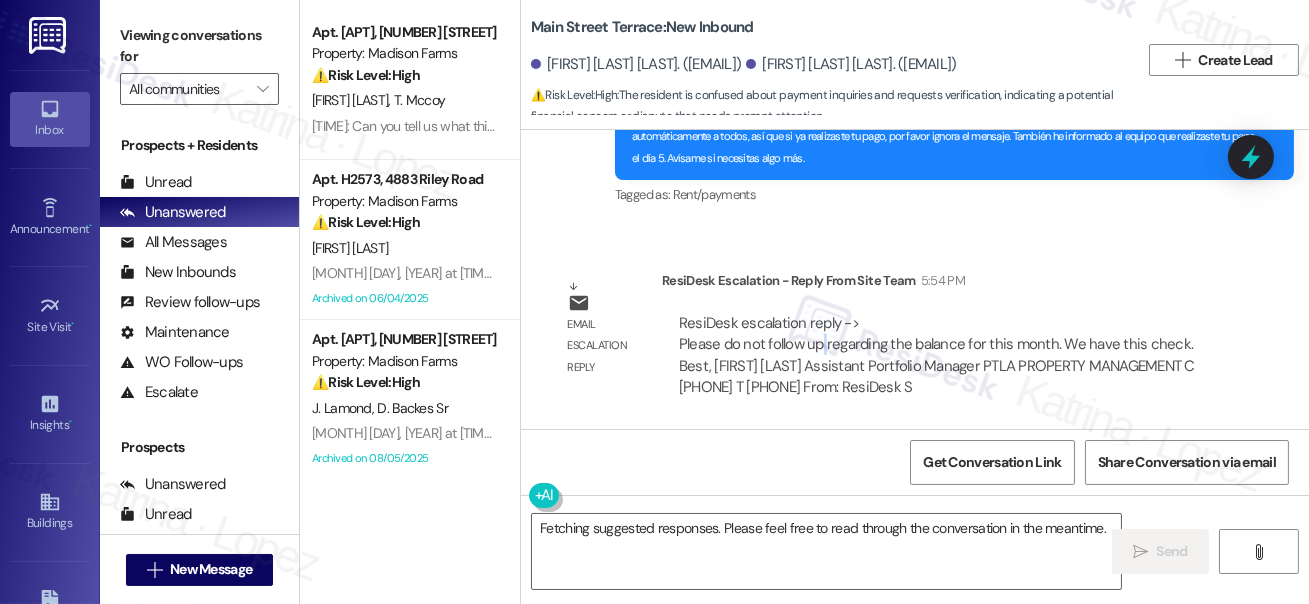 click on "ResiDesk escalation reply ->
Please do not follow up regarding the balance for this month. We have this check. Best, Maria Lacayo Assistant Portfolio Manager PTLA PROPERTY MANAGEMENT C 925.239.9231 T 925.226.7077 From: ResiDesk S ResiDesk escalation reply ->
Please do not follow up regarding the balance for this month. We have this check. Best, Maria Lacayo Assistant Portfolio Manager PTLA PROPERTY MANAGEMENT C 925.239.9231 T 925.226.7077 From: ResiDesk S" at bounding box center (937, 355) 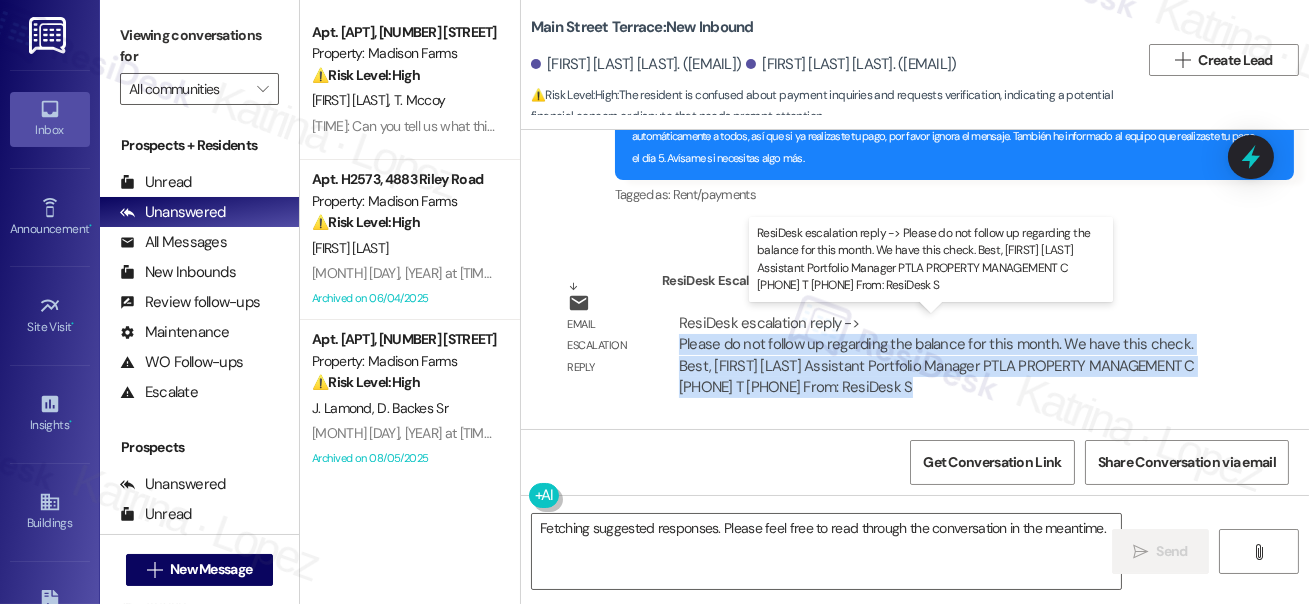 click on "ResiDesk escalation reply ->
Please do not follow up regarding the balance for this month. We have this check. Best, Maria Lacayo Assistant Portfolio Manager PTLA PROPERTY MANAGEMENT C 925.239.9231 T 925.226.7077 From: ResiDesk S ResiDesk escalation reply ->
Please do not follow up regarding the balance for this month. We have this check. Best, Maria Lacayo Assistant Portfolio Manager PTLA PROPERTY MANAGEMENT C 925.239.9231 T 925.226.7077 From: ResiDesk S" at bounding box center [937, 355] 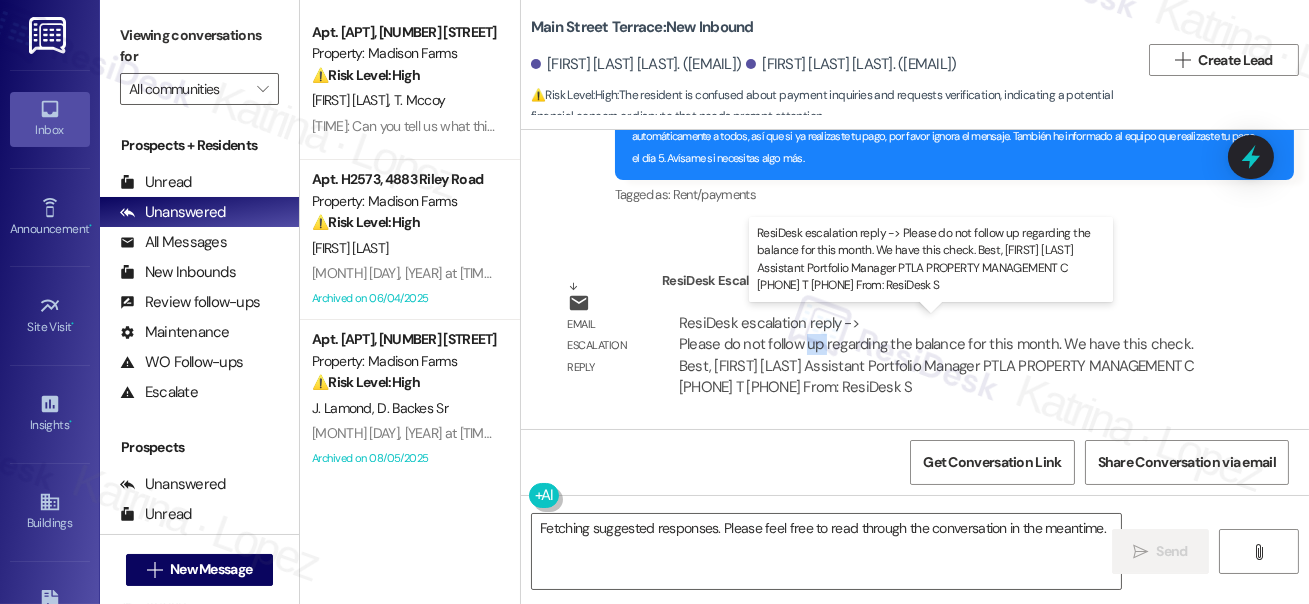click on "ResiDesk escalation reply ->
Please do not follow up regarding the balance for this month. We have this check. Best, Maria Lacayo Assistant Portfolio Manager PTLA PROPERTY MANAGEMENT C 925.239.9231 T 925.226.7077 From: ResiDesk S ResiDesk escalation reply ->
Please do not follow up regarding the balance for this month. We have this check. Best, Maria Lacayo Assistant Portfolio Manager PTLA PROPERTY MANAGEMENT C 925.239.9231 T 925.226.7077 From: ResiDesk S" at bounding box center [937, 355] 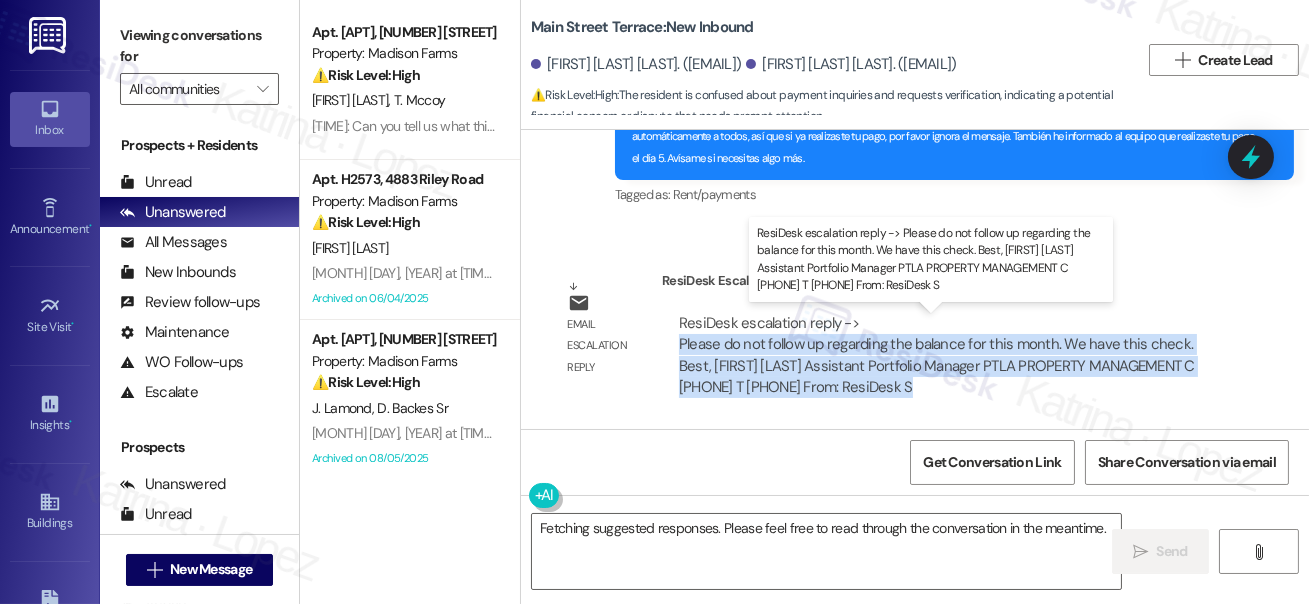 click on "ResiDesk escalation reply ->
Please do not follow up regarding the balance for this month. We have this check. Best, Maria Lacayo Assistant Portfolio Manager PTLA PROPERTY MANAGEMENT C 925.239.9231 T 925.226.7077 From: ResiDesk S ResiDesk escalation reply ->
Please do not follow up regarding the balance for this month. We have this check. Best, Maria Lacayo Assistant Portfolio Manager PTLA PROPERTY MANAGEMENT C 925.239.9231 T 925.226.7077 From: ResiDesk S" at bounding box center [937, 355] 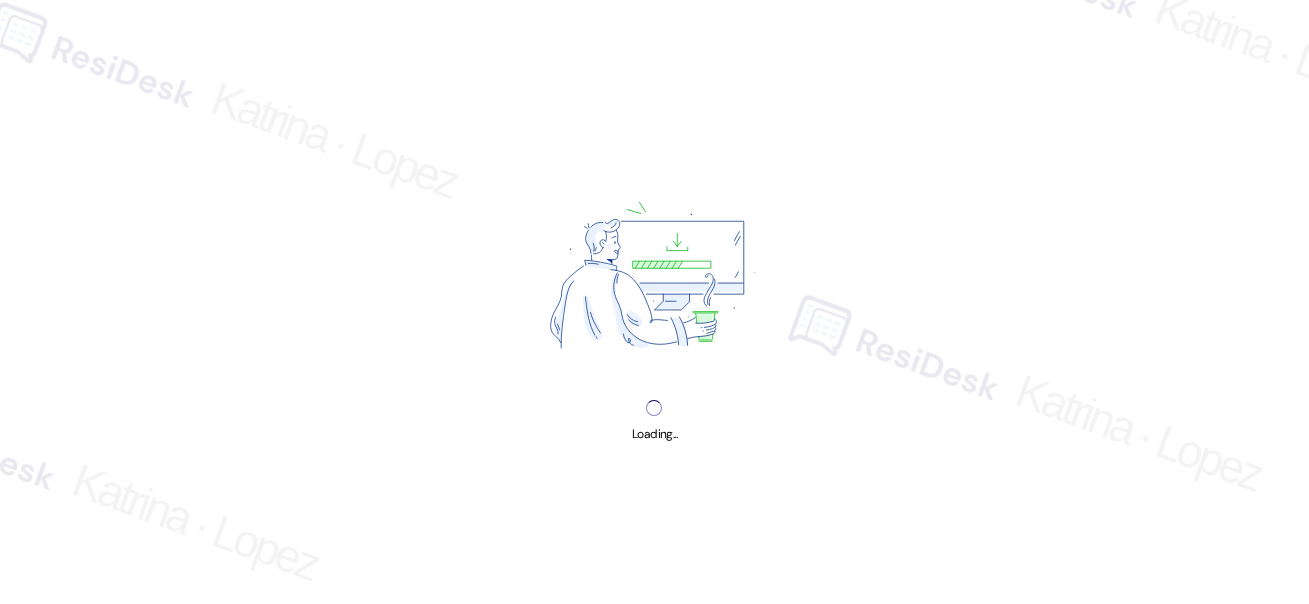 scroll, scrollTop: 0, scrollLeft: 0, axis: both 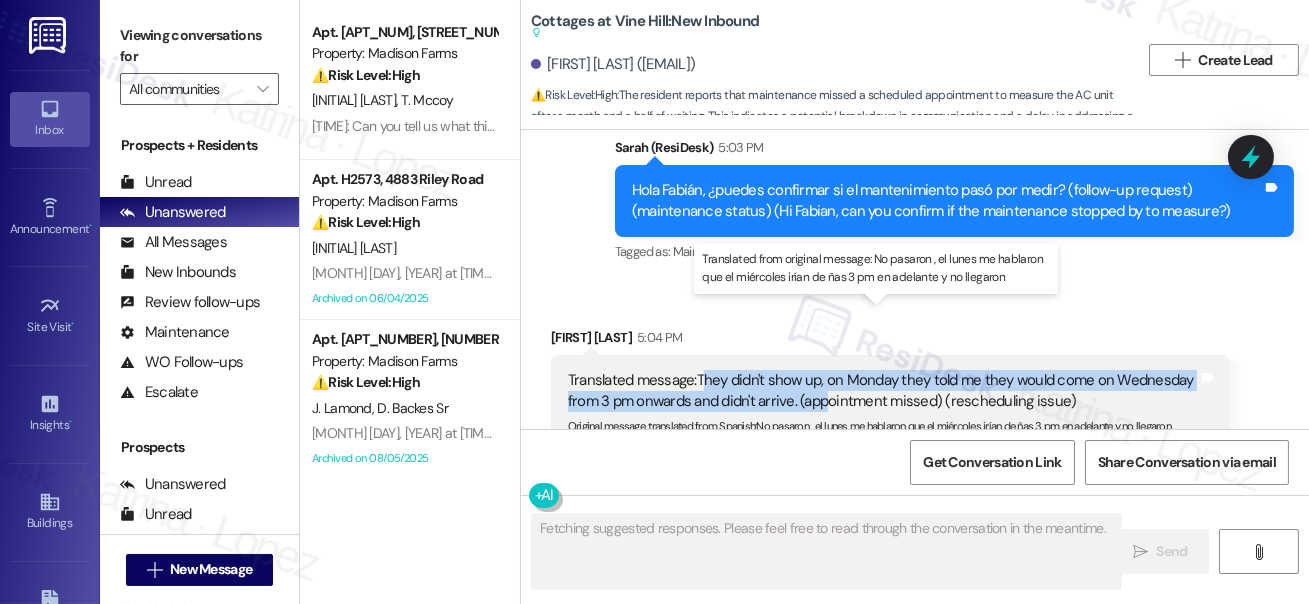 drag, startPoint x: 705, startPoint y: 307, endPoint x: 905, endPoint y: 341, distance: 202.86942 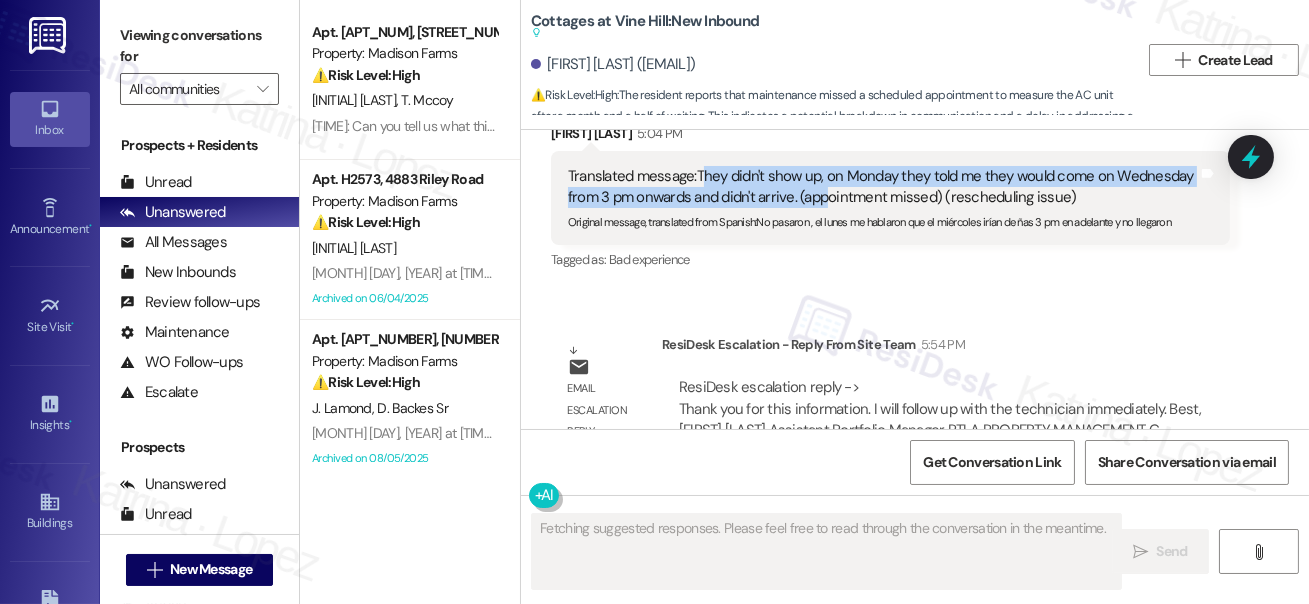 scroll, scrollTop: 12517, scrollLeft: 0, axis: vertical 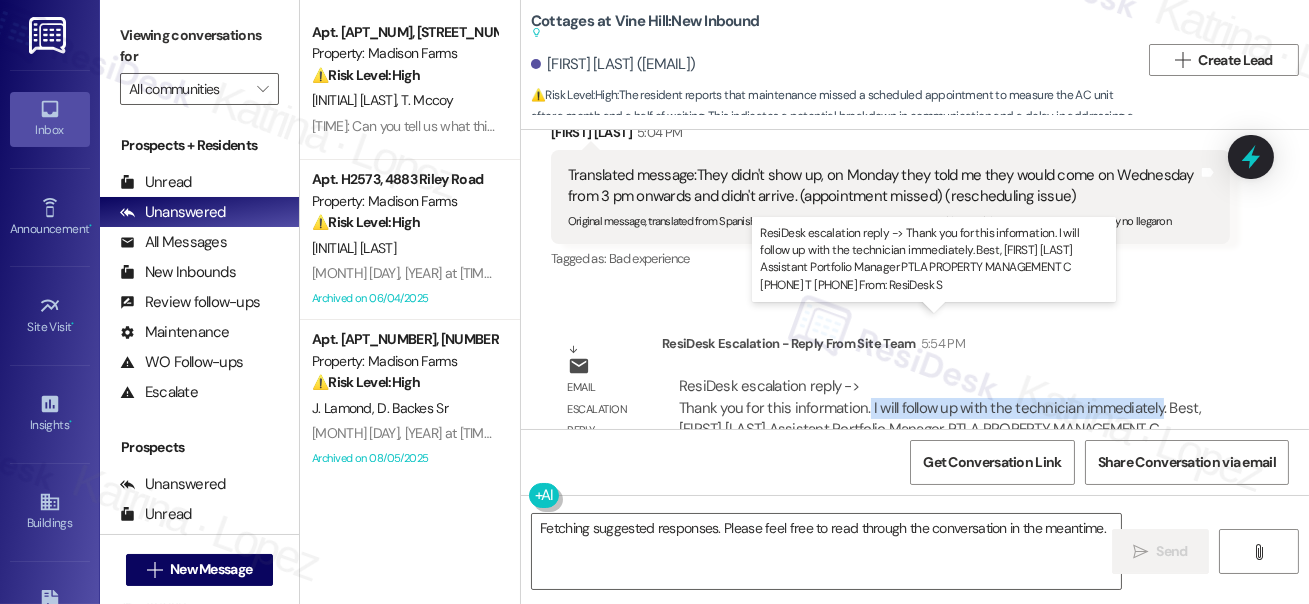 drag, startPoint x: 865, startPoint y: 343, endPoint x: 1154, endPoint y: 340, distance: 289.01556 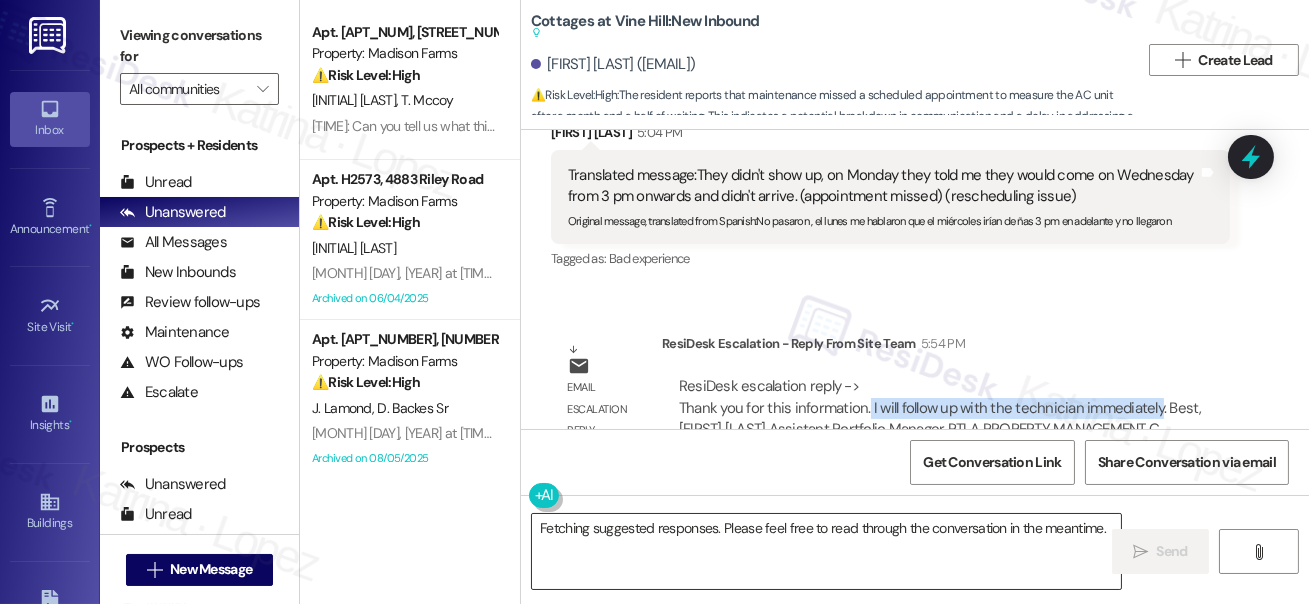 click on "Fetching suggested responses. Please feel free to read through the conversation in the meantime." at bounding box center [826, 551] 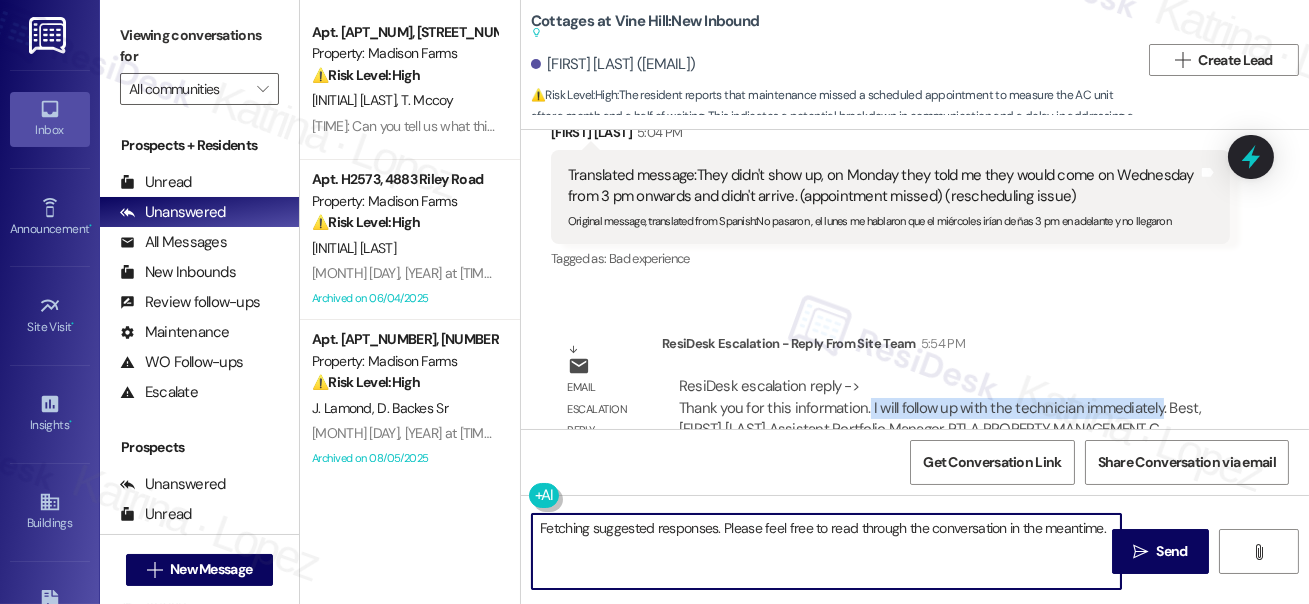 click on "Fetching suggested responses. Please feel free to read through the conversation in the meantime." at bounding box center [826, 551] 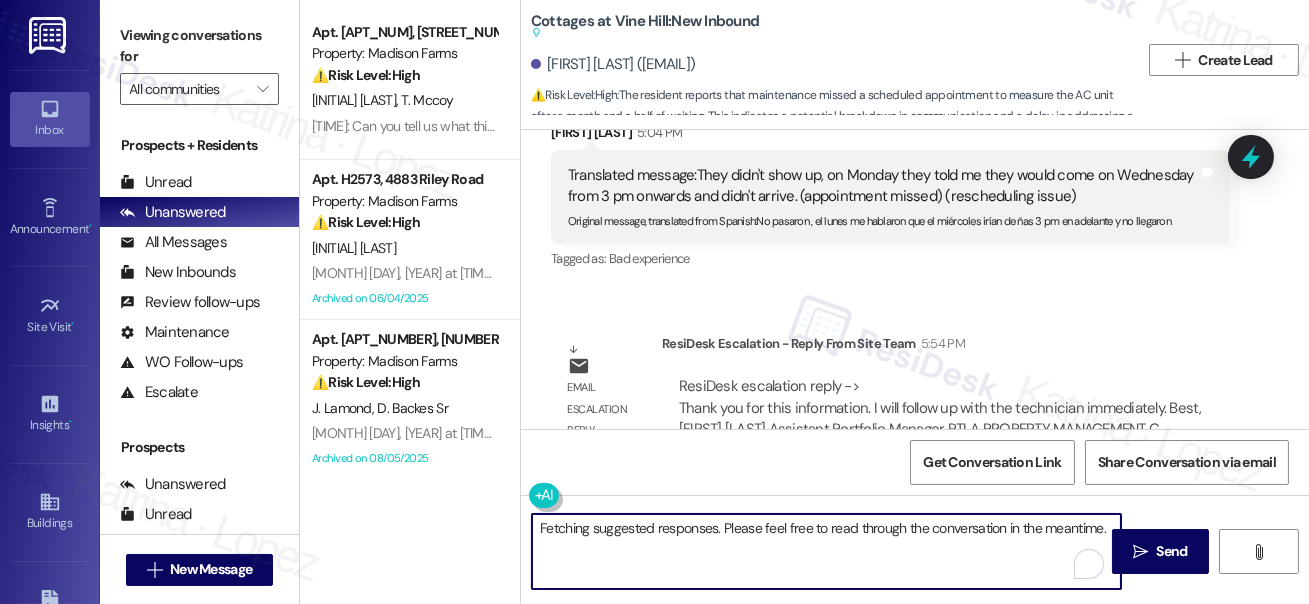 click on "Fetching suggested responses. Please feel free to read through the conversation in the meantime." at bounding box center (826, 551) 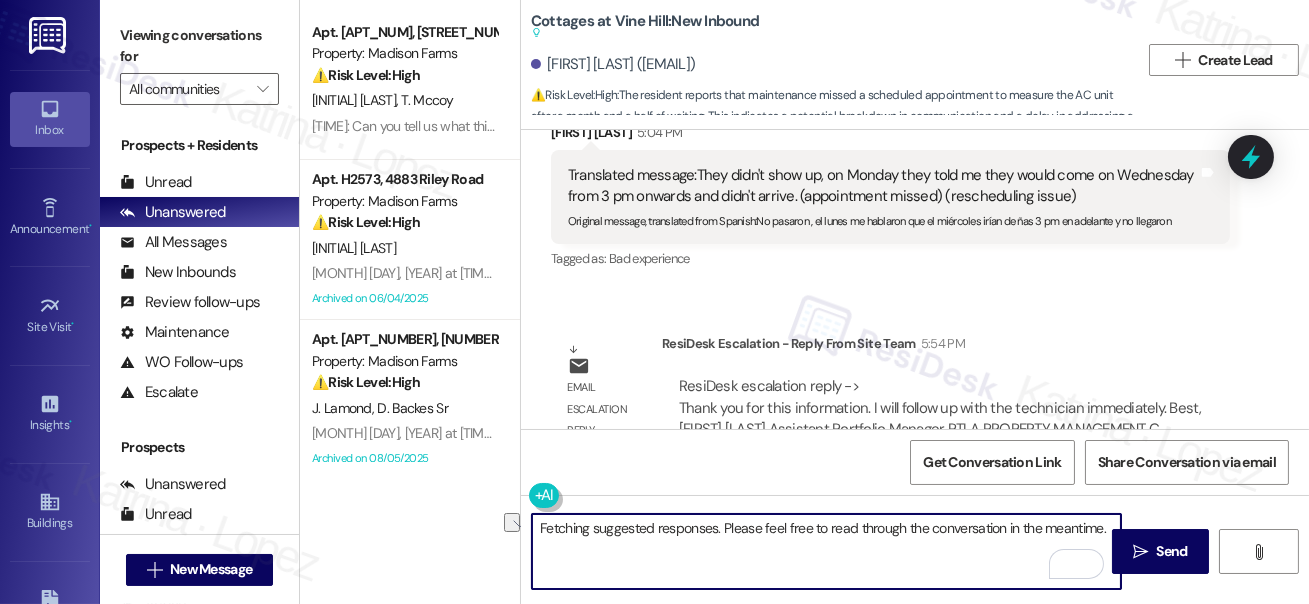 type on "T" 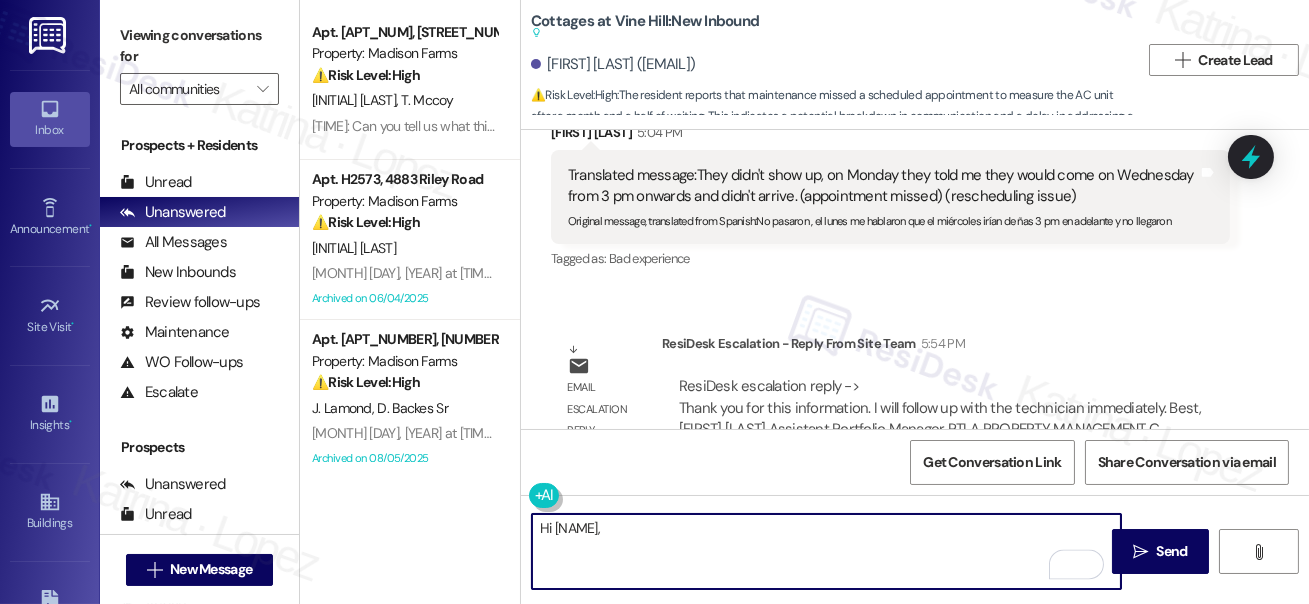 drag, startPoint x: 632, startPoint y: 517, endPoint x: 507, endPoint y: 506, distance: 125.48307 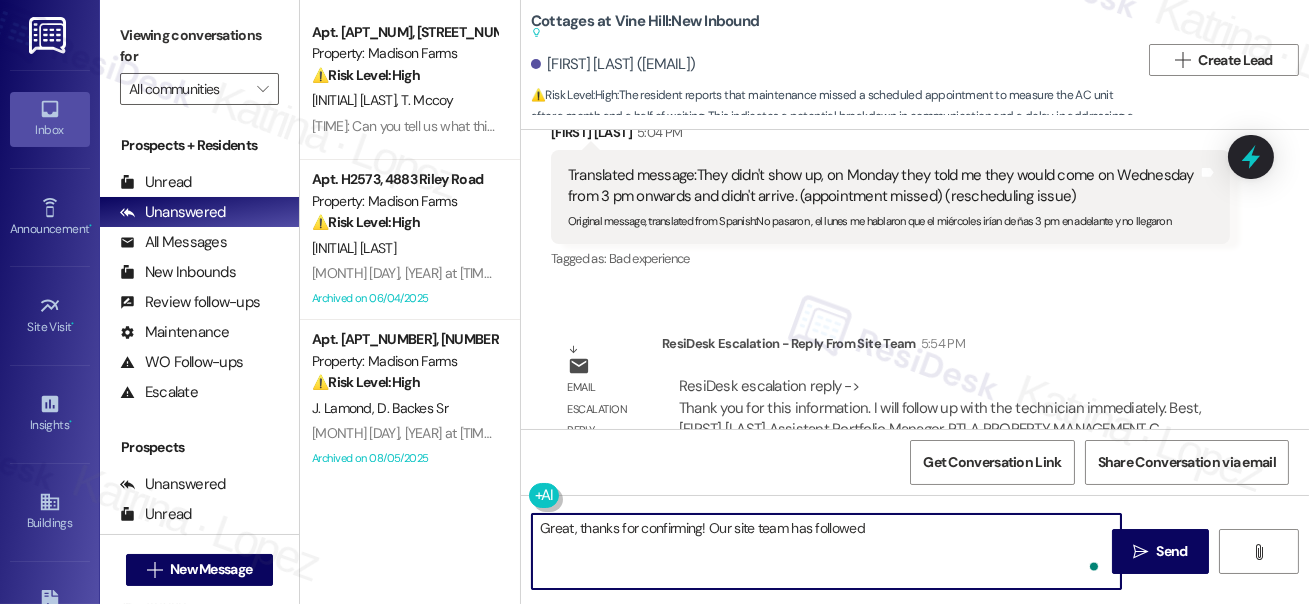 paste on "I will follow up with the technician immediately" 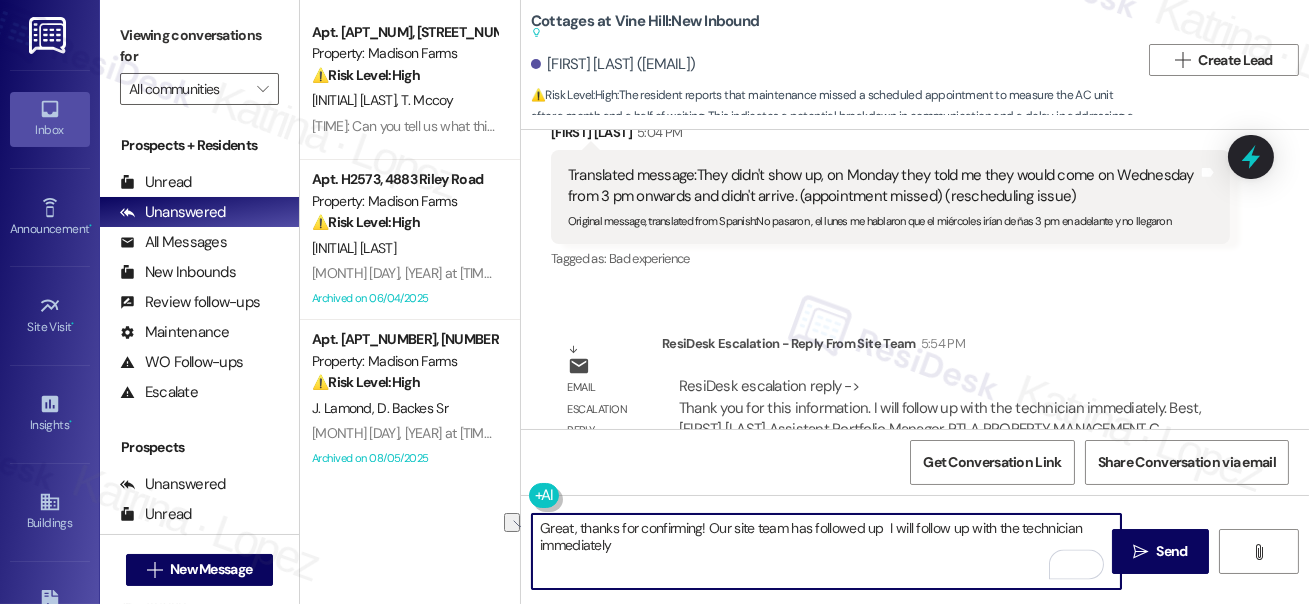 drag, startPoint x: 994, startPoint y: 529, endPoint x: 886, endPoint y: 529, distance: 108 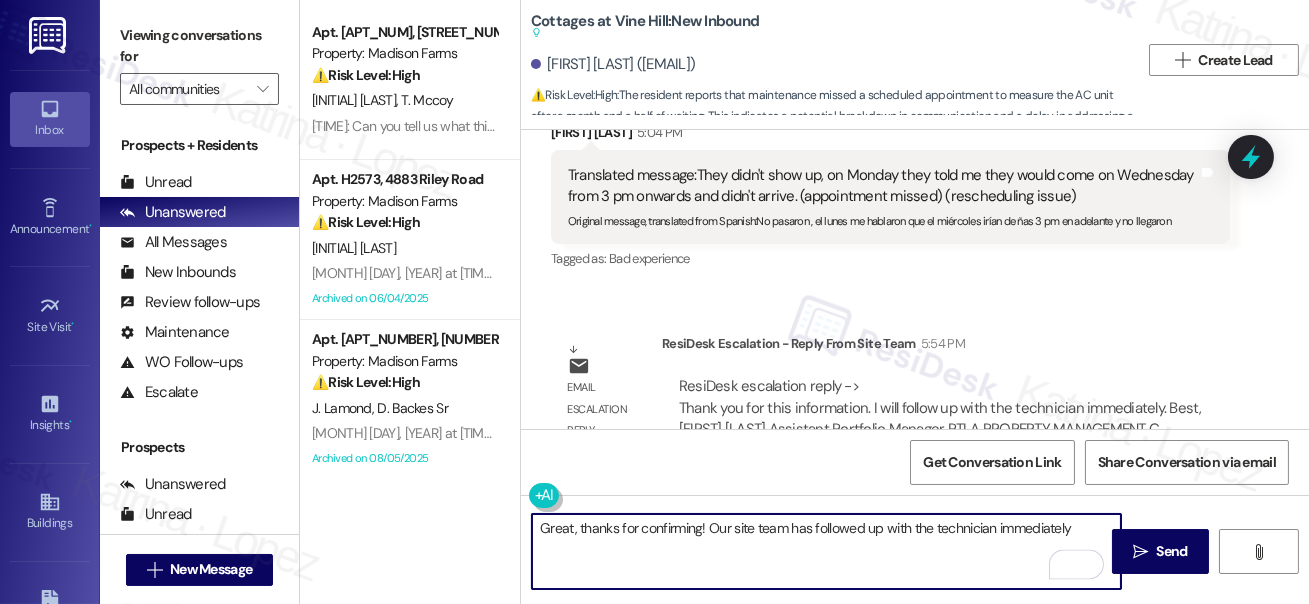 click on "Great, thanks for confirming! Our site team has followed up with the technician immediately" at bounding box center (826, 551) 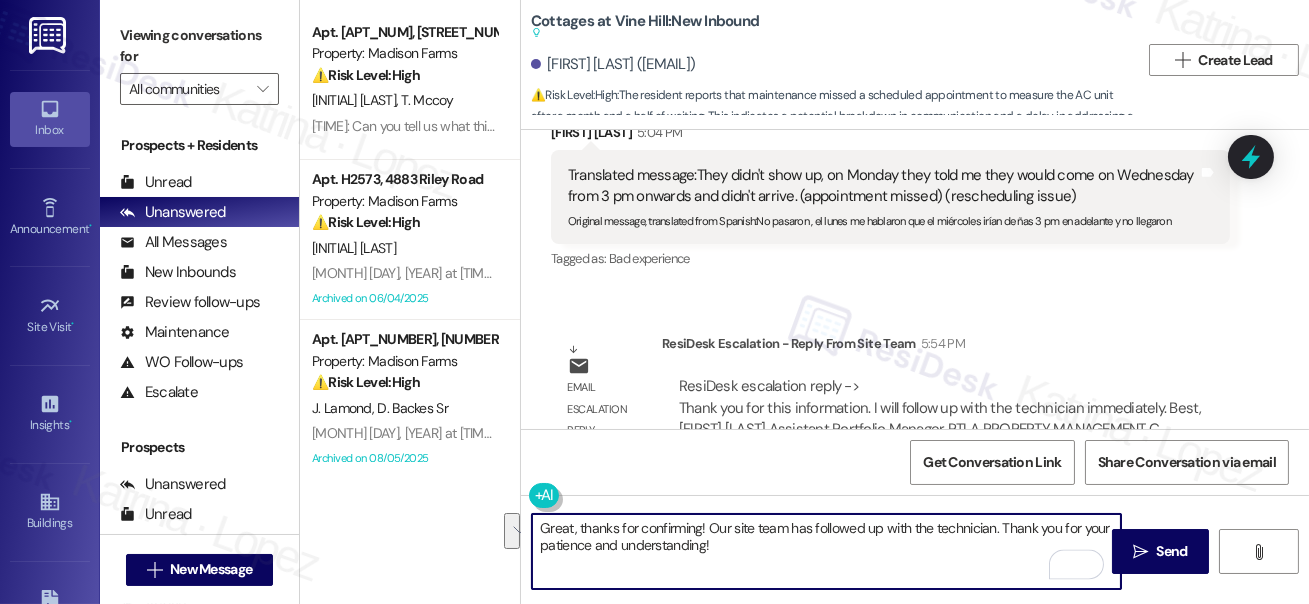 click on "Great, thanks for confirming! Our site team has followed up with the technician. Thank you for your patience and understanding!" at bounding box center (826, 551) 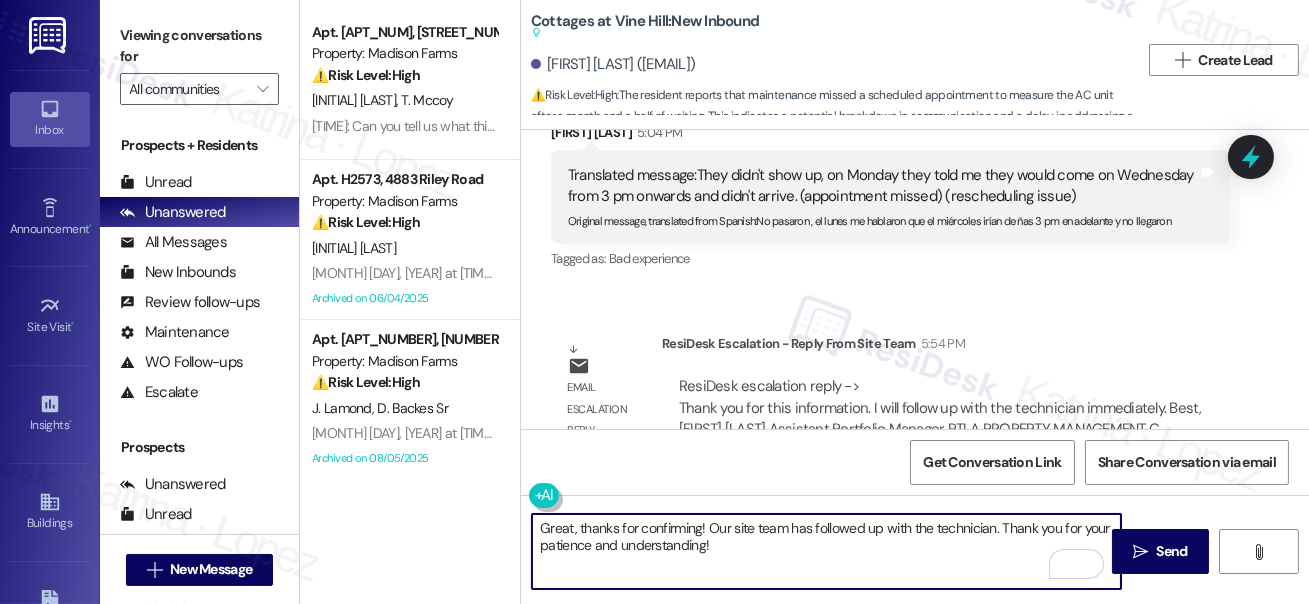 click on "Great, thanks for confirming! Our site team has followed up with the technician. Thank you for your patience and understanding!" at bounding box center [826, 551] 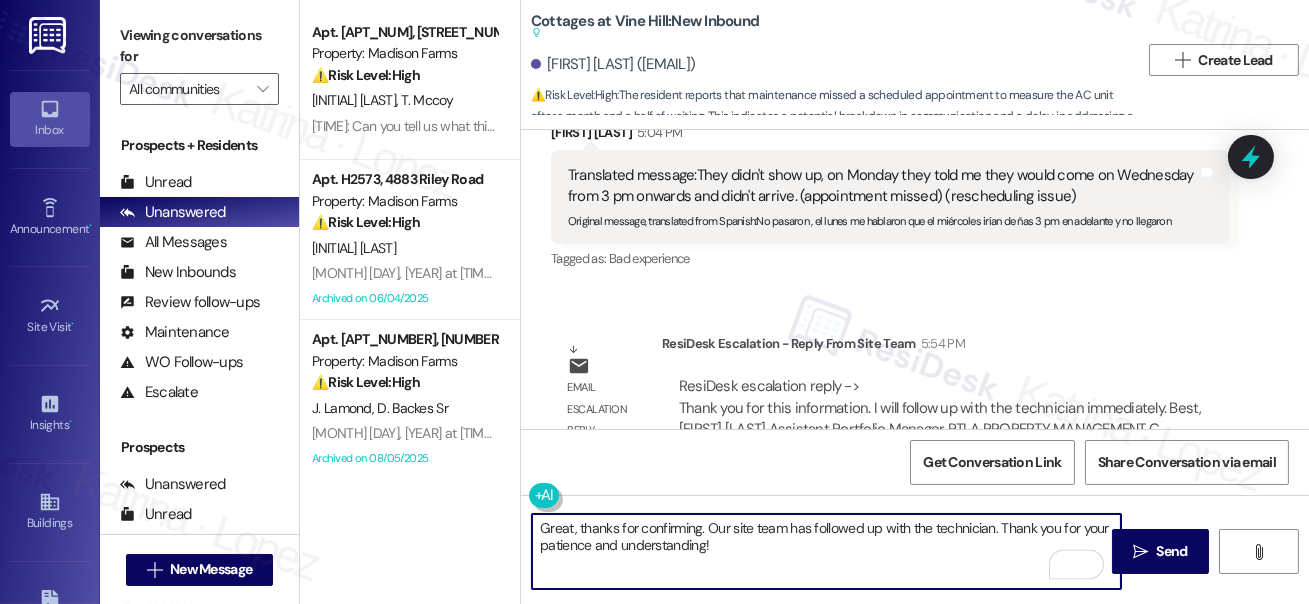 drag, startPoint x: 571, startPoint y: 528, endPoint x: 506, endPoint y: 527, distance: 65.00769 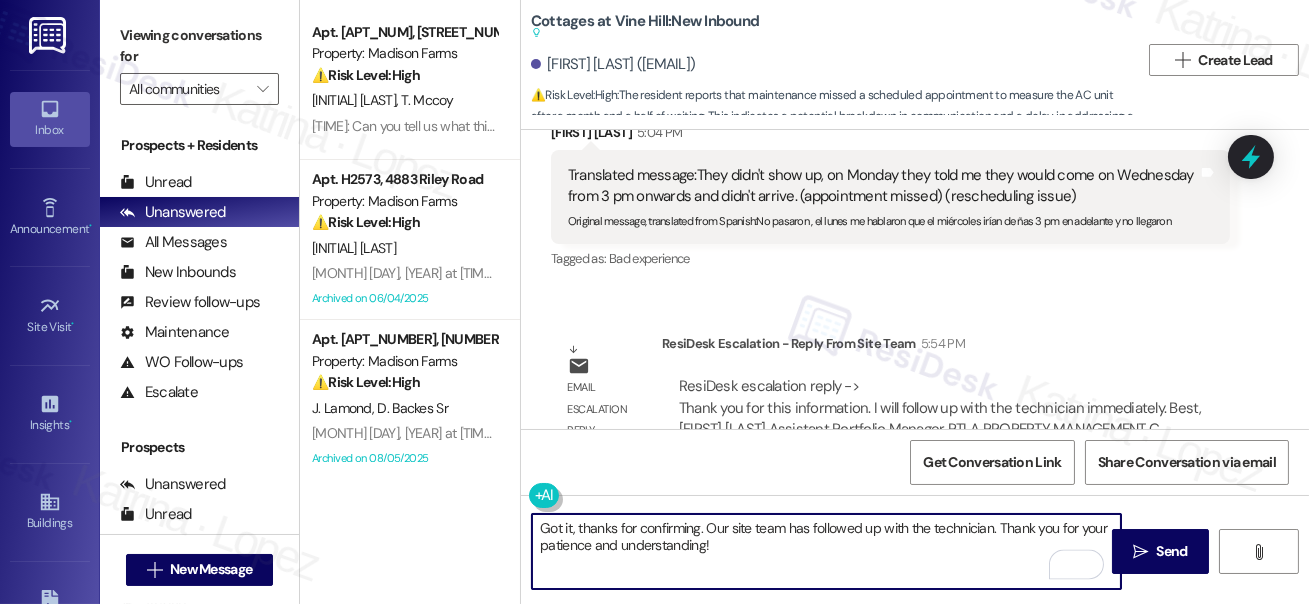 click on "Got it, thanks for confirming. Our site team has followed up with the technician. Thank you for your patience and understanding!" at bounding box center [826, 551] 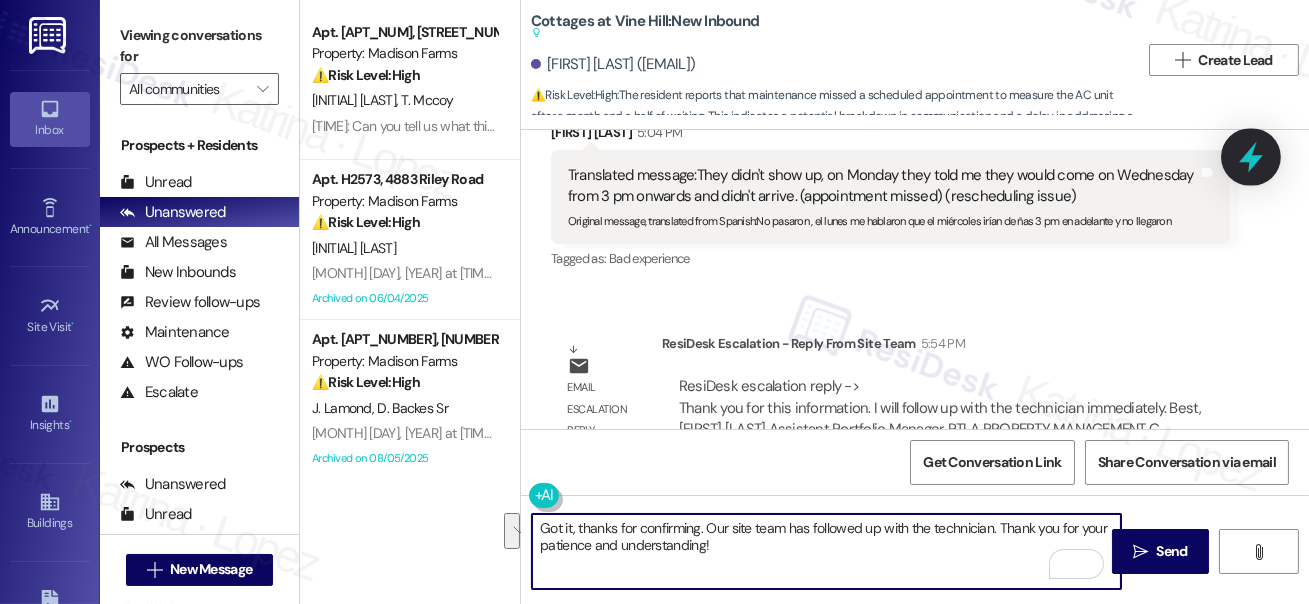 type on "Got it, thanks for confirming. Our site team has followed up with the technician. Thank you for your patience and understanding!" 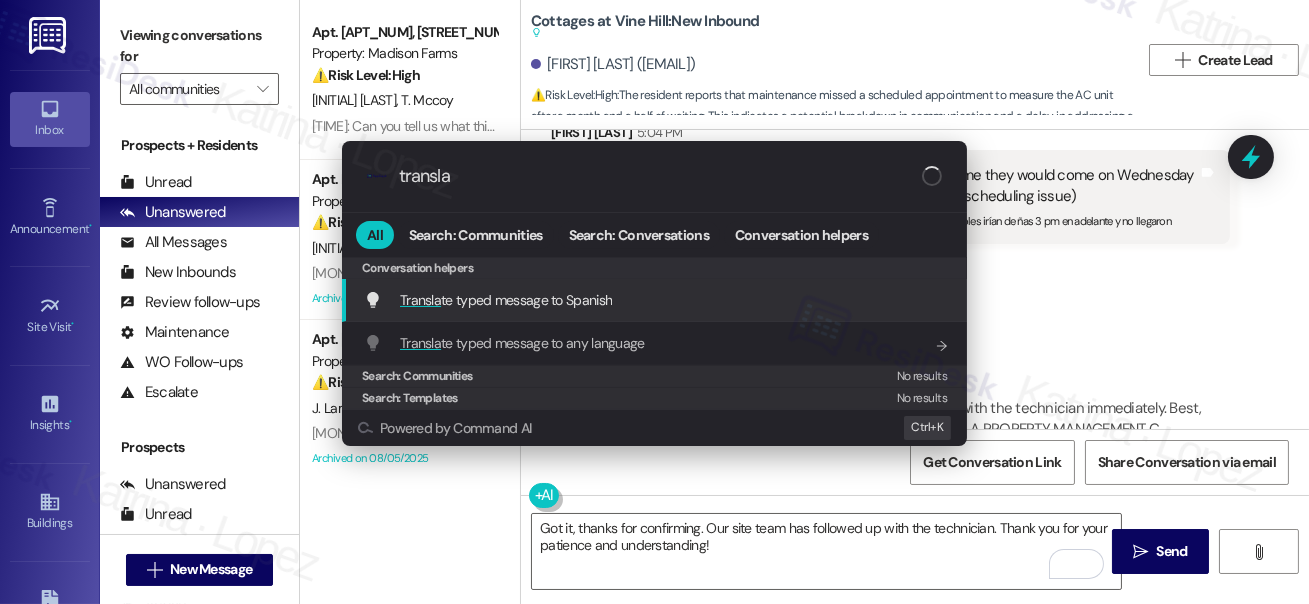 type on "transla" 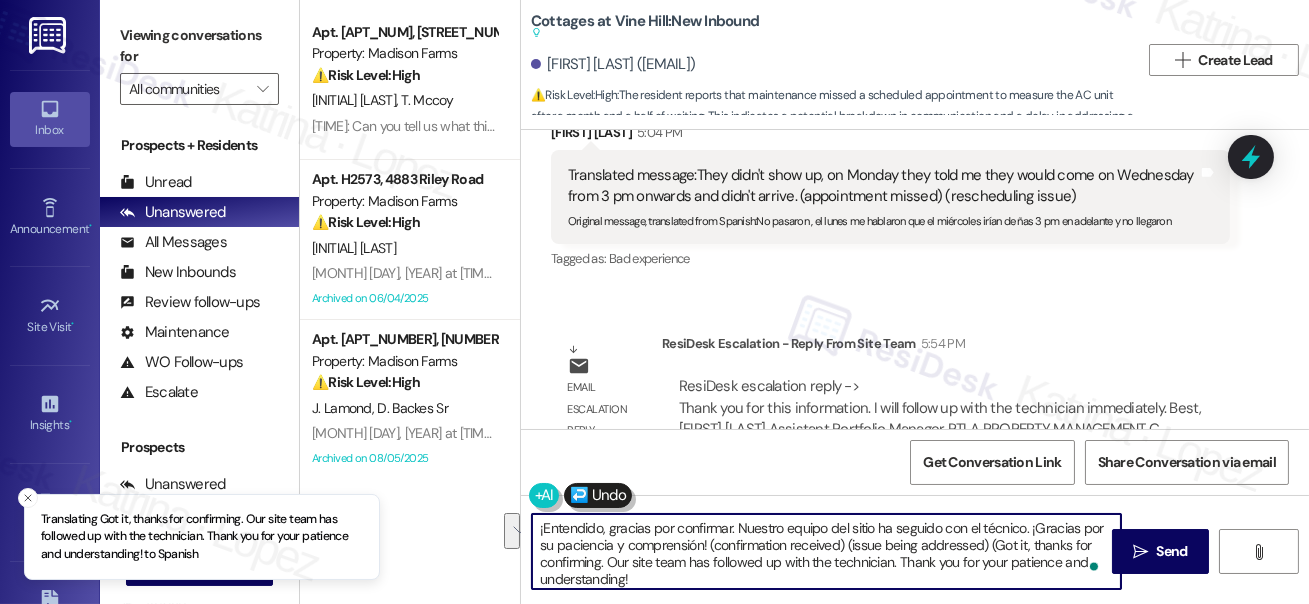 type on "¡Entendido, gracias por confirmar. Nuestro equipo del sitio ha seguido con el técnico. ¡Gracias por su paciencia y comprensión! (confirmation received) (issue being addressed) (Got it, thanks for confirming. Our site team has followed up with the technician. Thank you for your patience and understanding!)" 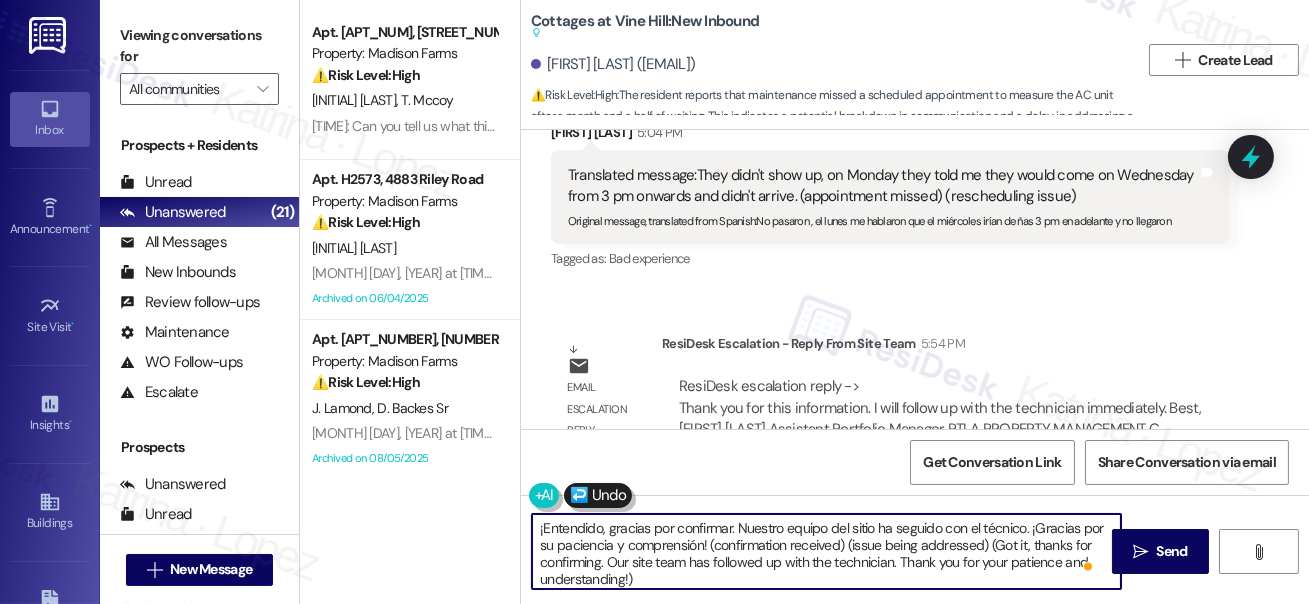 click on "¡Entendido, gracias por confirmar. Nuestro equipo del sitio ha seguido con el técnico. ¡Gracias por su paciencia y comprensión! (confirmation received) (issue being addressed) (Got it, thanks for confirming. Our site team has followed up with the technician. Thank you for your patience and understanding!)" at bounding box center [826, 551] 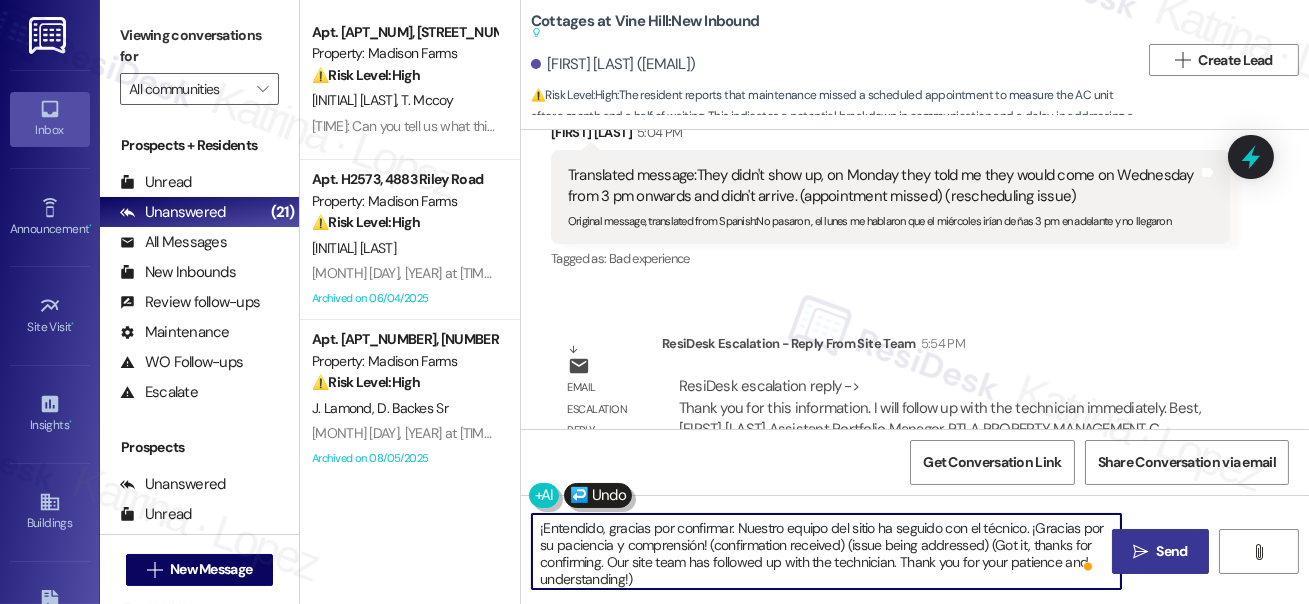 click on "Send" at bounding box center [1172, 551] 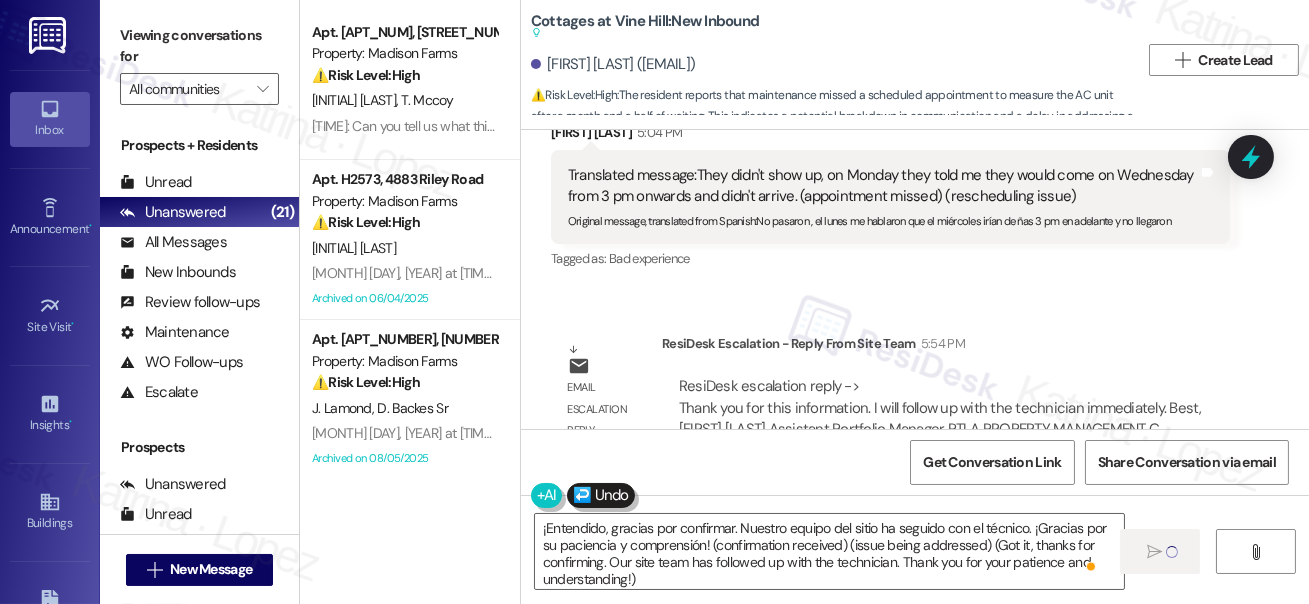 type 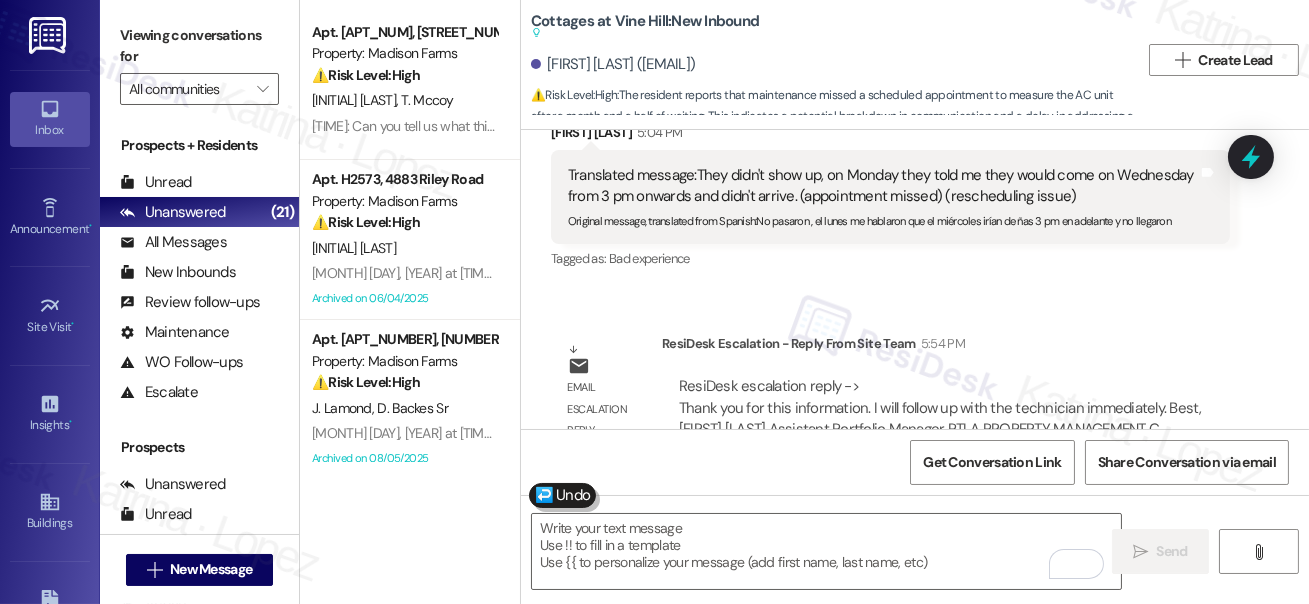 click on "Fabian Lara. (fabianlara1256@icloud.com)" at bounding box center (613, 64) 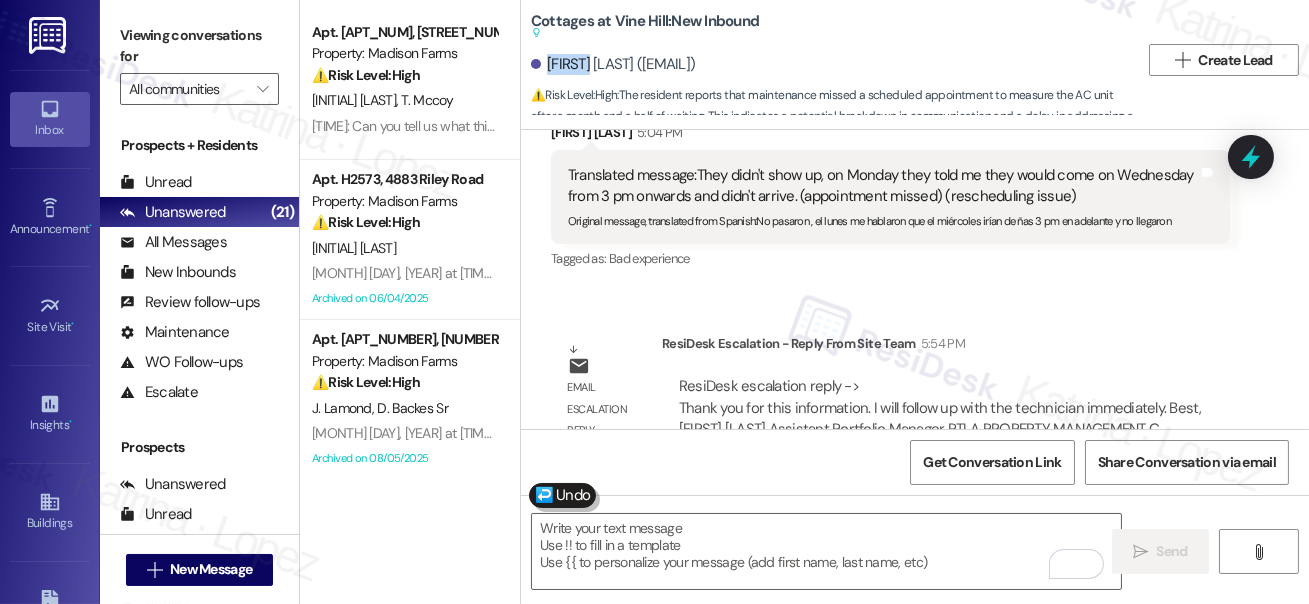 click on "Fabian Lara. (fabianlara1256@icloud.com)" at bounding box center (613, 64) 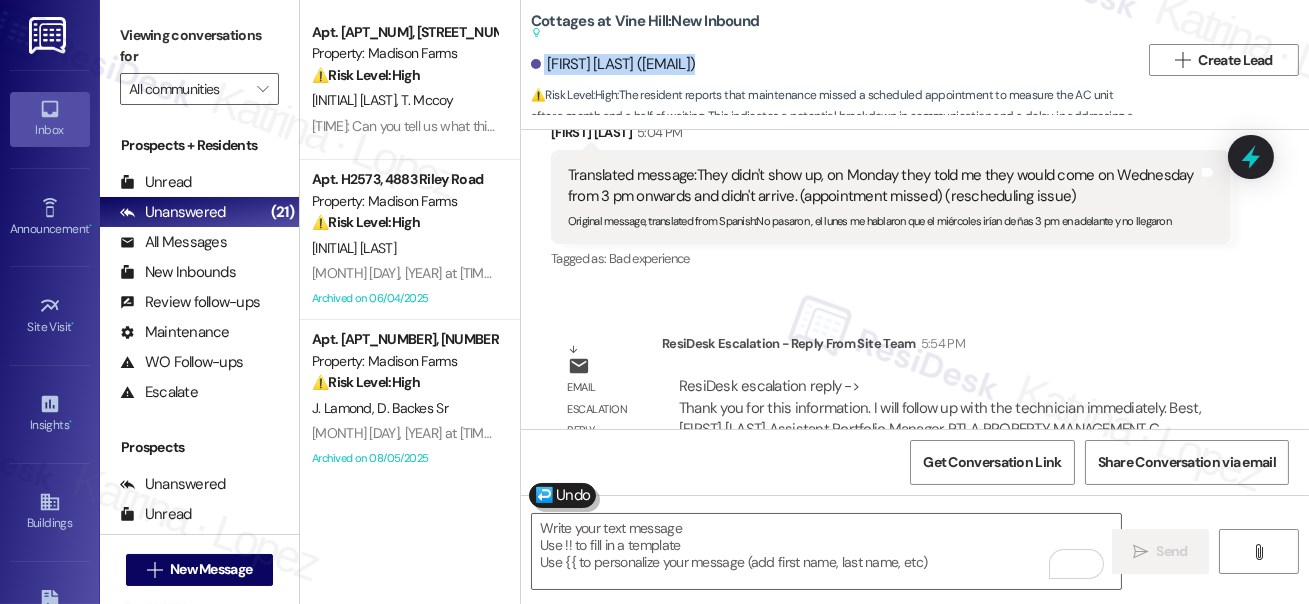 click on "Fabian Lara. (fabianlara1256@icloud.com)" at bounding box center (613, 64) 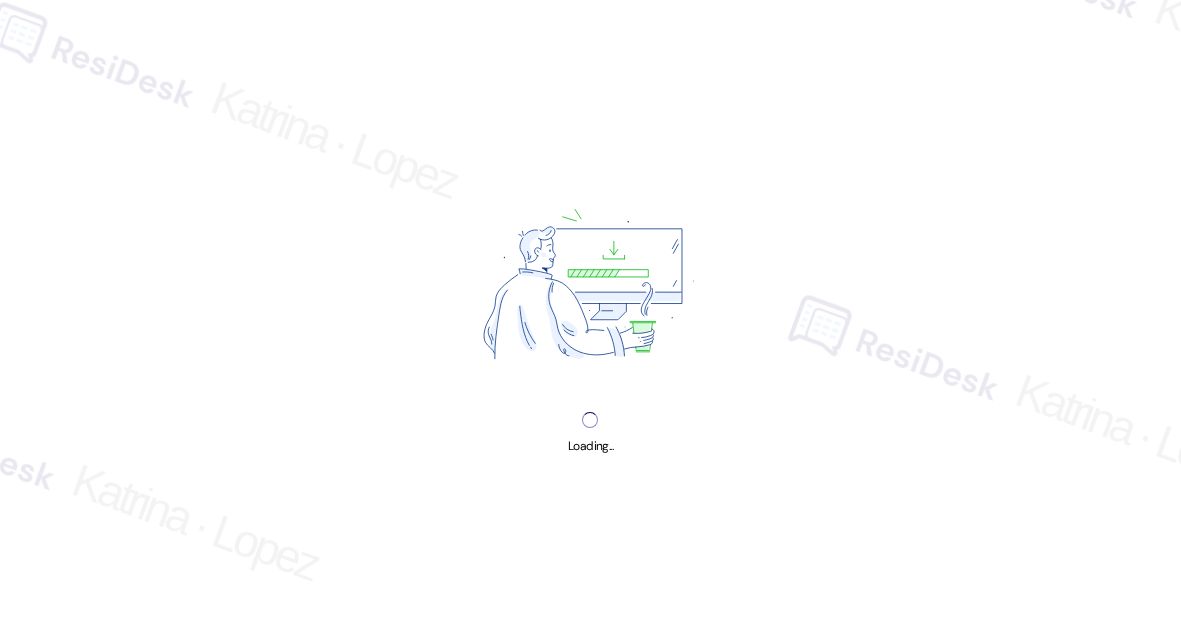 scroll, scrollTop: 0, scrollLeft: 0, axis: both 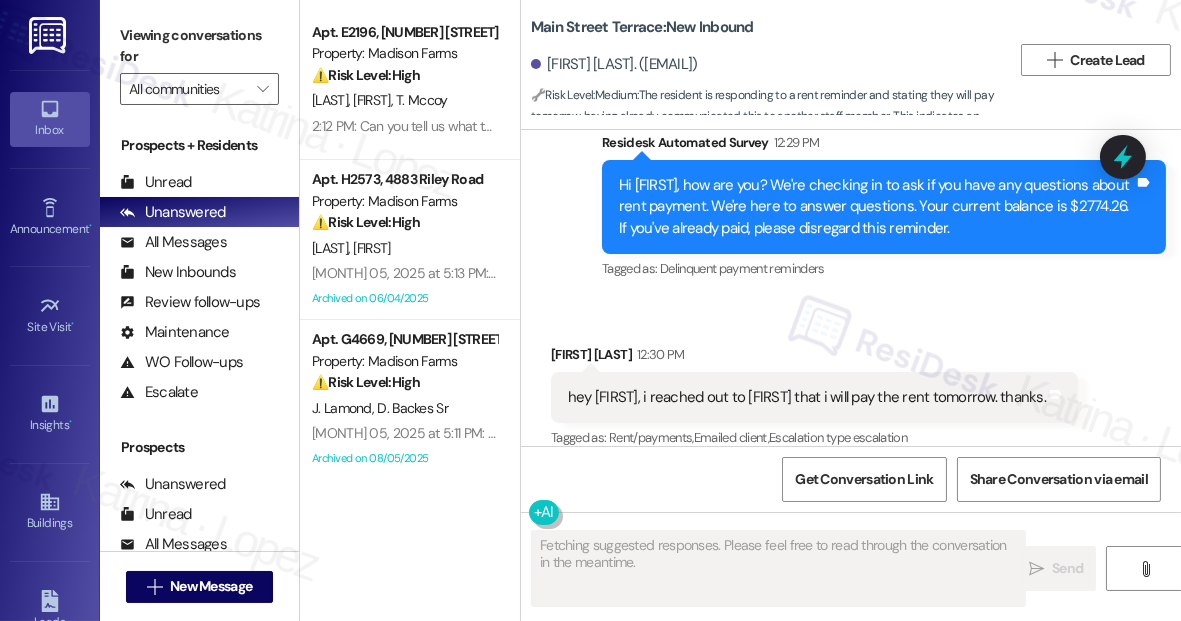 click on "Main Street Terrace: New Inbound" at bounding box center [642, 27] 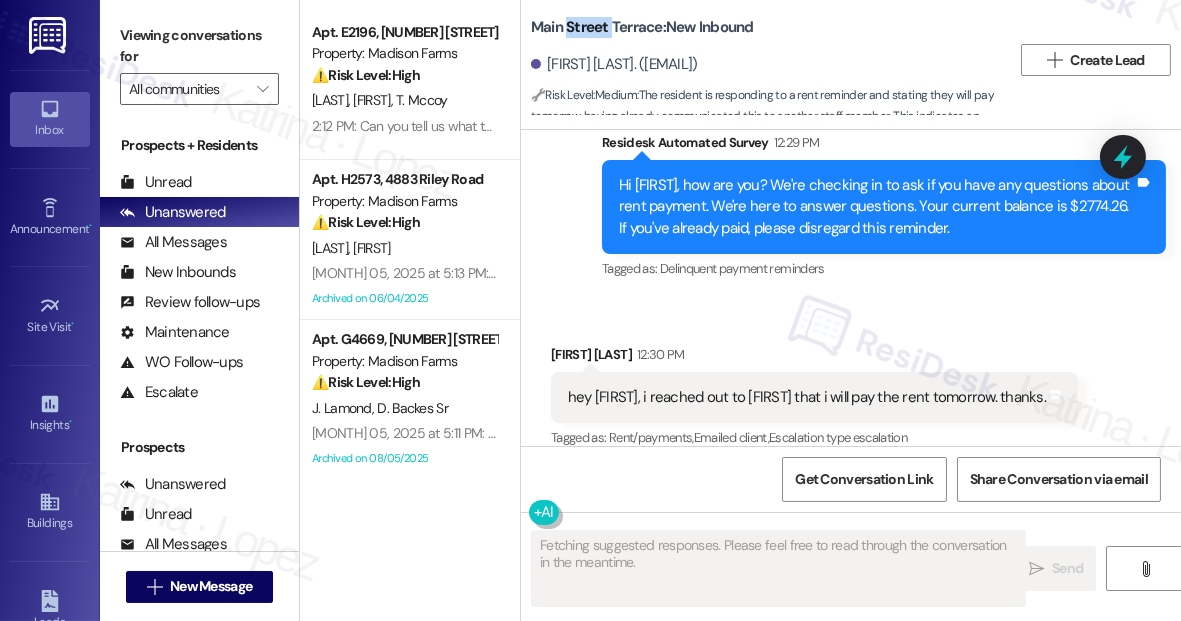 click on "Main Street Terrace: New Inbound" at bounding box center [642, 27] 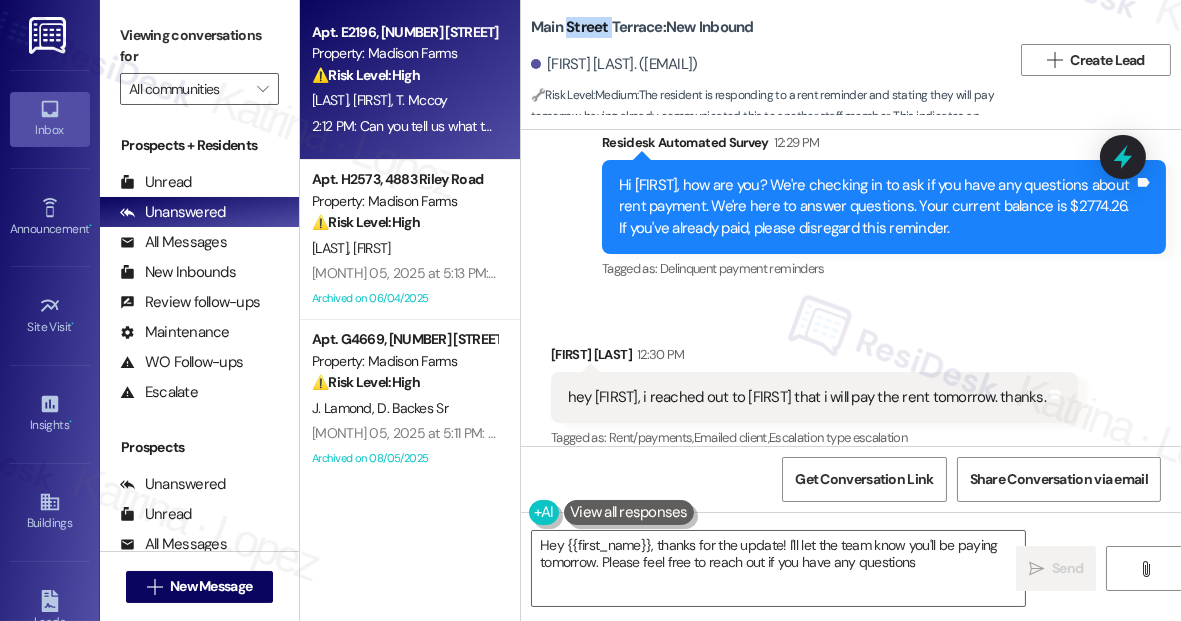 type on "Hey {{first_name}}, thanks for the update! I'll let the team know you'll be paying tomorrow. Please feel free to reach out if you have any questions!" 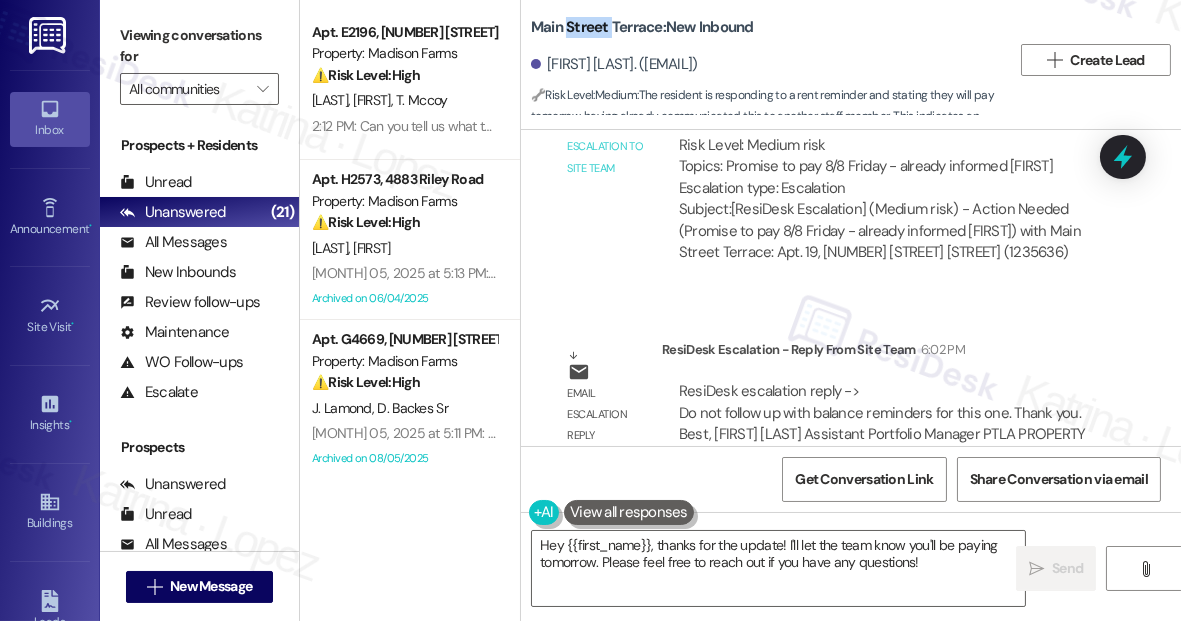 scroll, scrollTop: 11407, scrollLeft: 0, axis: vertical 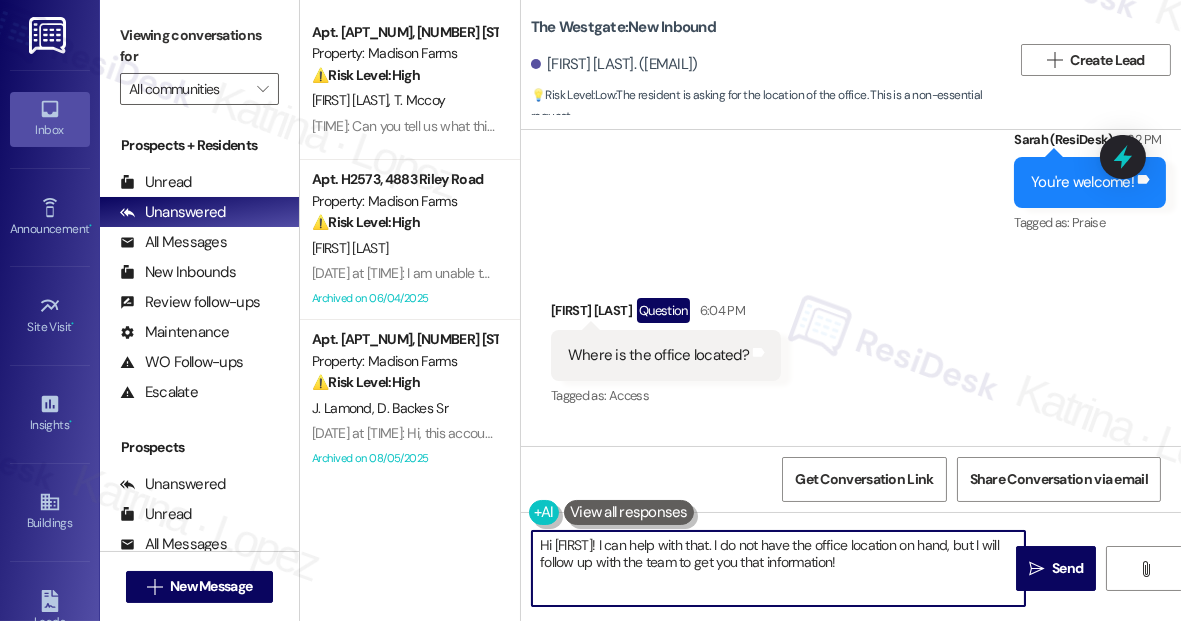 click on "Hi {{first_name}}! I can help with that. I do not have the office location on hand, but I will follow up with the team to get you that information!" at bounding box center [778, 568] 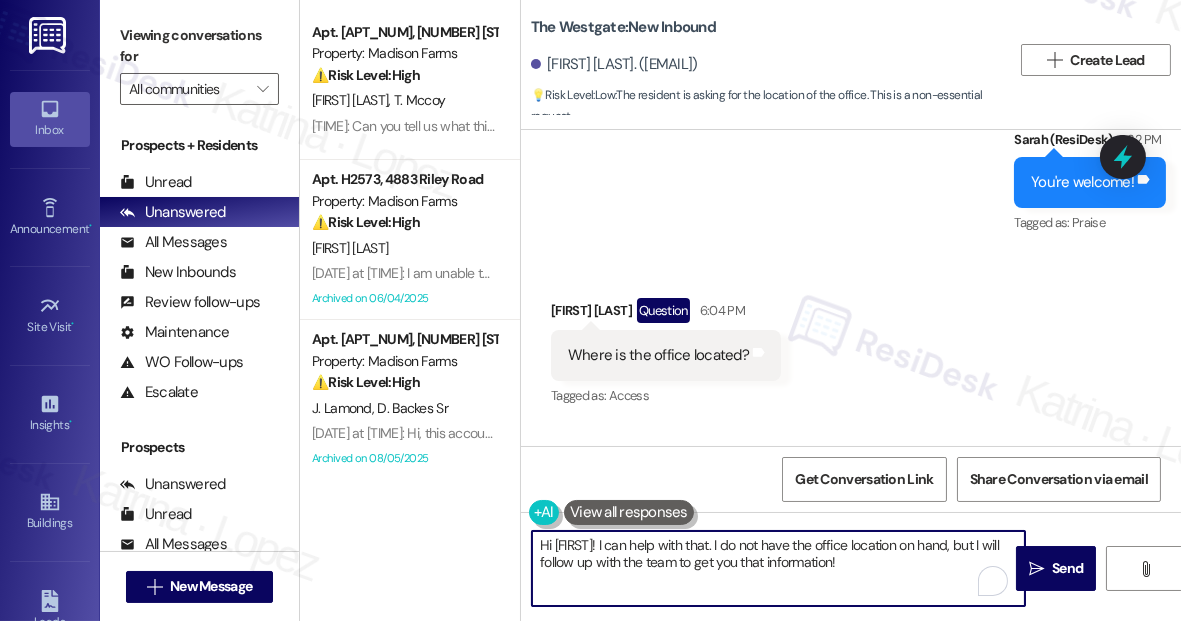 click on "Hi {{first_name}}! I can help with that. I do not have the office location on hand, but I will follow up with the team to get you that information!" at bounding box center [778, 568] 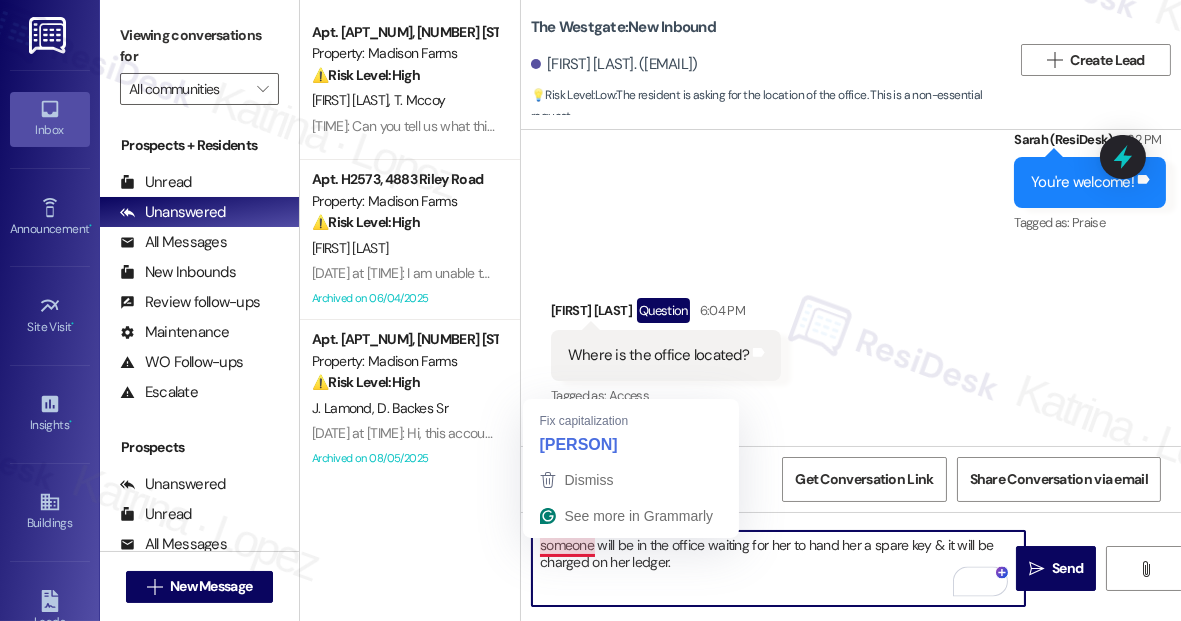click on "someone will be in the office waiting for her to hand her a spare key & it will be charged on her ledger." at bounding box center (778, 568) 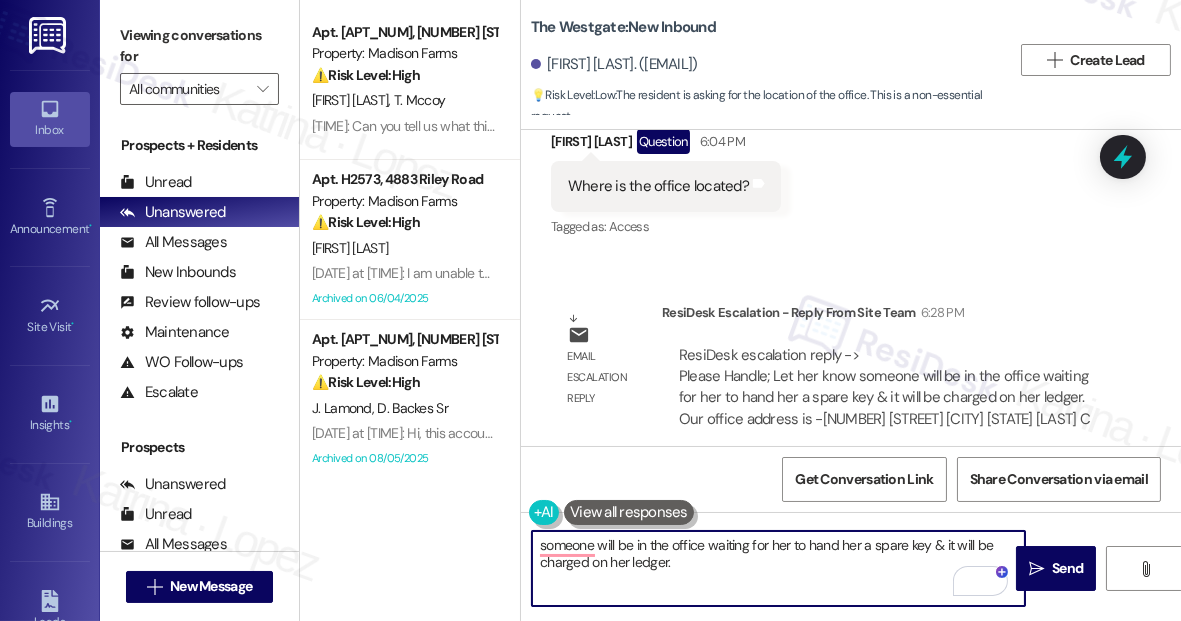 scroll, scrollTop: 1981, scrollLeft: 0, axis: vertical 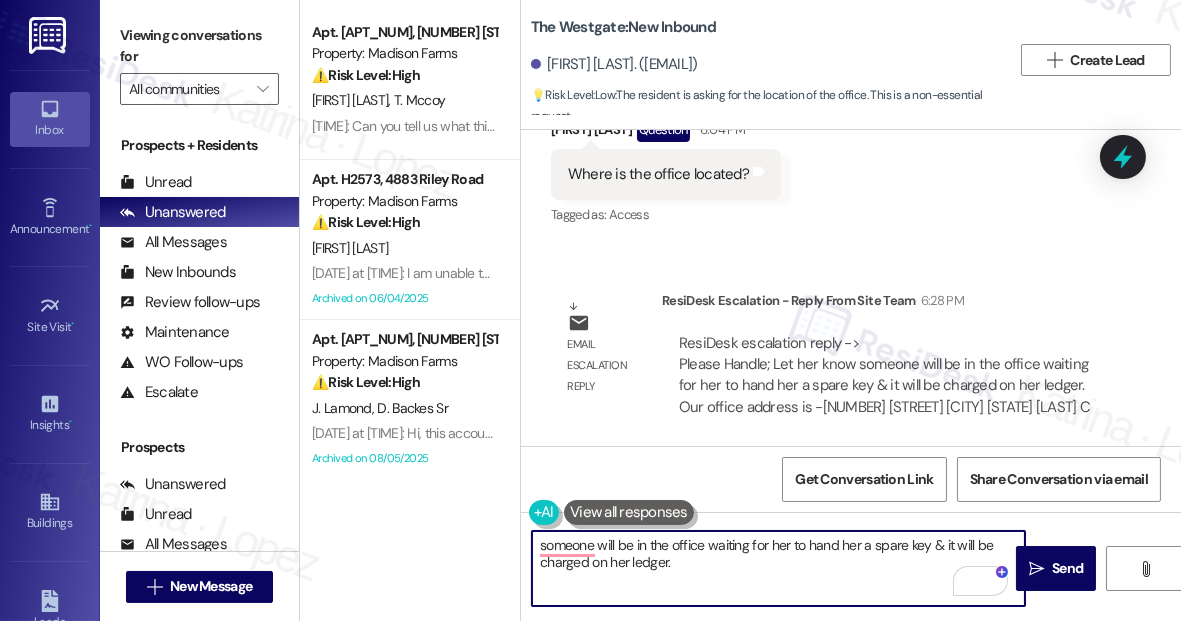 click on "The Westgate:  New Inbound" at bounding box center [623, 27] 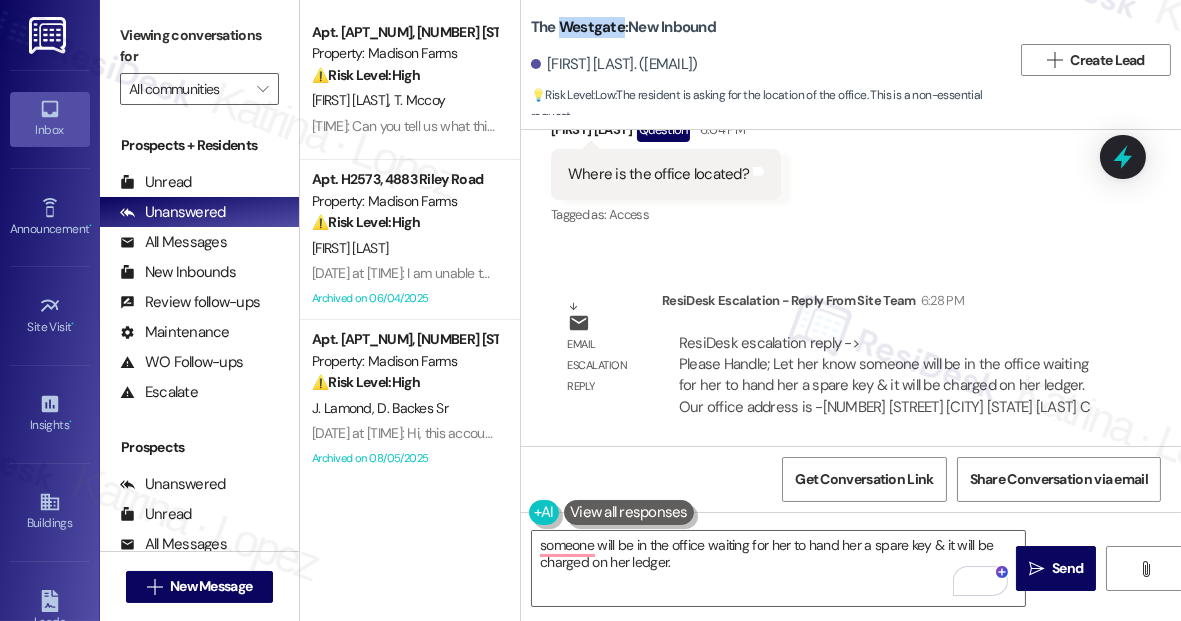 click on "The Westgate:  New Inbound" at bounding box center (623, 27) 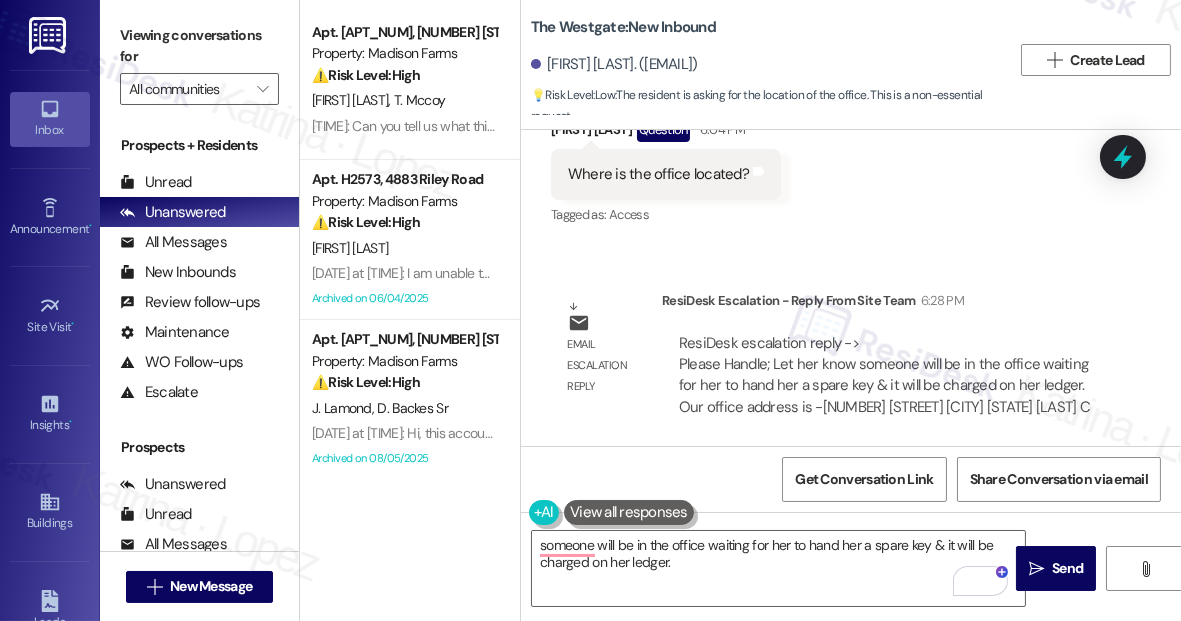 click on "Viewing conversations for" at bounding box center (199, 46) 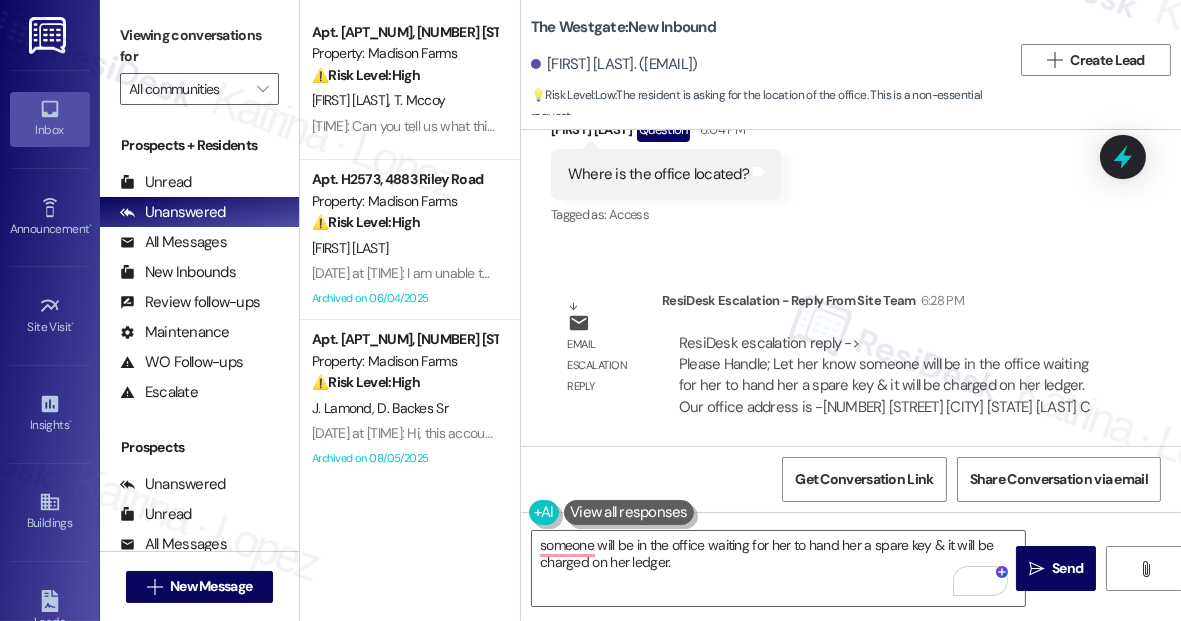 click on "Viewing conversations for All communities " at bounding box center (199, 62) 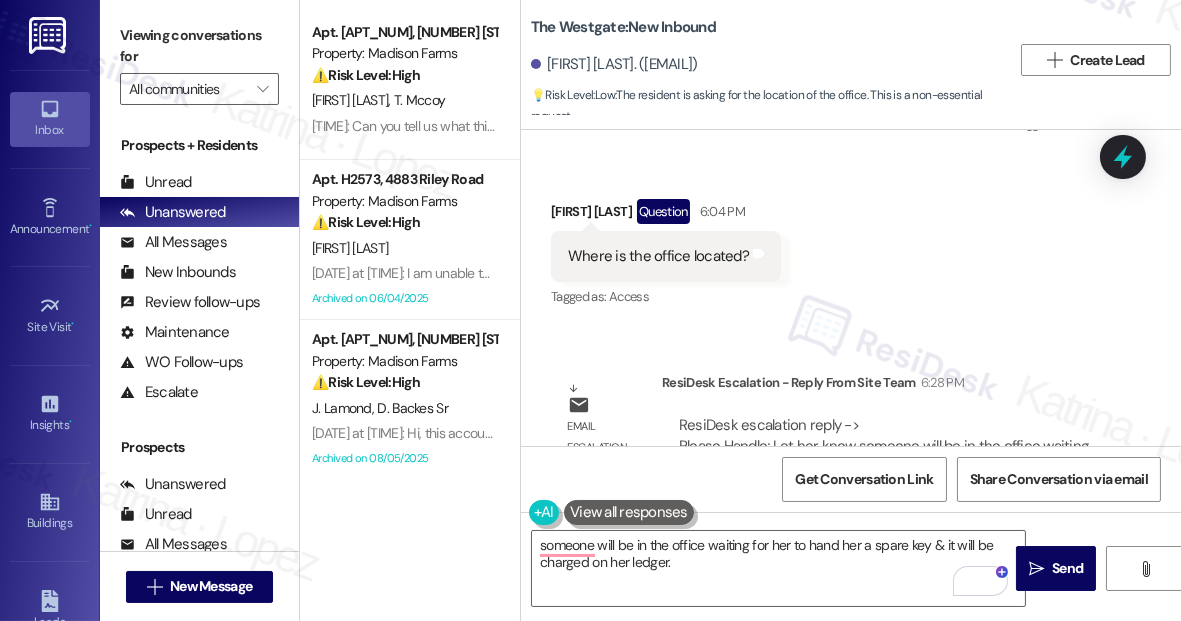 scroll, scrollTop: 2026, scrollLeft: 0, axis: vertical 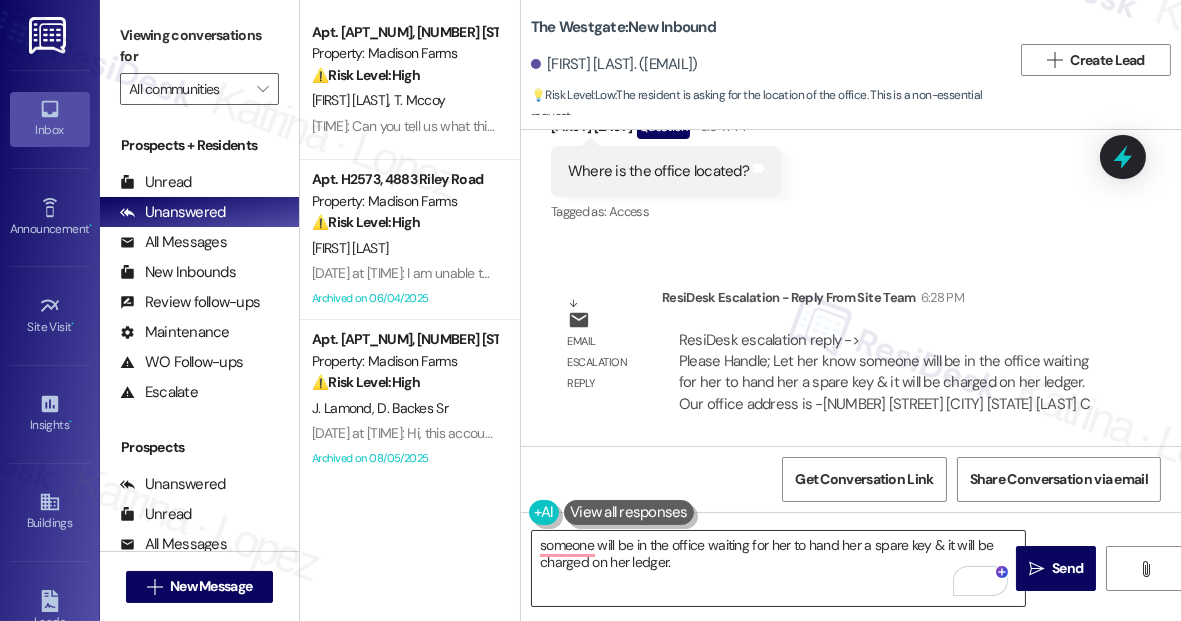 click on "someone will be in the office waiting for her to hand her a spare key & it will be charged on her ledger." at bounding box center (778, 568) 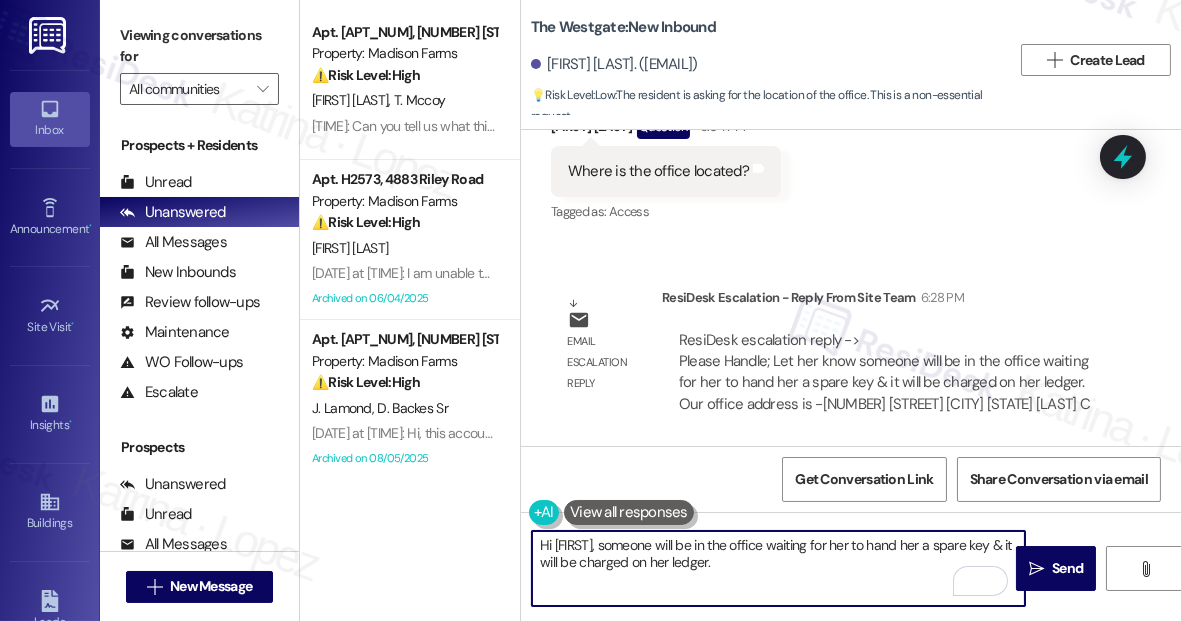 click on "Hi Ava, someone will be in the office waiting for her to hand her a spare key & it will be charged on her ledger." at bounding box center [778, 568] 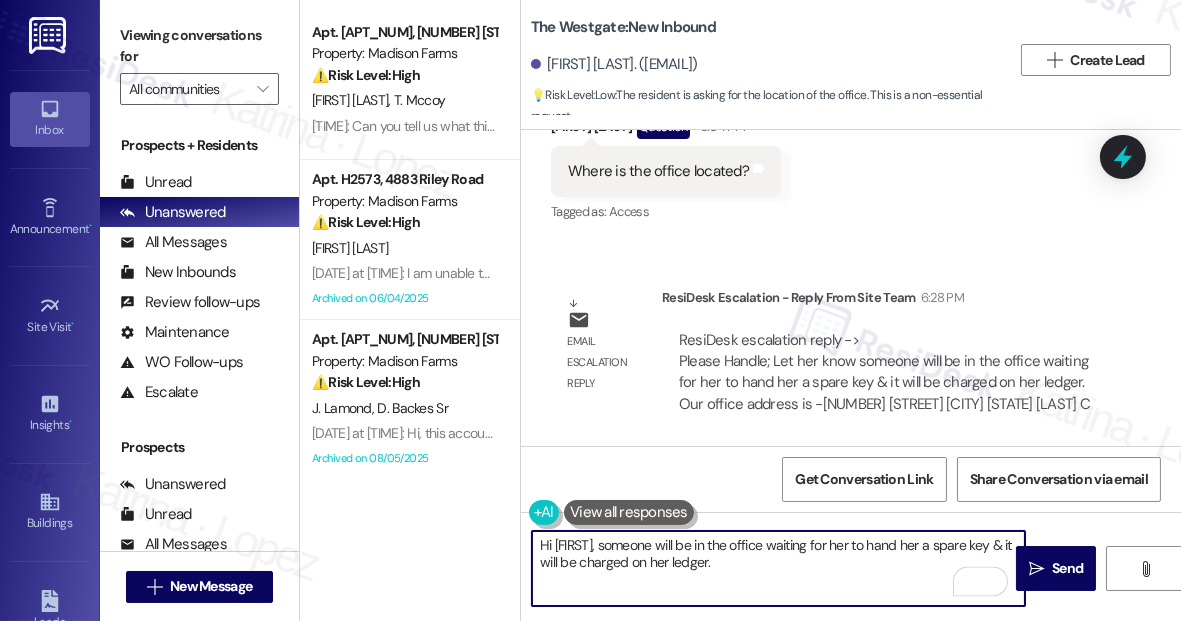 click on "Hi Ava, someone will be in the office waiting for you to hand her a spare key & it will be charged on her ledger." at bounding box center (778, 568) 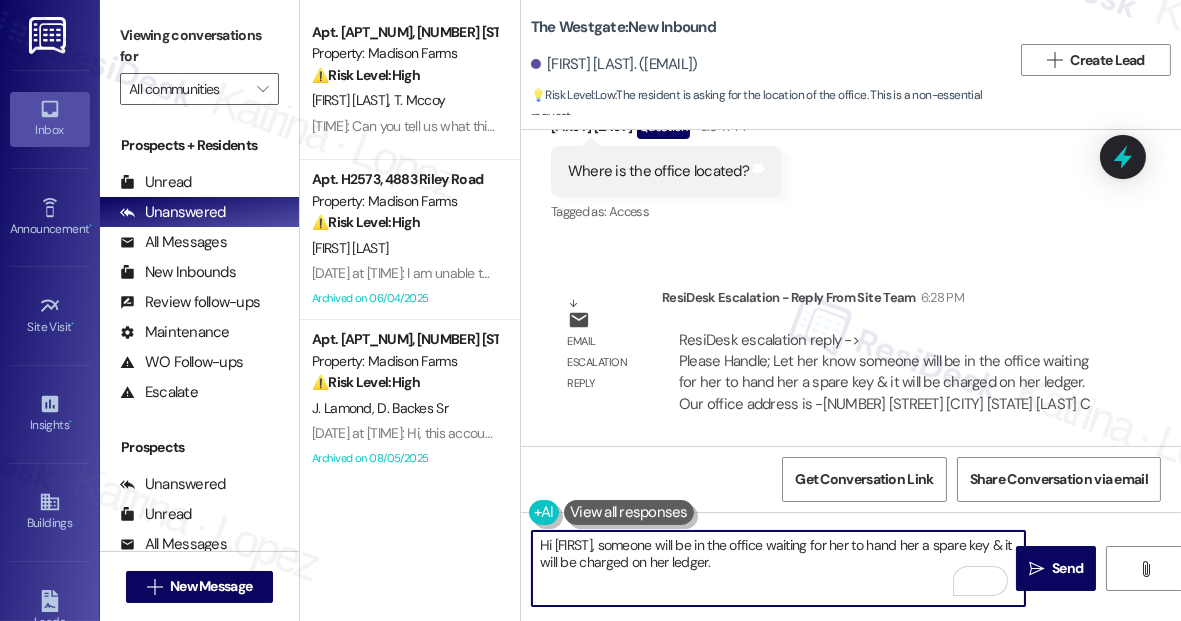 click on "Hi Ava, someone will be in the office waiting for you to hand her a spare key & it will be charged on her ledger." at bounding box center (778, 568) 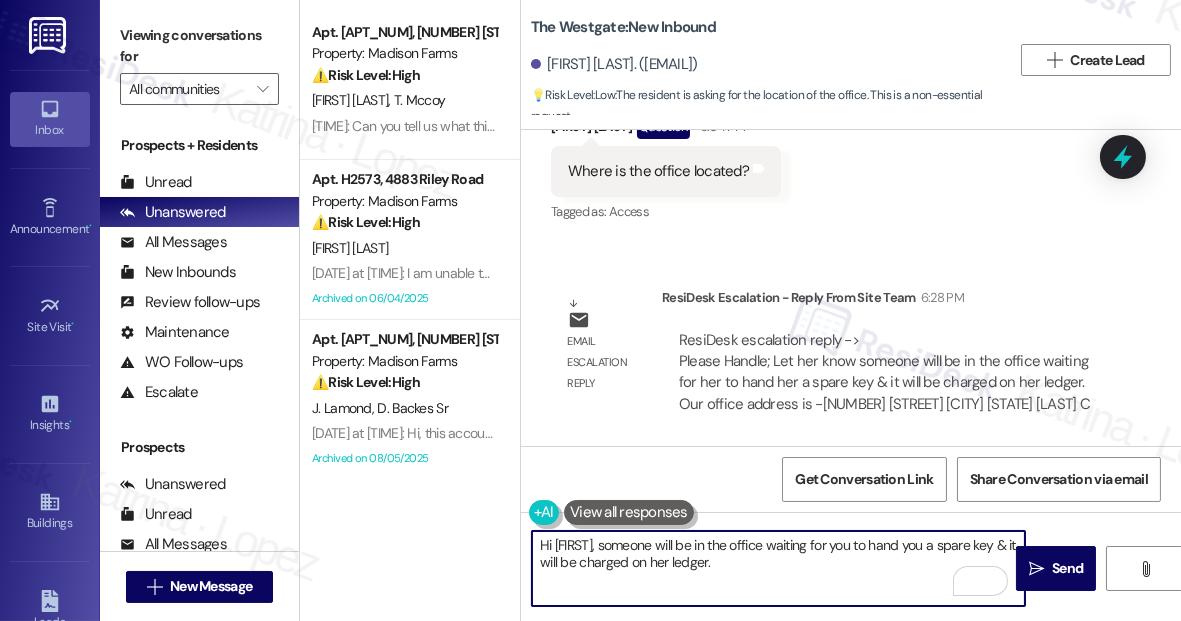 click on "Hi Ava, someone will be in the office waiting for you to hand you a spare key & it will be charged on her ledger." at bounding box center (778, 568) 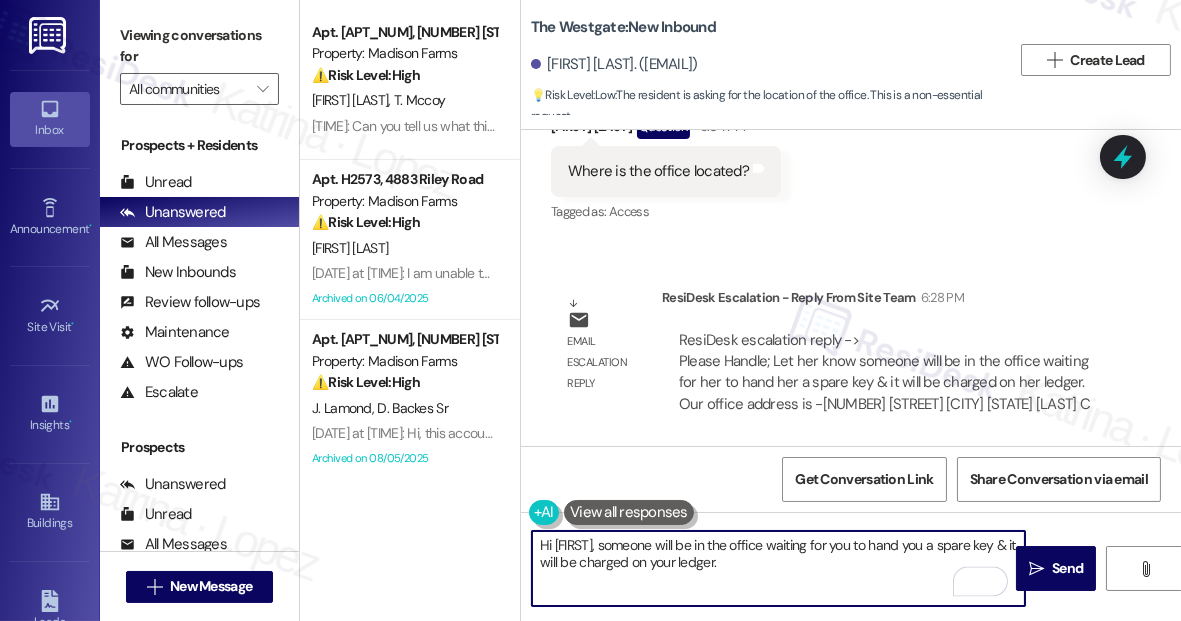 click on "Hi [FIRST], someone will be in the office waiting for you to hand you a spare key & it will be charged on your ledger." at bounding box center (778, 568) 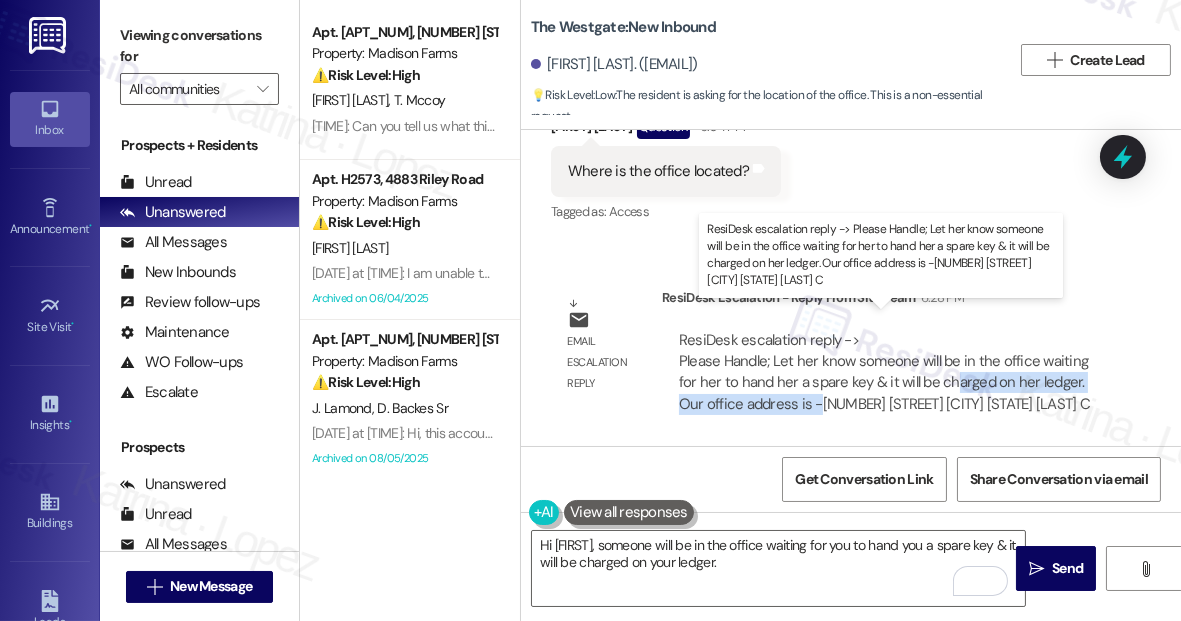 drag, startPoint x: 819, startPoint y: 385, endPoint x: 954, endPoint y: 369, distance: 135.94484 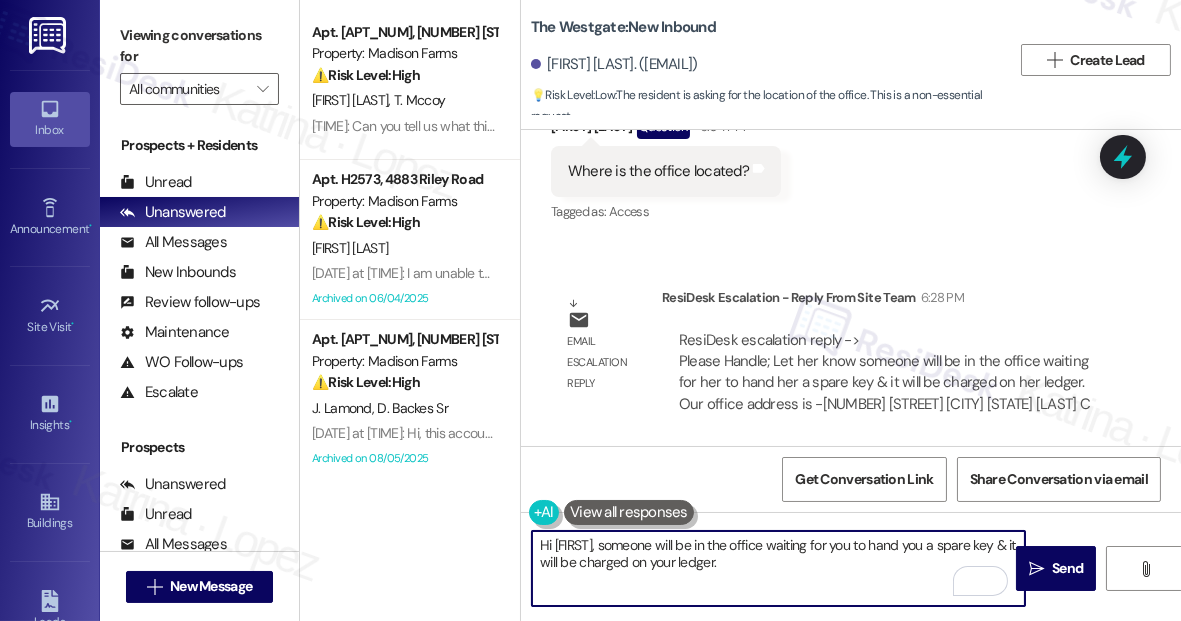 click on "Hi Ava, someone will be in the office waiting for you to hand you a spare key & it will be charged on your ledger." at bounding box center (778, 568) 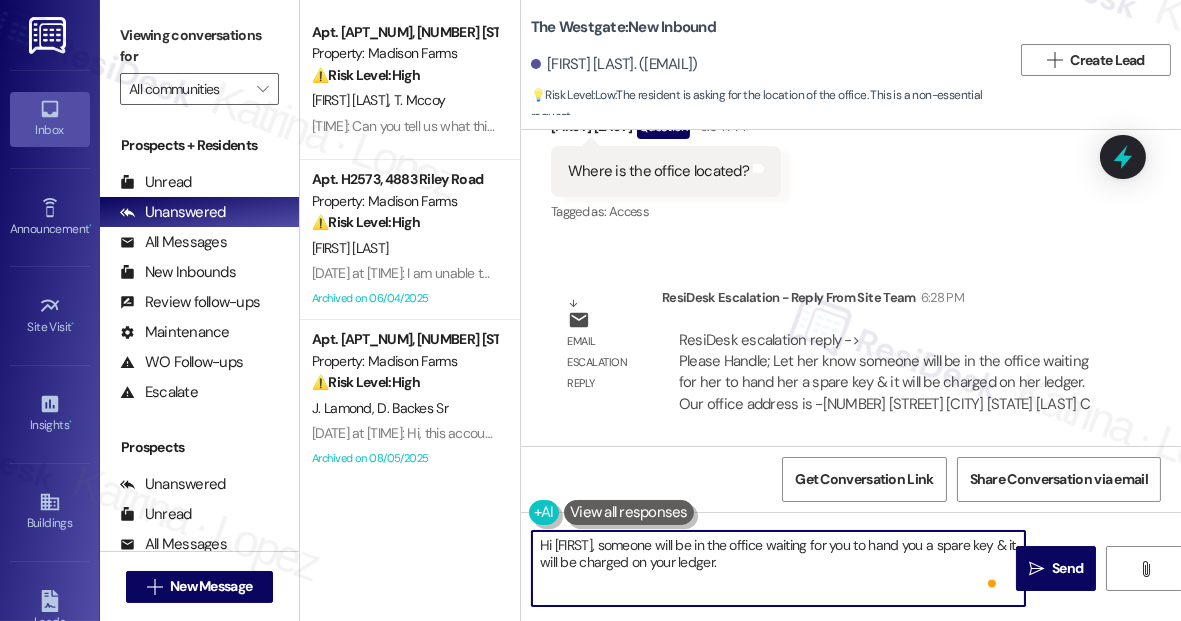 paste on "Our office address is -225 E 17th Ave Eugene OR" 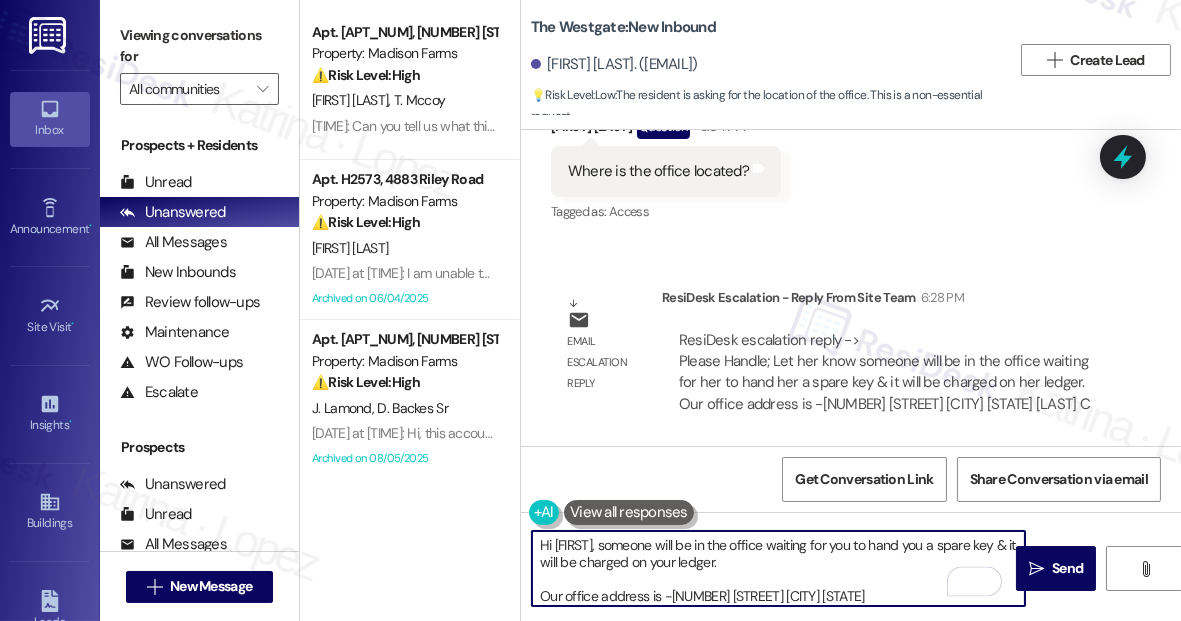 click on "Hi Ava, someone will be in the office waiting for you to hand you a spare key & it will be charged on your ledger.
Our office address is -225 E 17th Ave Eugene OR" at bounding box center [778, 568] 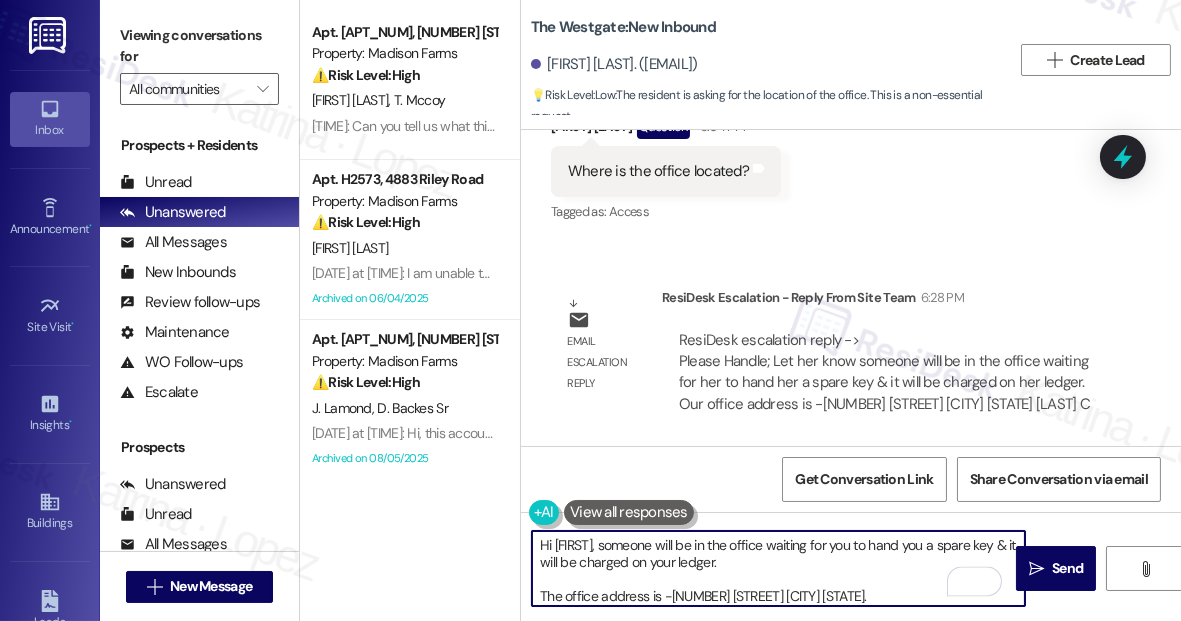 click on "Hi Ava, someone will be in the office waiting for you to hand you a spare key & it will be charged on your ledger.
The office address is -225 E 17th Ave Eugene OR" at bounding box center [778, 568] 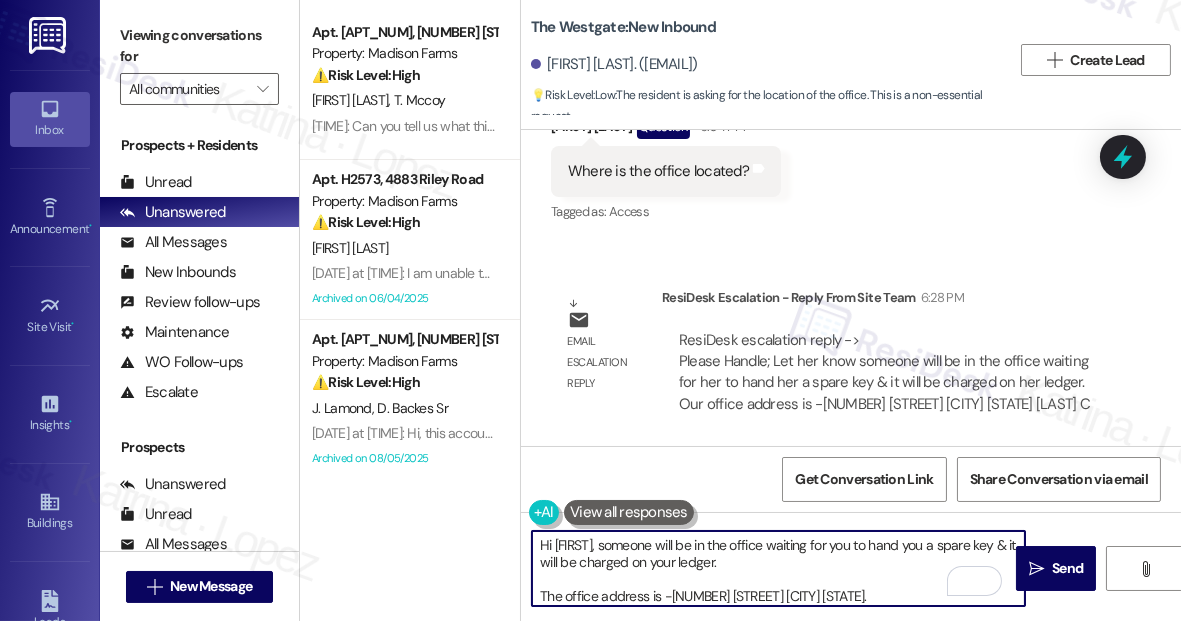 type on "Hi Ava, someone will be in the office waiting for you to hand you a spare key & it will be charged on your ledger.
The office address is -225 E 17th Ave Eugene OR." 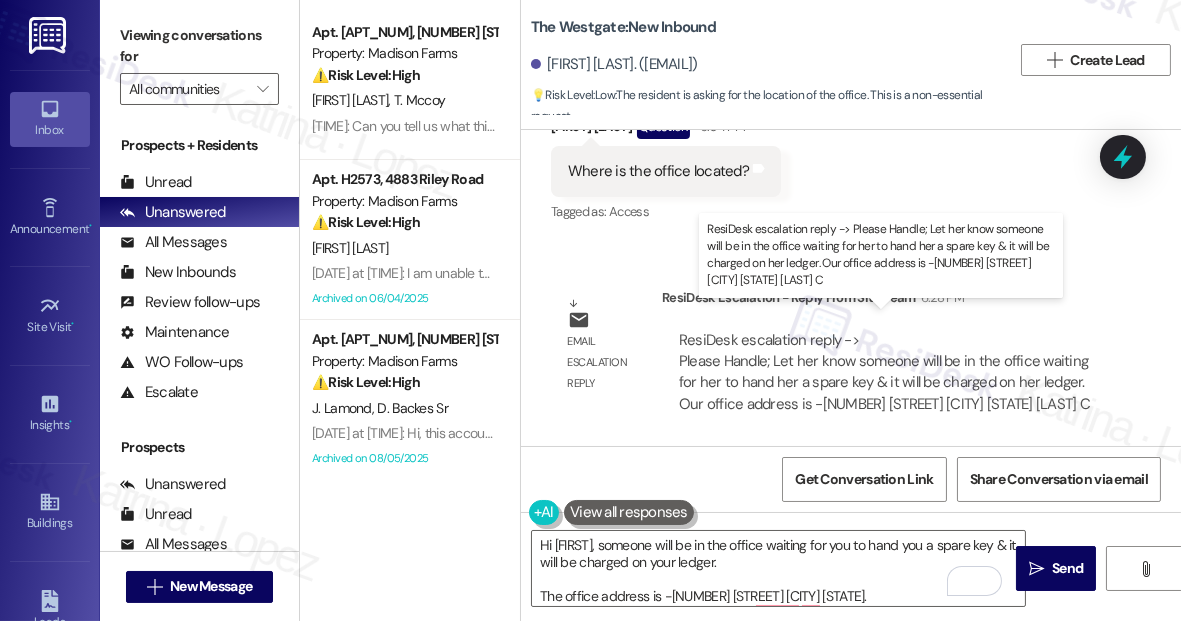 click on "ResiDesk escalation reply ->
Please Handle; Let her know someone will be in the office waiting for her to hand her a spare key & it will be charged on her ledger. Our office address is -225 E 17th Ave Eugene OR Isabel Arizmendi C ResiDesk escalation reply ->
Please Handle; Let her know someone will be in the office waiting for her to hand her a spare key & it will be charged on her ledger. Our office address is -225 E 17th Ave Eugene OR Isabel Arizmendi C" at bounding box center (884, 372) 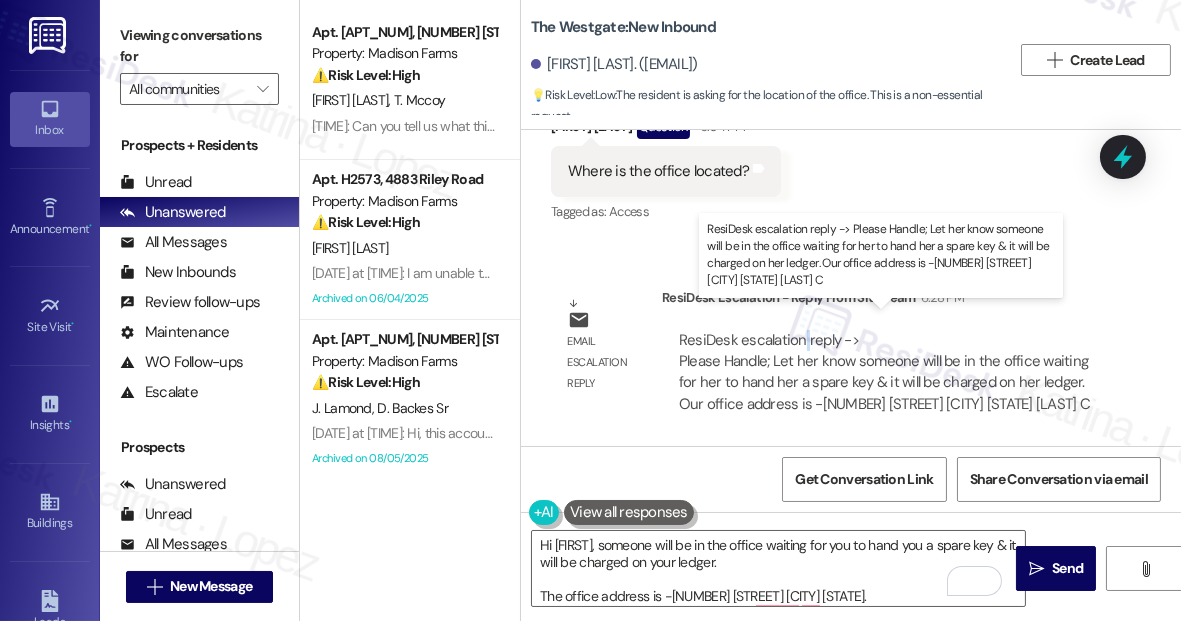 click on "ResiDesk escalation reply ->
Please Handle; Let her know someone will be in the office waiting for her to hand her a spare key & it will be charged on her ledger. Our office address is -225 E 17th Ave Eugene OR Isabel Arizmendi C ResiDesk escalation reply ->
Please Handle; Let her know someone will be in the office waiting for her to hand her a spare key & it will be charged on her ledger. Our office address is -225 E 17th Ave Eugene OR Isabel Arizmendi C" at bounding box center (884, 372) 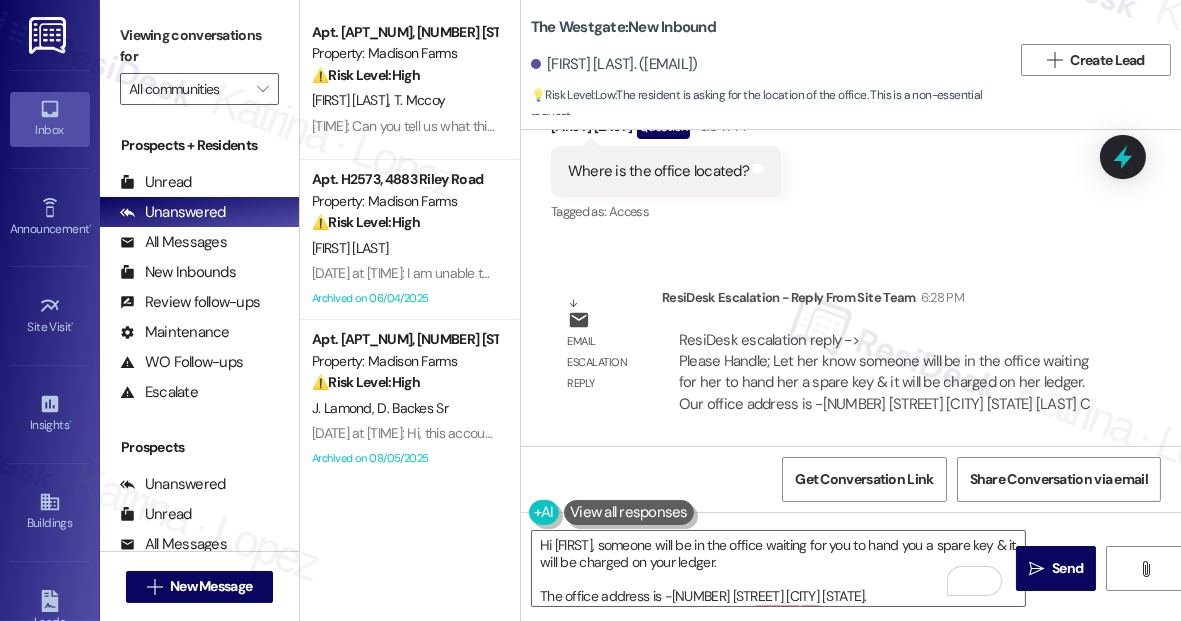click on "ResiDesk escalation reply ->
Please Handle; Let her know someone will be in the office waiting for her to hand her a spare key & it will be charged on her ledger. Our office address is -225 E 17th Ave Eugene OR Isabel Arizmendi C ResiDesk escalation reply ->
Please Handle; Let her know someone will be in the office waiting for her to hand her a spare key & it will be charged on her ledger. Our office address is -225 E 17th Ave Eugene OR Isabel Arizmendi C" at bounding box center [884, 372] 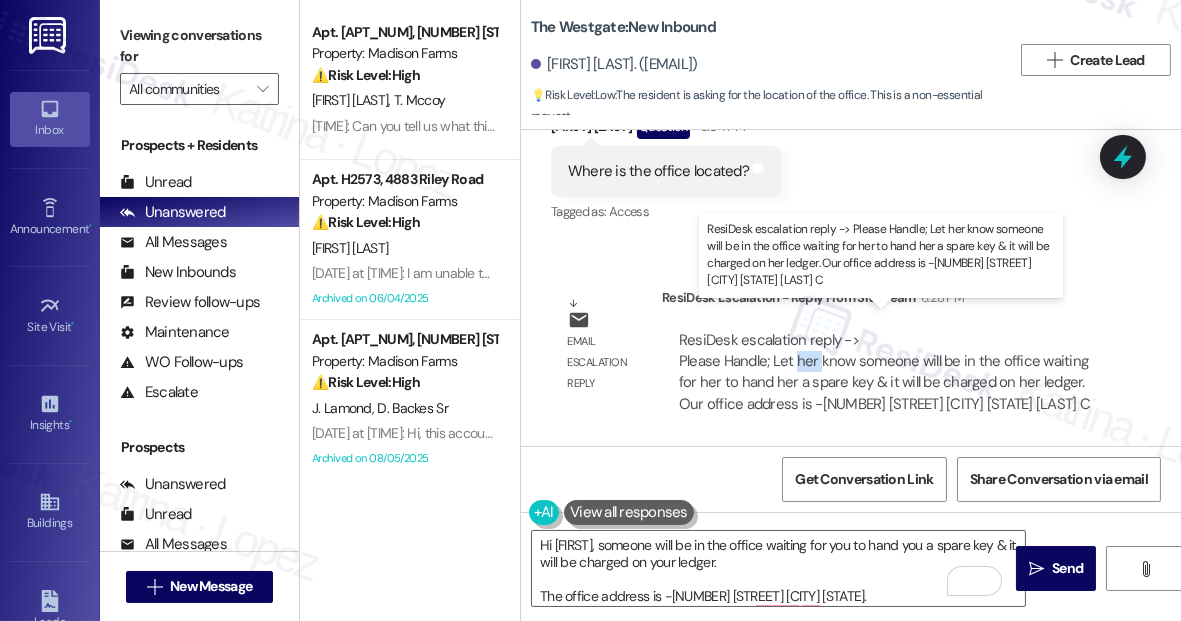 click on "ResiDesk escalation reply ->
Please Handle; Let her know someone will be in the office waiting for her to hand her a spare key & it will be charged on her ledger. Our office address is -225 E 17th Ave Eugene OR Isabel Arizmendi C ResiDesk escalation reply ->
Please Handle; Let her know someone will be in the office waiting for her to hand her a spare key & it will be charged on her ledger. Our office address is -225 E 17th Ave Eugene OR Isabel Arizmendi C" at bounding box center [884, 372] 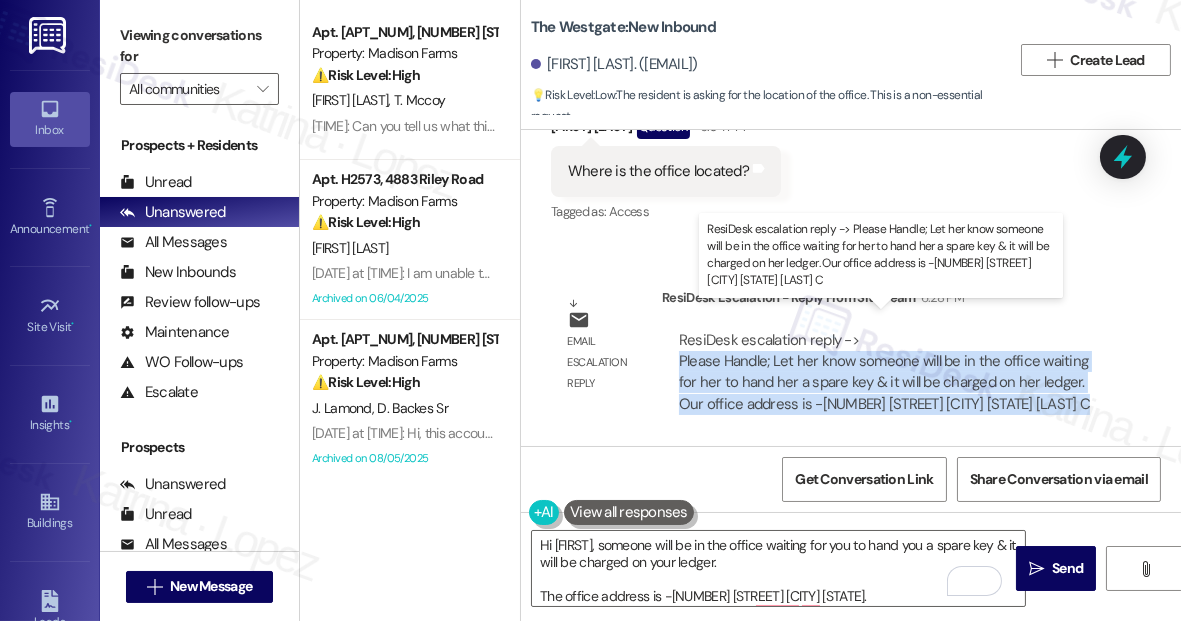 click on "ResiDesk escalation reply ->
Please Handle; Let her know someone will be in the office waiting for her to hand her a spare key & it will be charged on her ledger. Our office address is -225 E 17th Ave Eugene OR Isabel Arizmendi C ResiDesk escalation reply ->
Please Handle; Let her know someone will be in the office waiting for her to hand her a spare key & it will be charged on her ledger. Our office address is -225 E 17th Ave Eugene OR Isabel Arizmendi C" at bounding box center [884, 372] 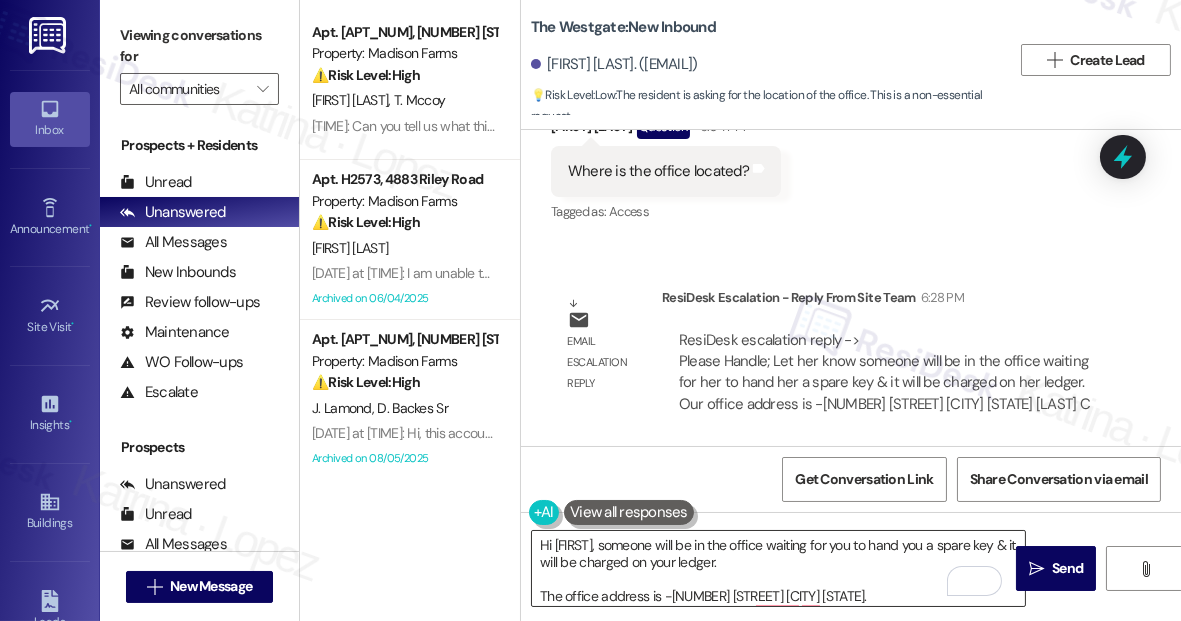 click on "Hi Ava, someone will be in the office waiting for you to hand you a spare key & it will be charged on your ledger.
The office address is -225 E 17th Ave Eugene OR." at bounding box center (778, 568) 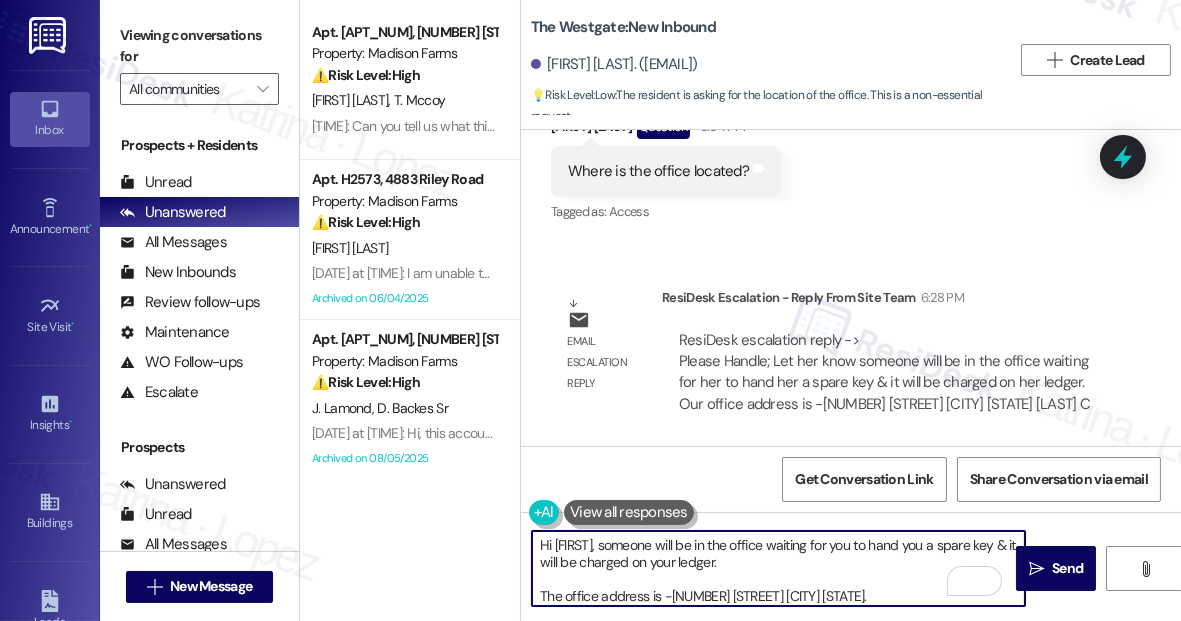 click on "Hi Ava, someone will be in the office waiting for you to hand you a spare key & it will be charged on your ledger.
The office address is -225 E 17th Ave Eugene OR." at bounding box center [778, 568] 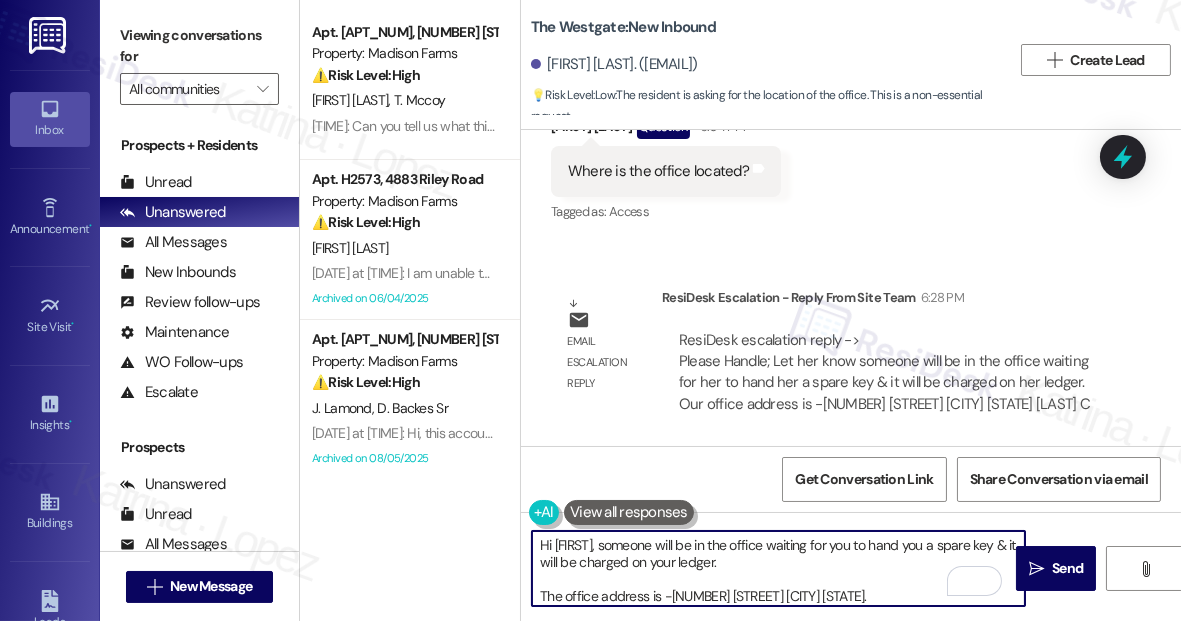 click on "Hi Ava, someone will be in the office waiting for you to hand you a spare key & it will be charged on your ledger.
The office address is -225 E 17th Ave Eugene OR." at bounding box center [778, 568] 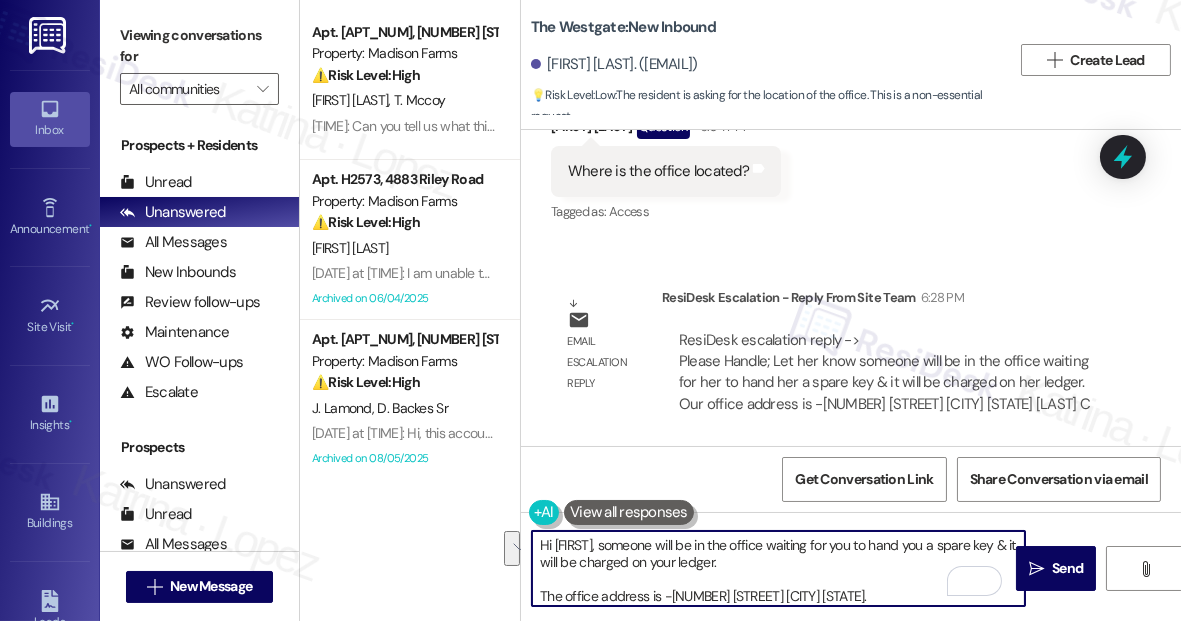 click on "Hi Ava, someone will be in the office waiting for you to hand you a spare key & it will be charged on your ledger.
The office address is -225 E 17th Ave Eugene OR." at bounding box center (778, 568) 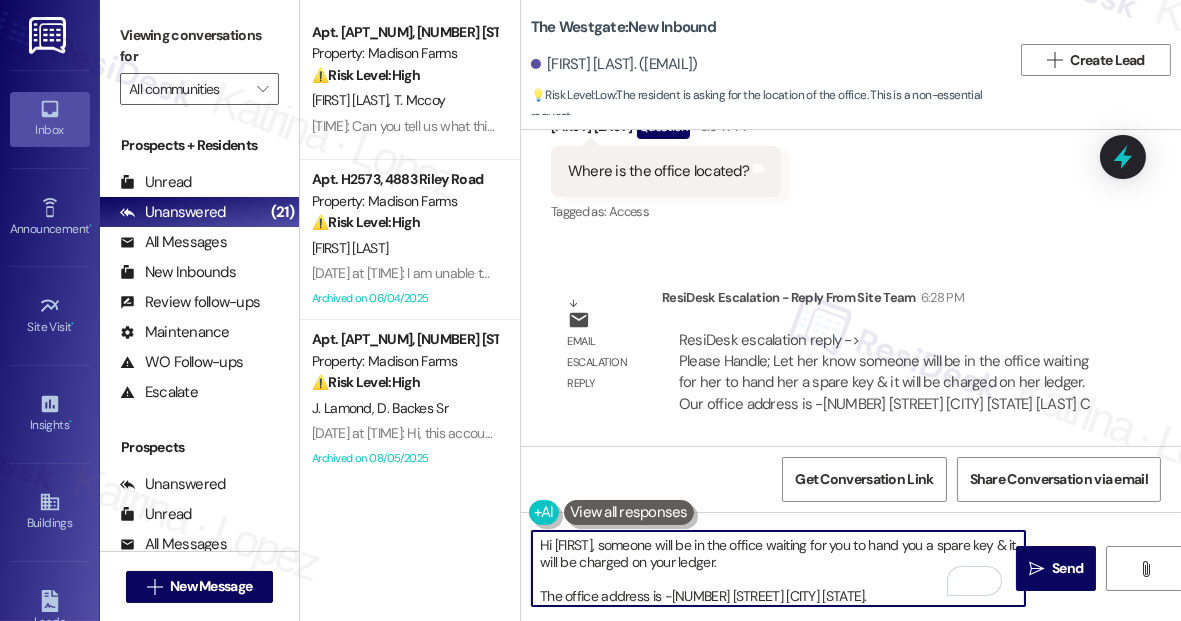 click on "Hi Ava, someone will be in the office waiting for you to hand you a spare key & it will be charged on your ledger.
The office address is -225 E 17th Ave Eugene OR." at bounding box center [778, 568] 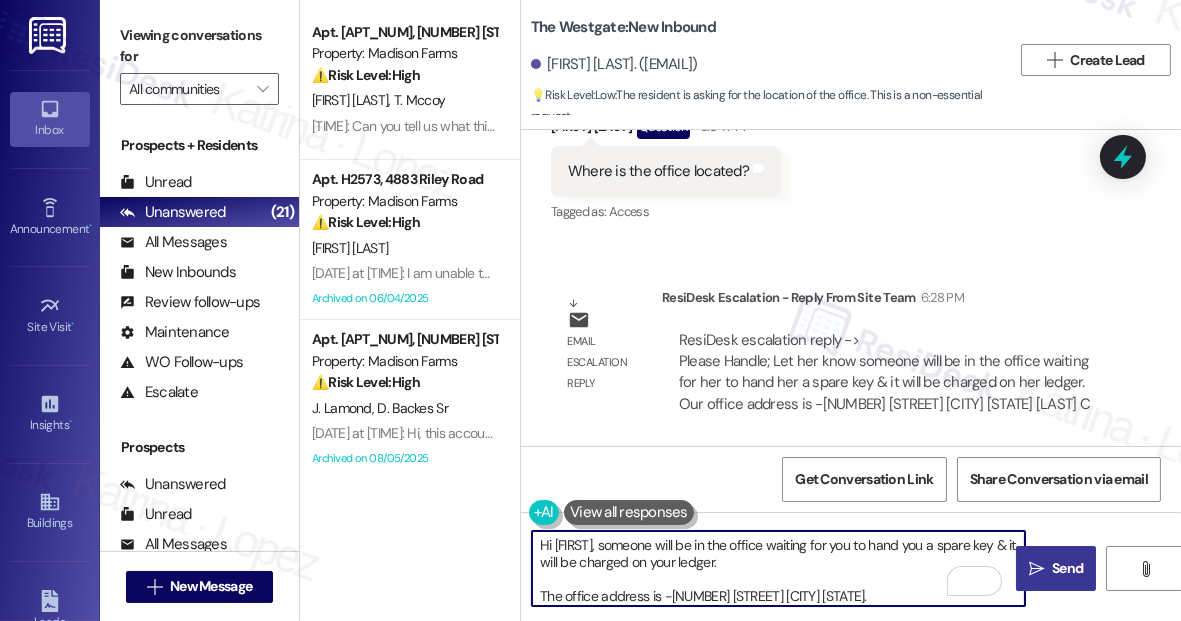 click on " Send" at bounding box center (1056, 568) 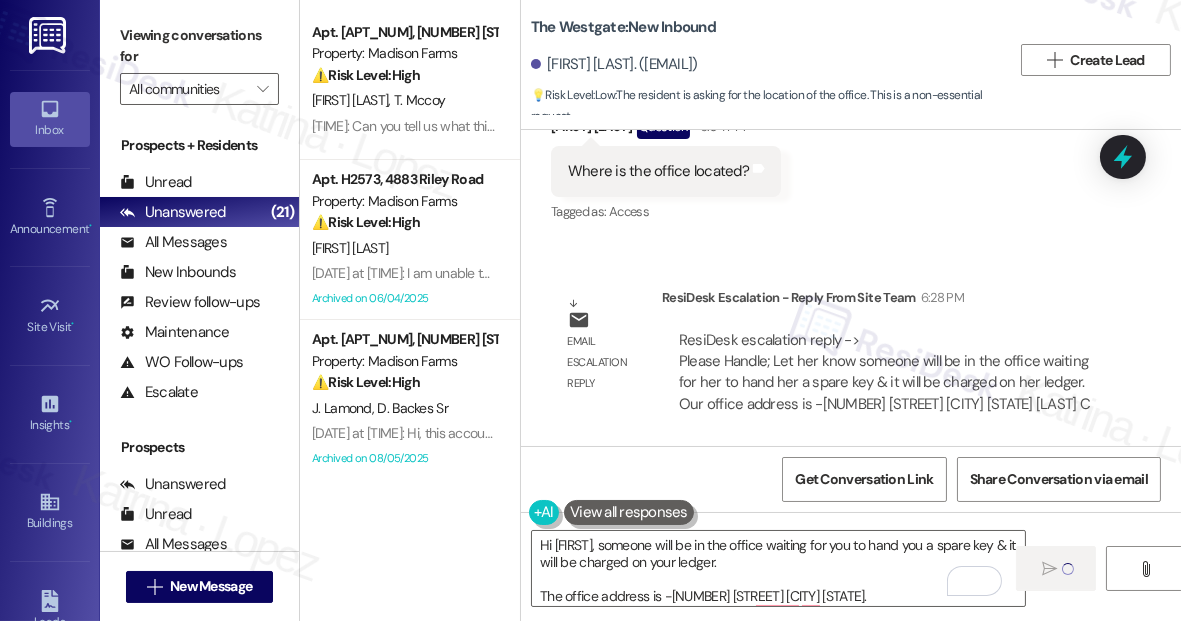 type 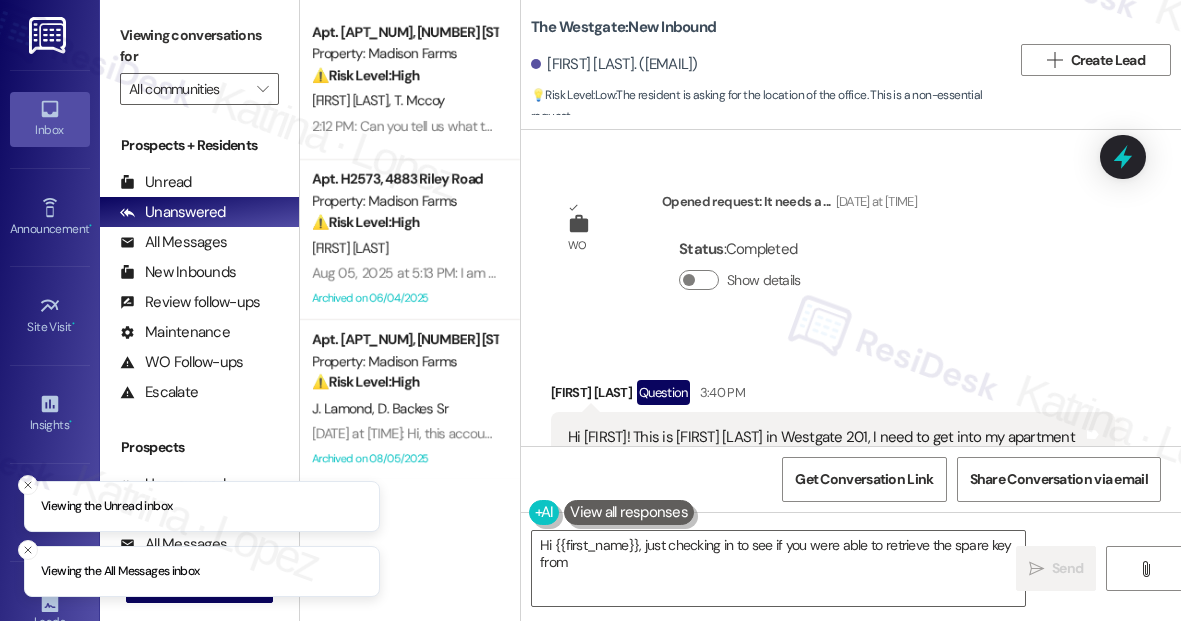 scroll, scrollTop: 0, scrollLeft: 0, axis: both 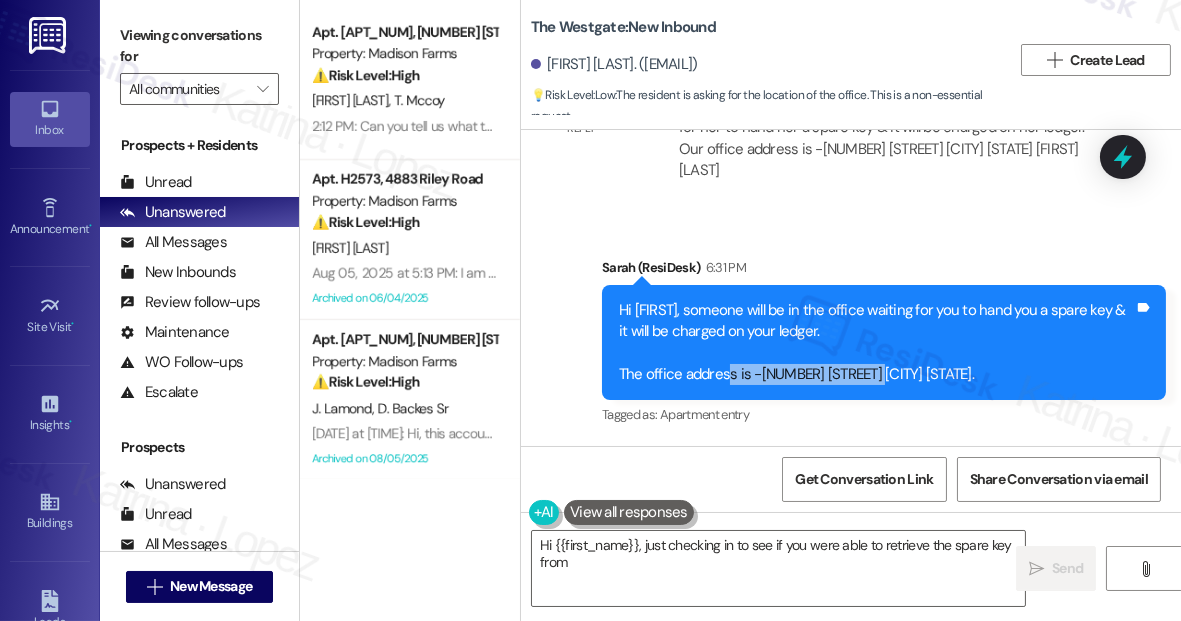 drag, startPoint x: 728, startPoint y: 384, endPoint x: 879, endPoint y: 384, distance: 151 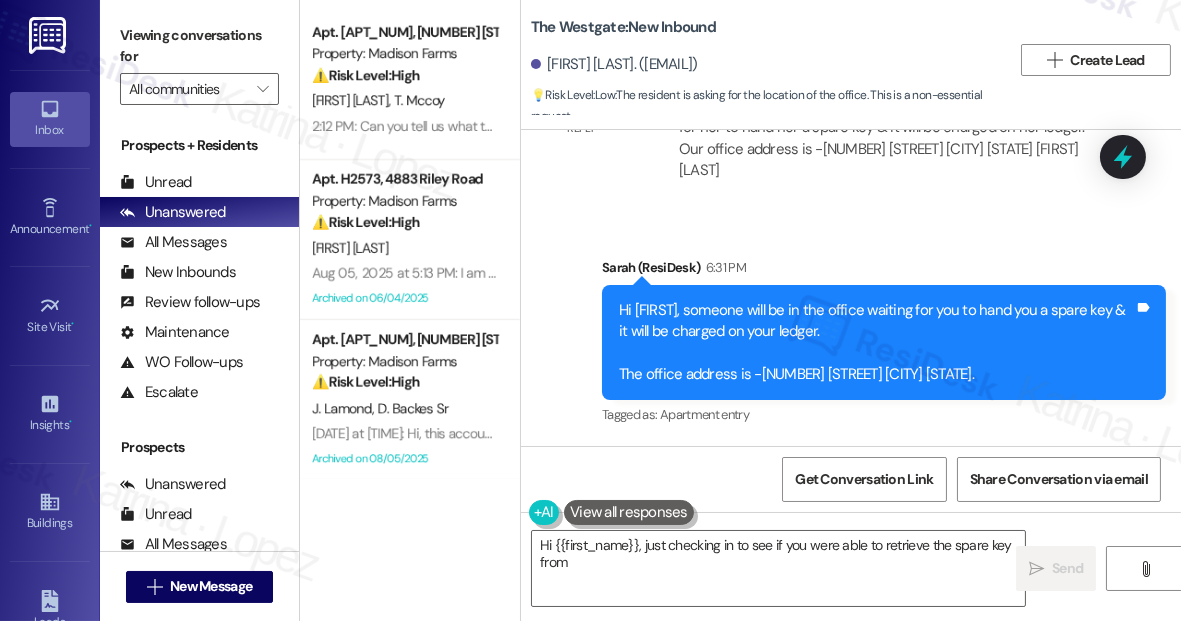 click on "Hi [FIRST], someone will be in the office waiting for you to hand you a spare key & it will be charged on your ledger.
The office address is -[NUMBER] [STREET] [CITY] [STATE]." at bounding box center (876, 343) 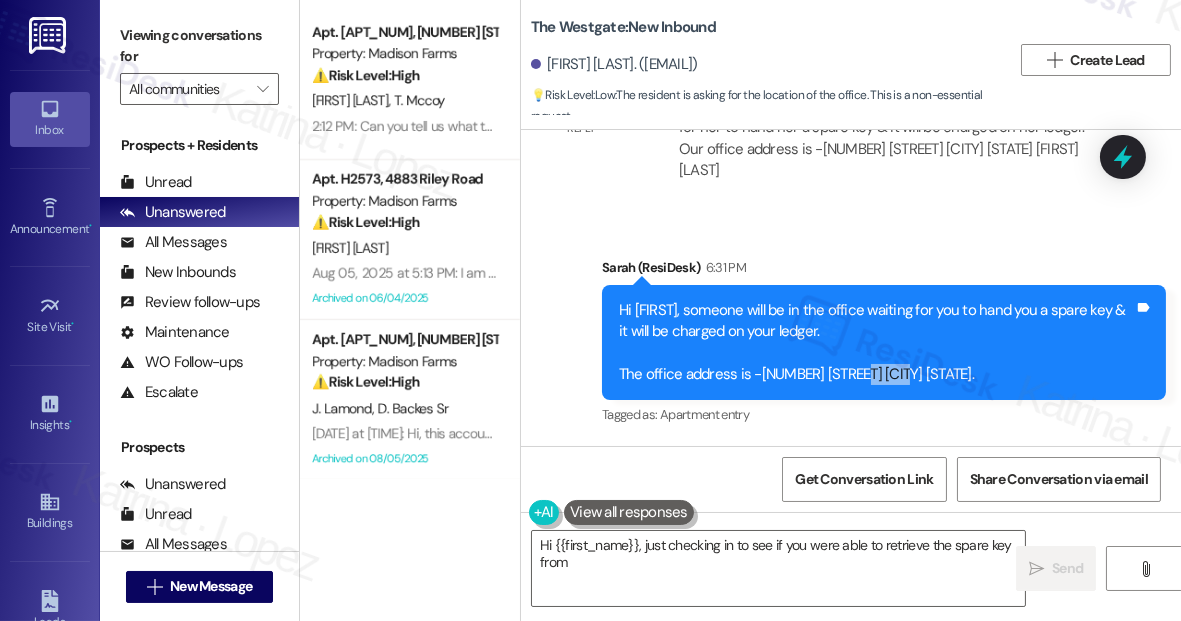 click on "Hi [FIRST], someone will be in the office waiting for you to hand you a spare key & it will be charged on your ledger.
The office address is -[NUMBER] [STREET] [CITY] [STATE]." at bounding box center [876, 343] 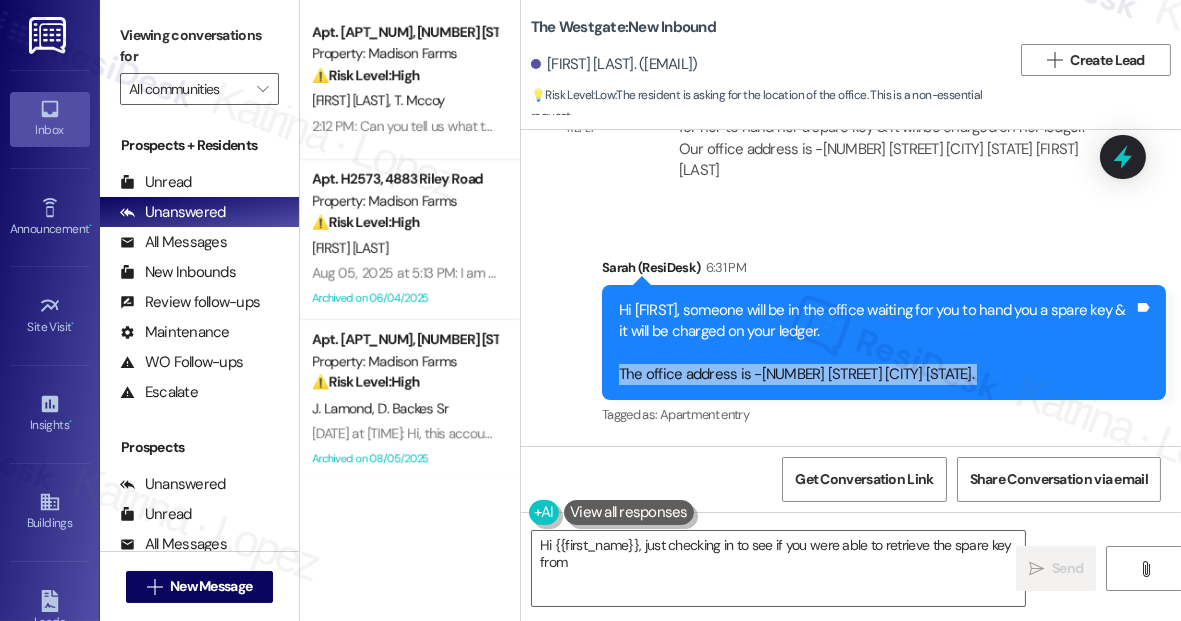 click on "Hi [FIRST], someone will be in the office waiting for you to hand you a spare key & it will be charged on your ledger.
The office address is -[NUMBER] [STREET] [CITY] [STATE]." at bounding box center (876, 343) 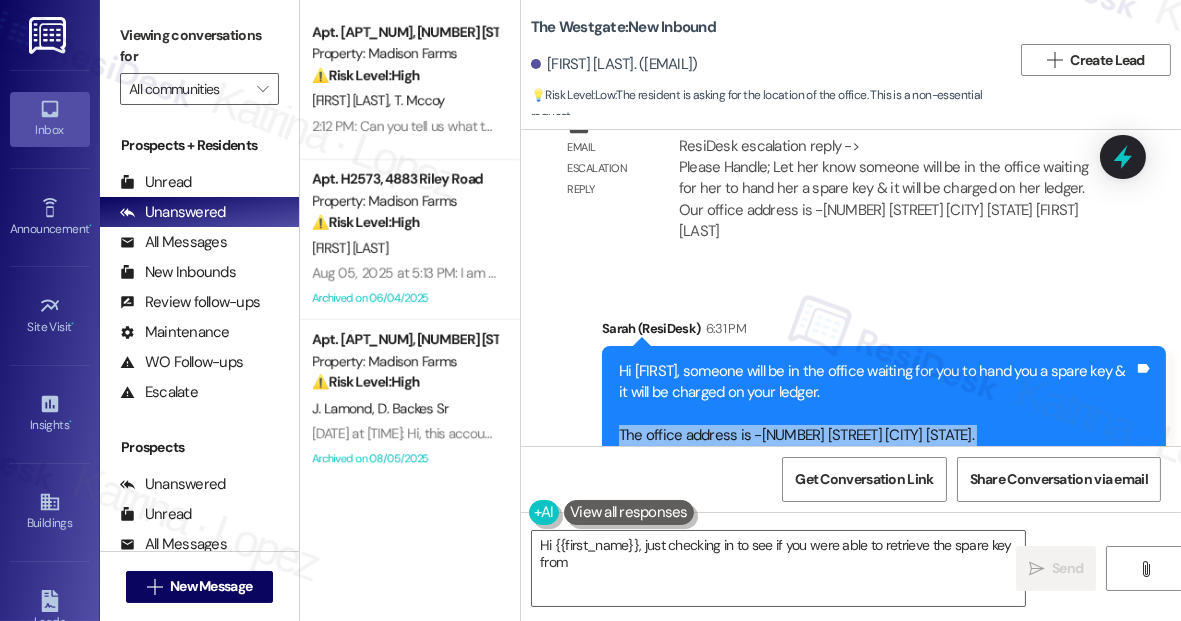 scroll, scrollTop: 2258, scrollLeft: 0, axis: vertical 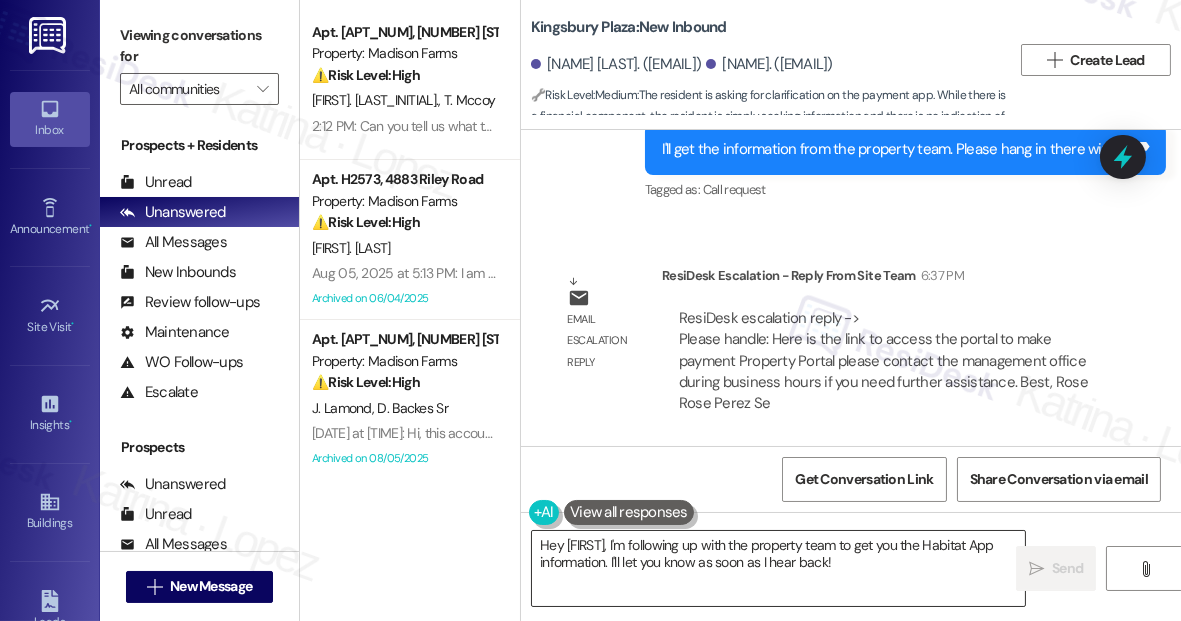 click on "Hey [FIRST], I'm following up with the property team to get you the Habitat App information. I'll let you know as soon as I hear back!" at bounding box center [778, 568] 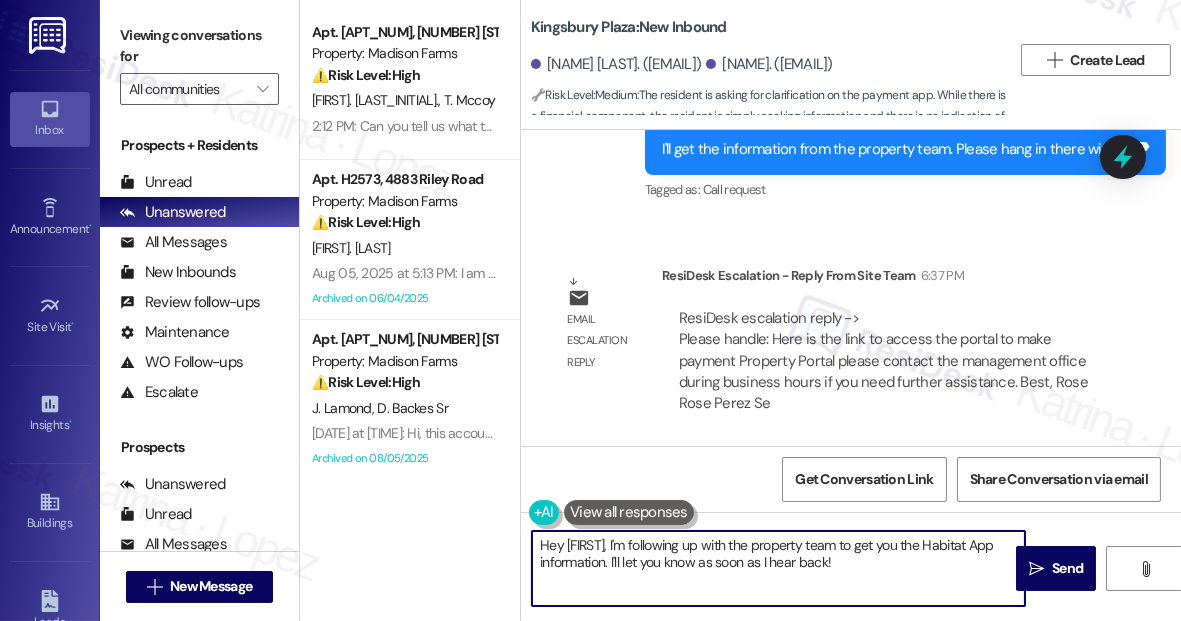 click on "Hey [FIRST], I'm following up with the property team to get you the Habitat App information. I'll let you know as soon as I hear back!" at bounding box center [778, 568] 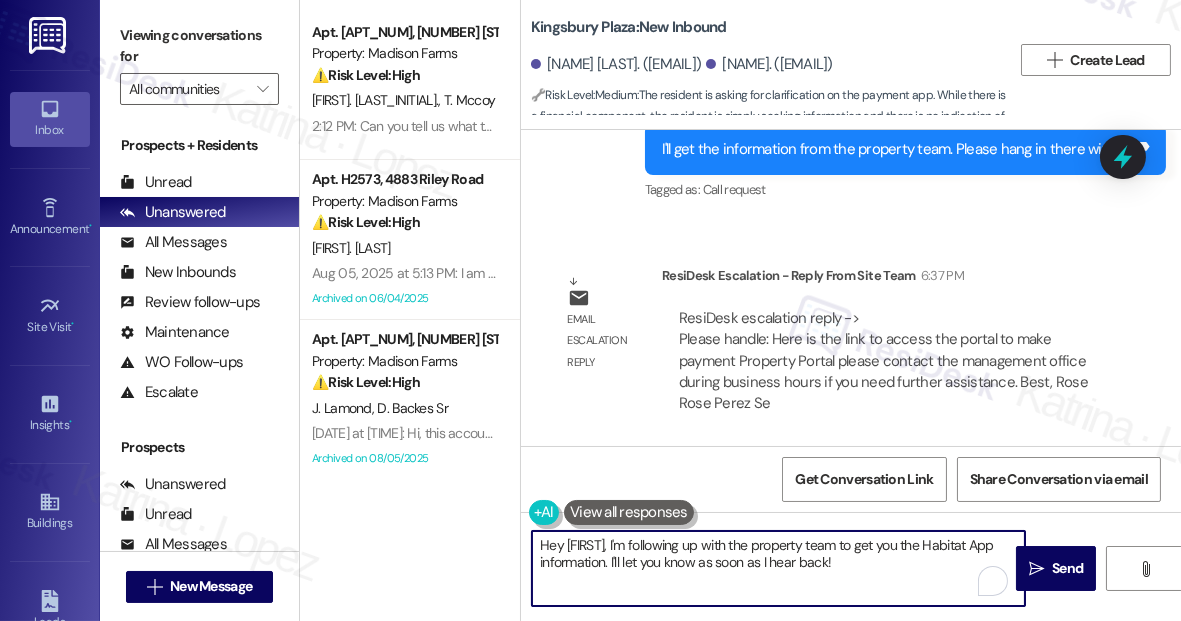 paste on "re is the link to access the portal to make payment Property Portalhttps://portal.risebuildings.com/pm/login please contact the management office during business hours if you need further assistance." 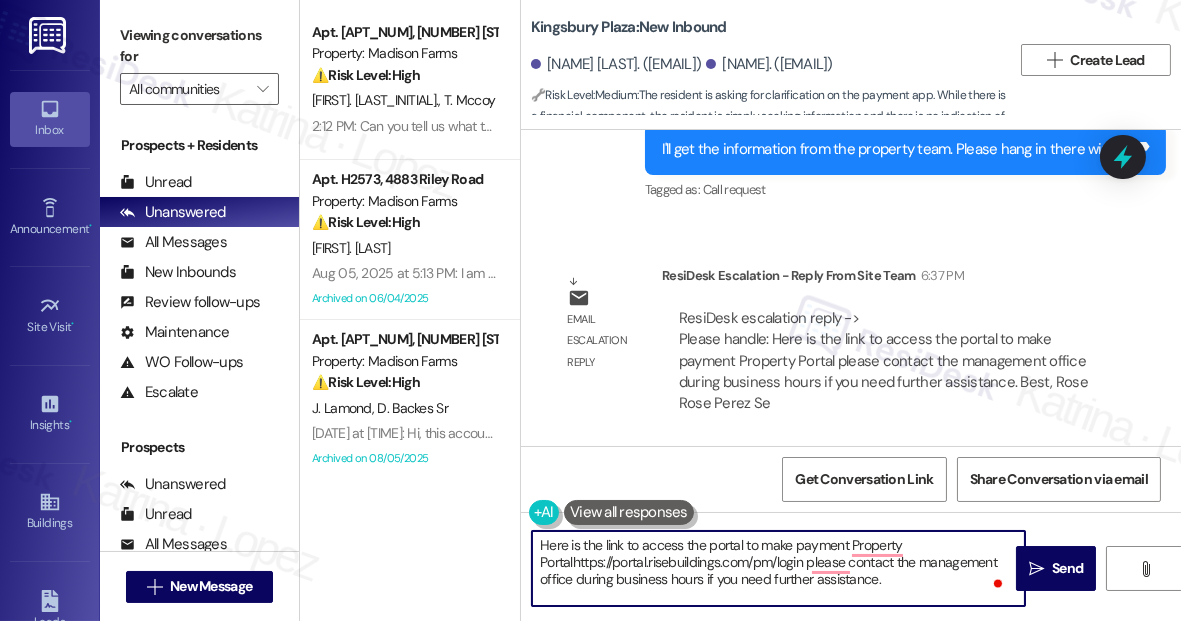 click on "Here is the link to access the portal to make payment Property Portalhttps://portal.risebuildings.com/pm/login please contact the management office during business hours if you need further assistance." at bounding box center [778, 568] 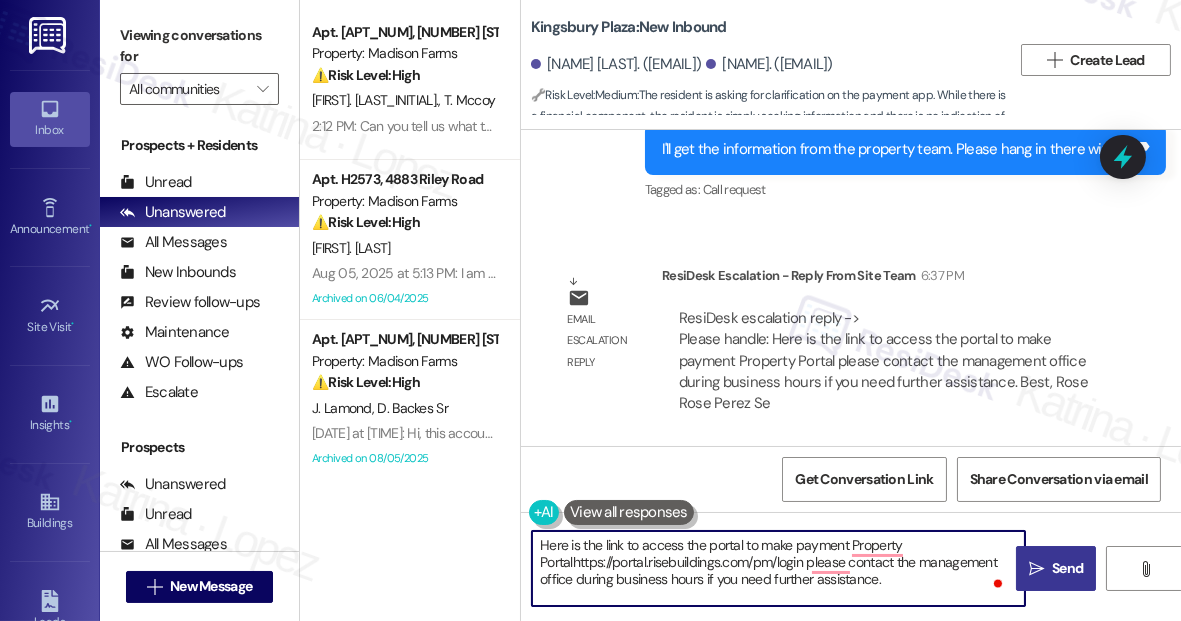 type on "Here is the link to access the portal to make payment Property Portalhttps://portal.risebuildings.com/pm/login please contact the management office during business hours if you need further assistance." 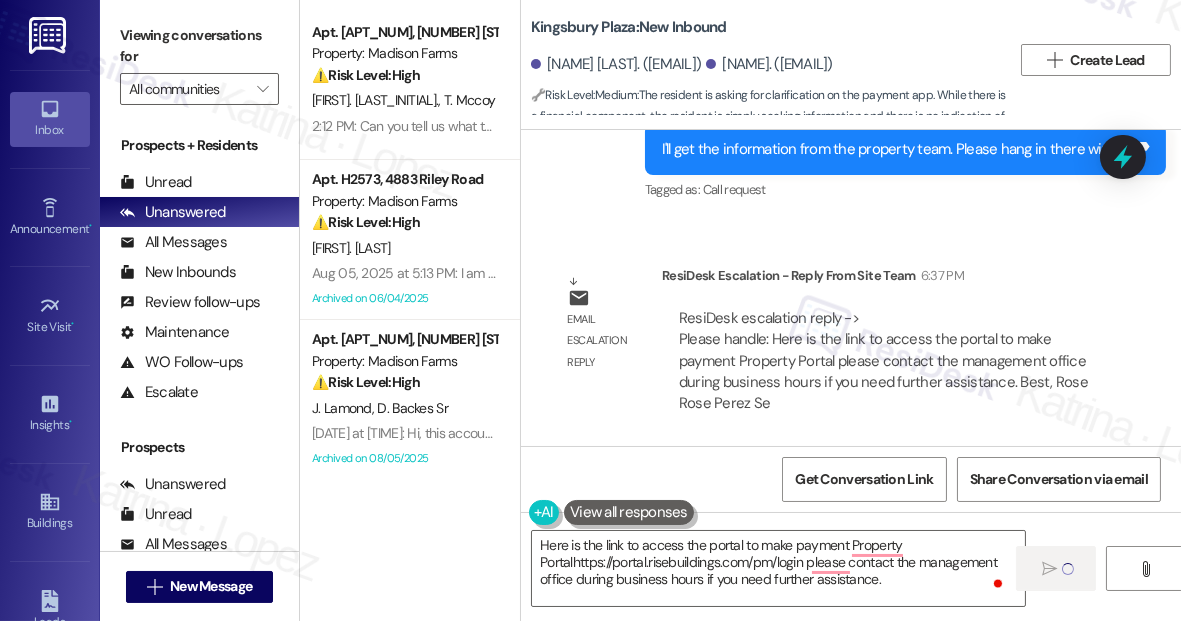 type 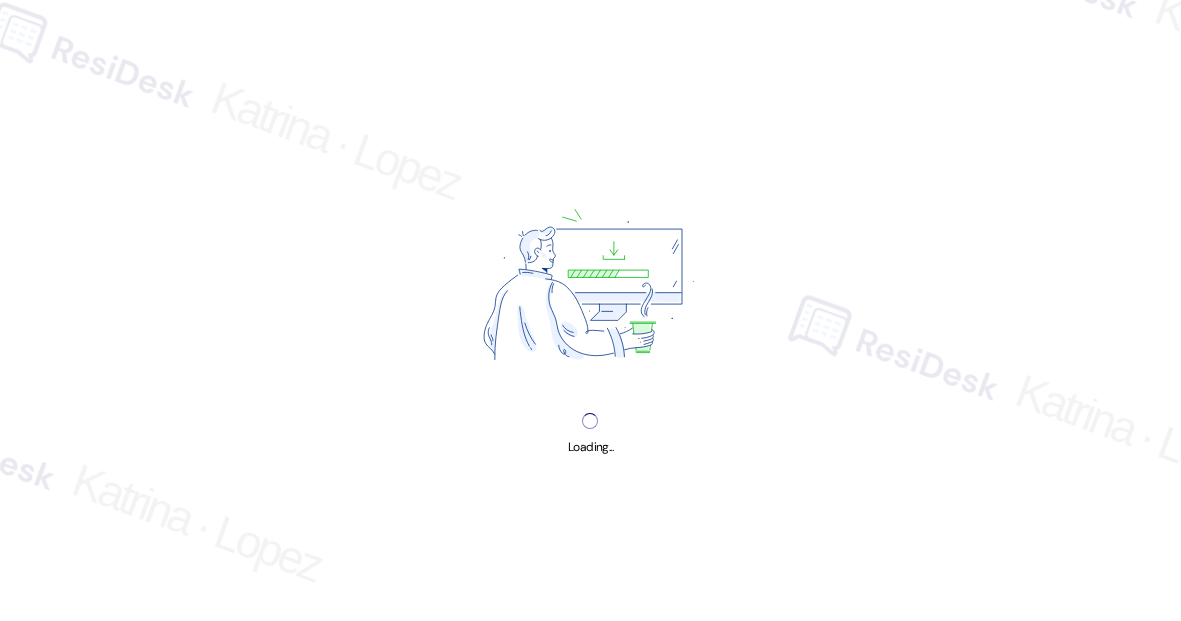 scroll, scrollTop: 0, scrollLeft: 0, axis: both 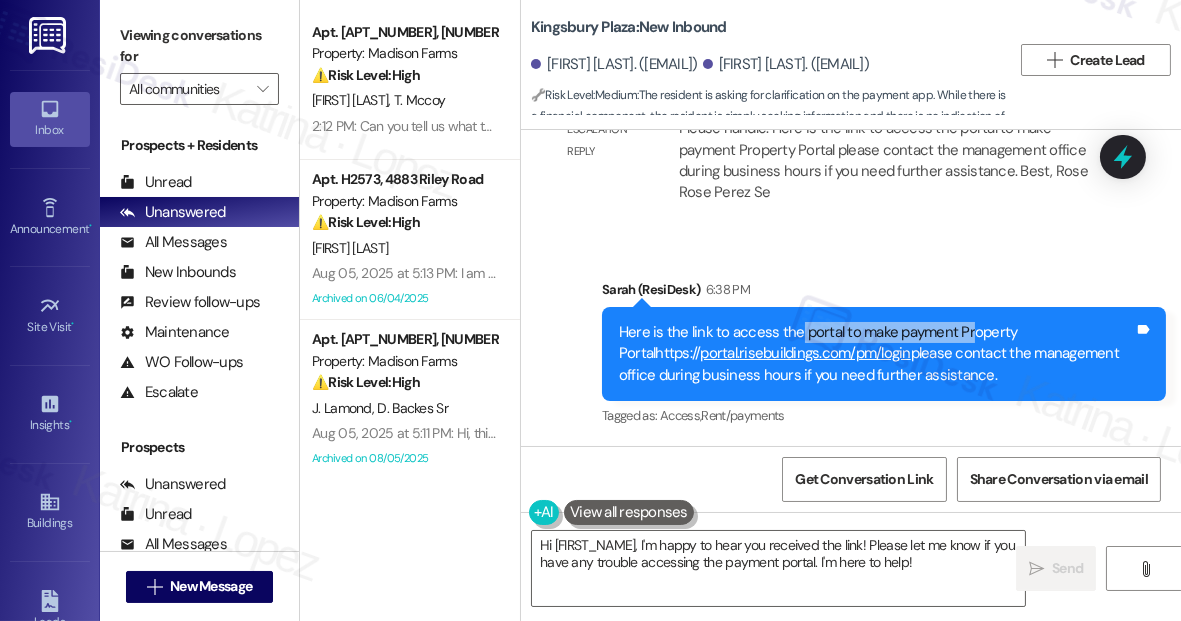 drag, startPoint x: 793, startPoint y: 327, endPoint x: 966, endPoint y: 317, distance: 173.28877 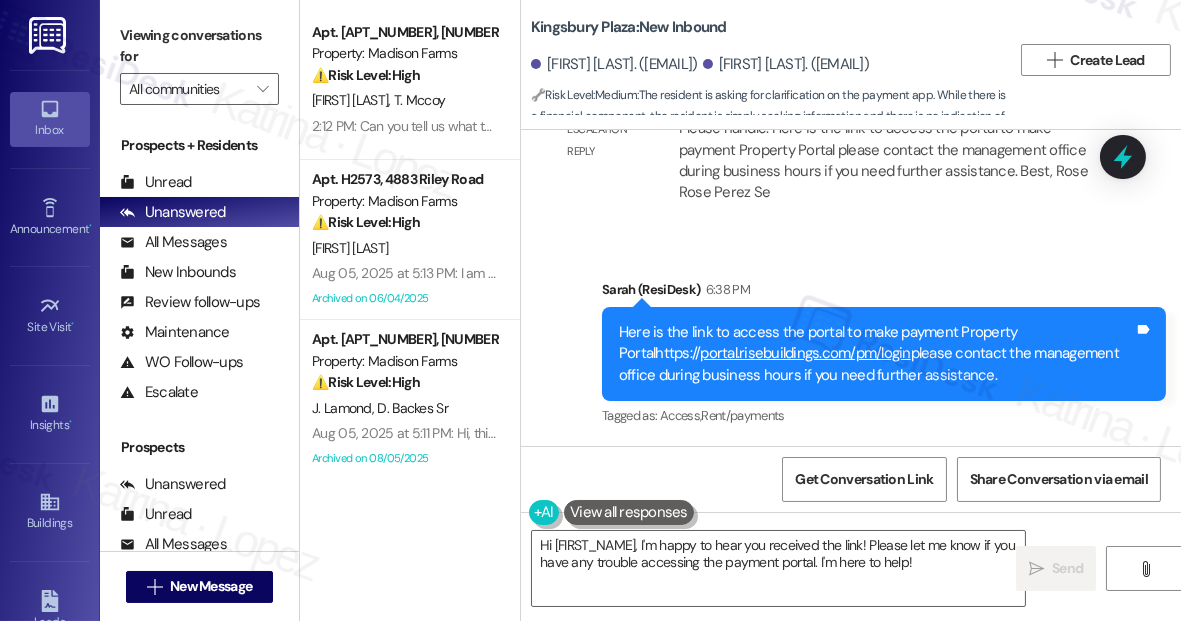 click on "Here is the link to access the portal to make payment Property Portalhttps:// portal.risebuildings.com/pm/login  please contact the management office during business hours if you need further assistance." at bounding box center (876, 354) 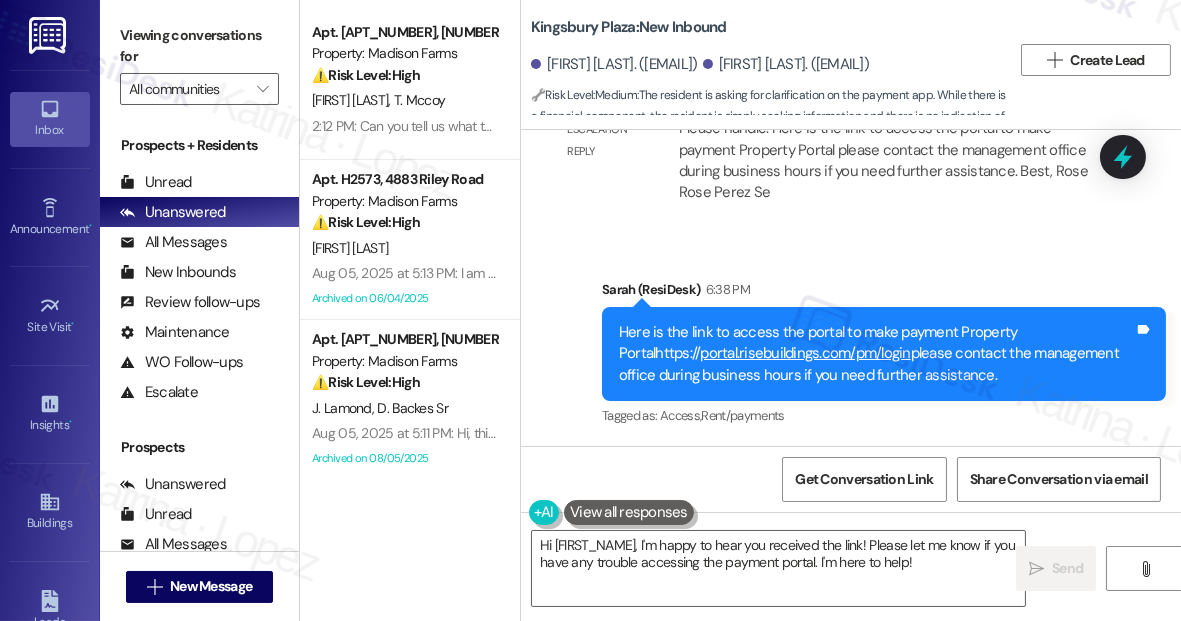 click on "Here is the link to access the portal to make payment Property Portalhttps:// portal.risebuildings.com/pm/login  please contact the management office during business hours if you need further assistance." at bounding box center (876, 354) 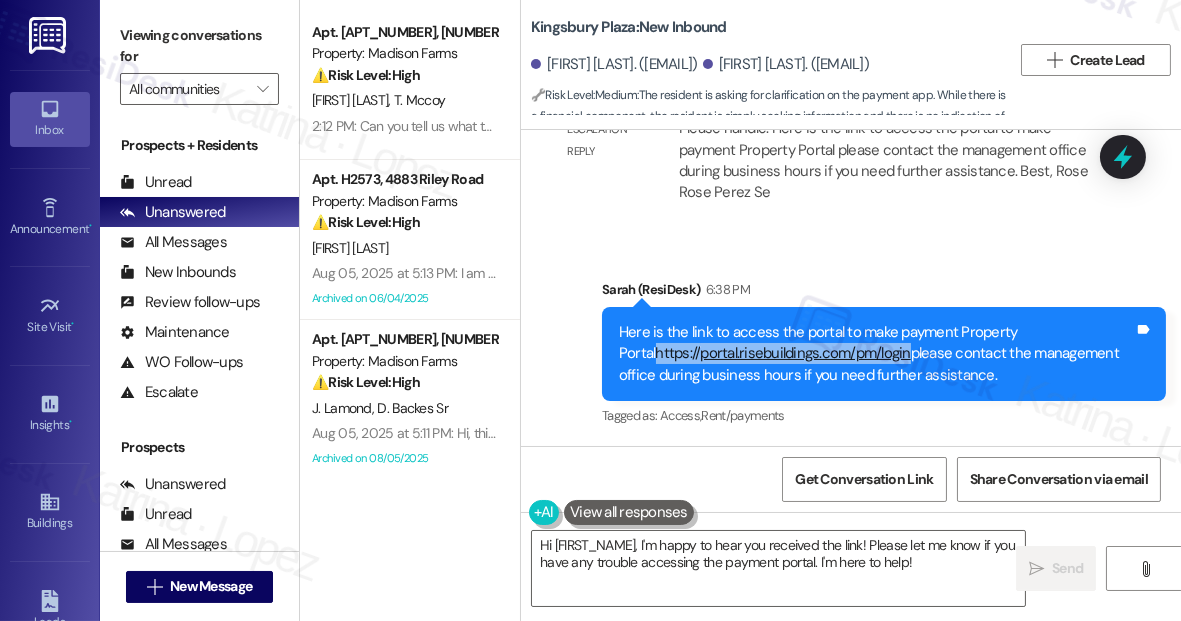 drag, startPoint x: 652, startPoint y: 354, endPoint x: 903, endPoint y: 354, distance: 251 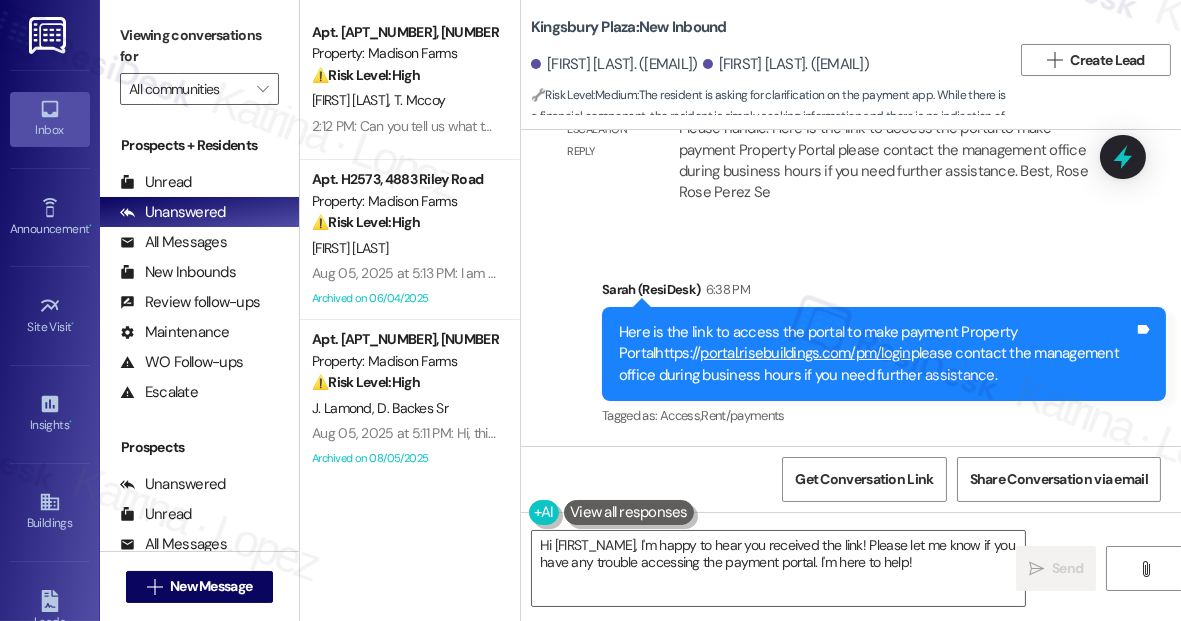 click on "Here is the link to access the portal to make payment Property Portalhttps:// portal.risebuildings.com/pm/login  please contact the management office during business hours if you need further assistance." at bounding box center [876, 354] 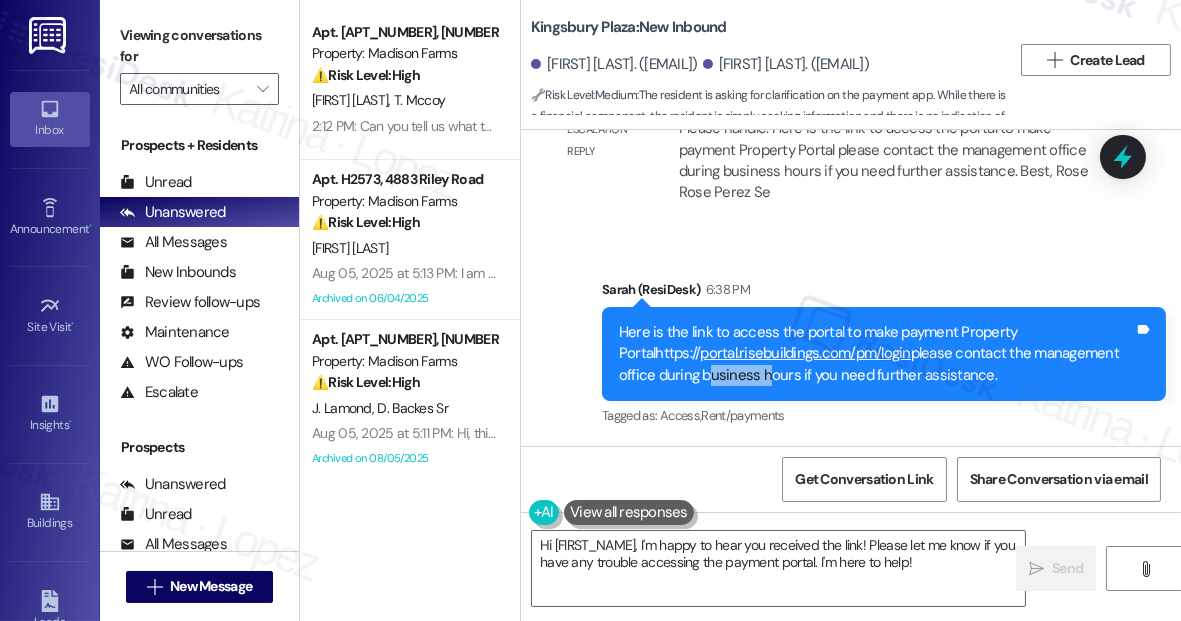 click on "Here is the link to access the portal to make payment Property Portalhttps:// portal.risebuildings.com/pm/login  please contact the management office during business hours if you need further assistance." at bounding box center [876, 354] 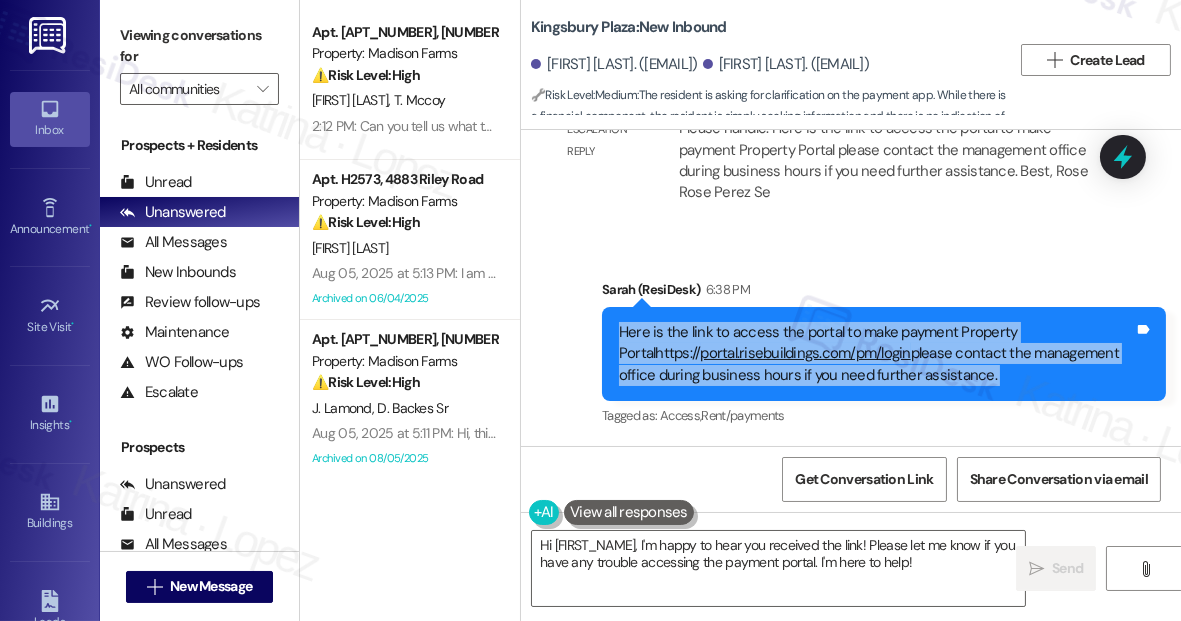 click on "Here is the link to access the portal to make payment Property Portalhttps:// portal.risebuildings.com/pm/login  please contact the management office during business hours if you need further assistance." at bounding box center [876, 354] 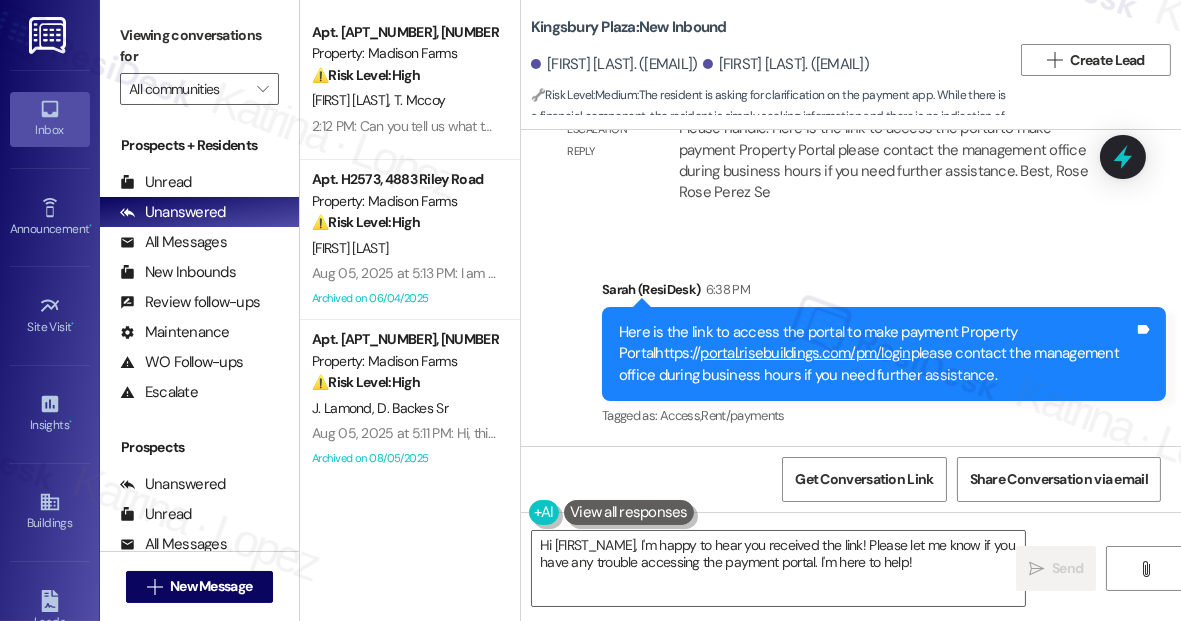 click on "Sent via SMS [FIRST]   (ResiDesk) 6:38 PM Here is the link to access the portal to make payment Property Portalhttps:// portal.risebuildings.com/pm/login  please contact the management office during business hours if you need further assistance. Tags and notes Tagged as:   Access ,  Click to highlight conversations about Access Rent/payments Click to highlight conversations about Rent/payments" at bounding box center [851, 340] 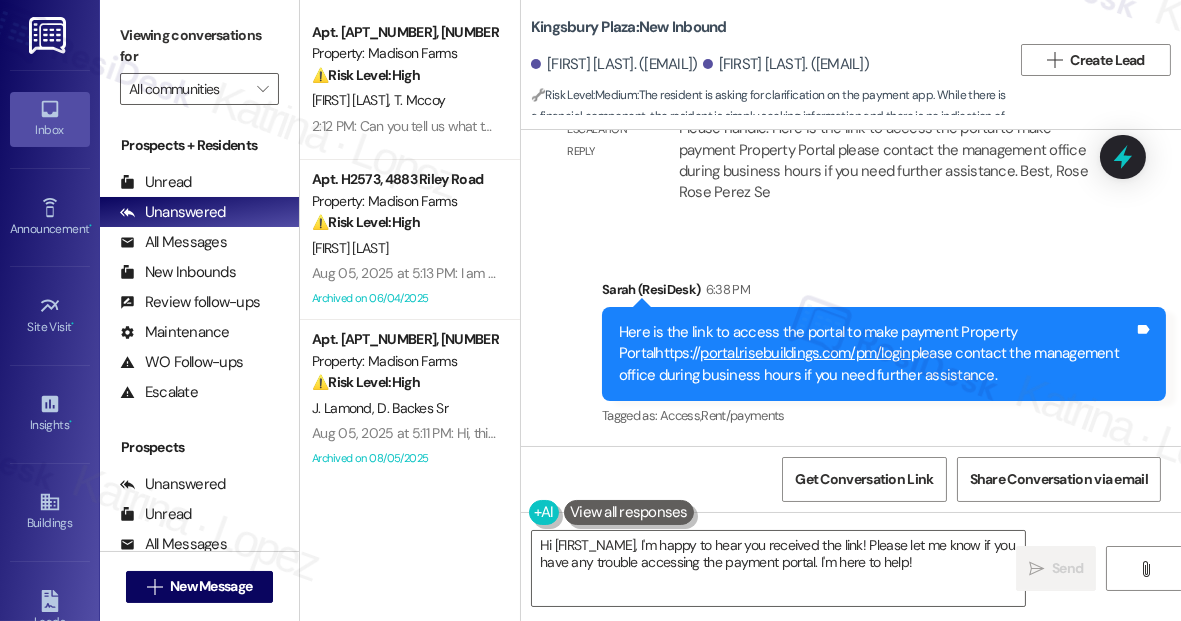 click on "Viewing conversations for" at bounding box center [199, 46] 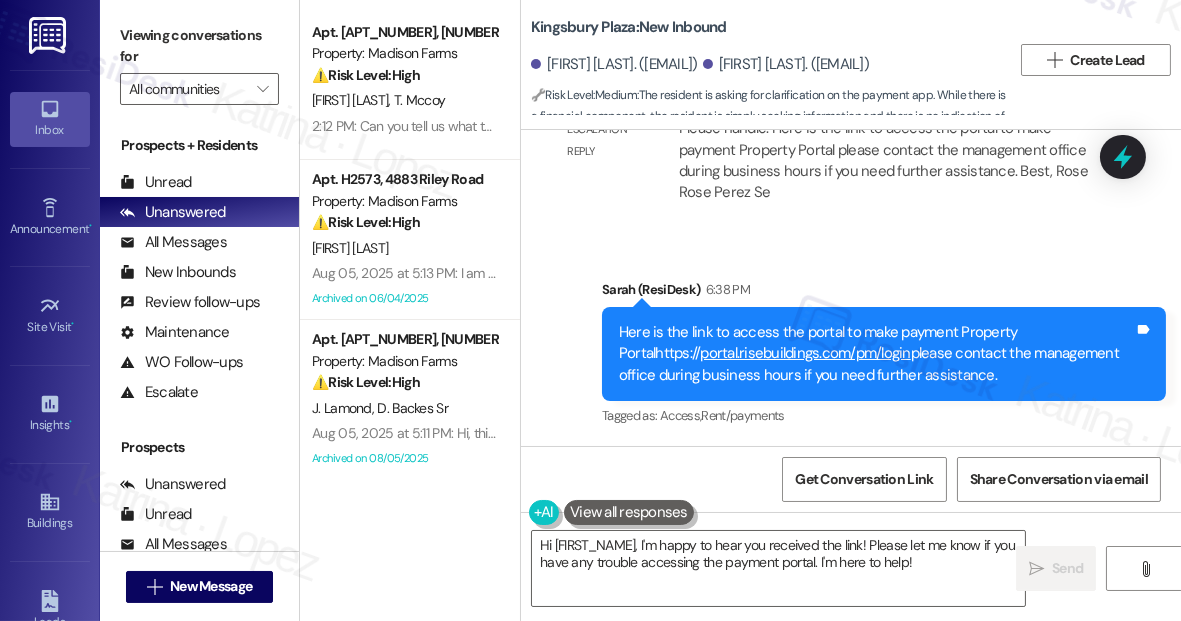 drag, startPoint x: 831, startPoint y: 351, endPoint x: 755, endPoint y: 369, distance: 78.10249 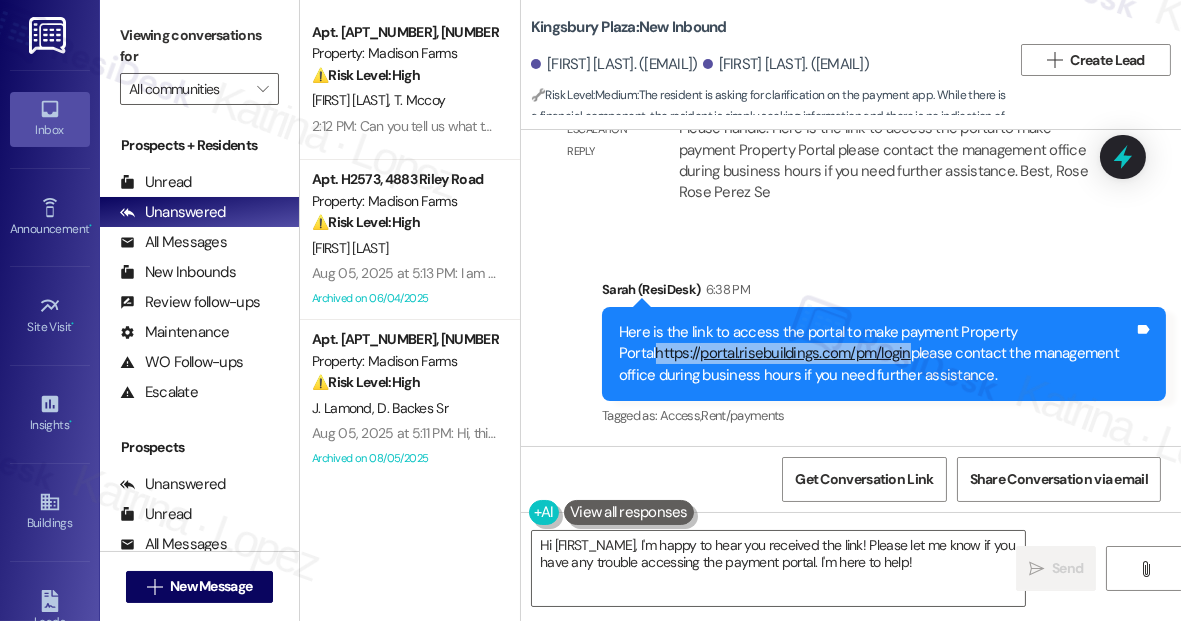 drag, startPoint x: 654, startPoint y: 348, endPoint x: 902, endPoint y: 356, distance: 248.129 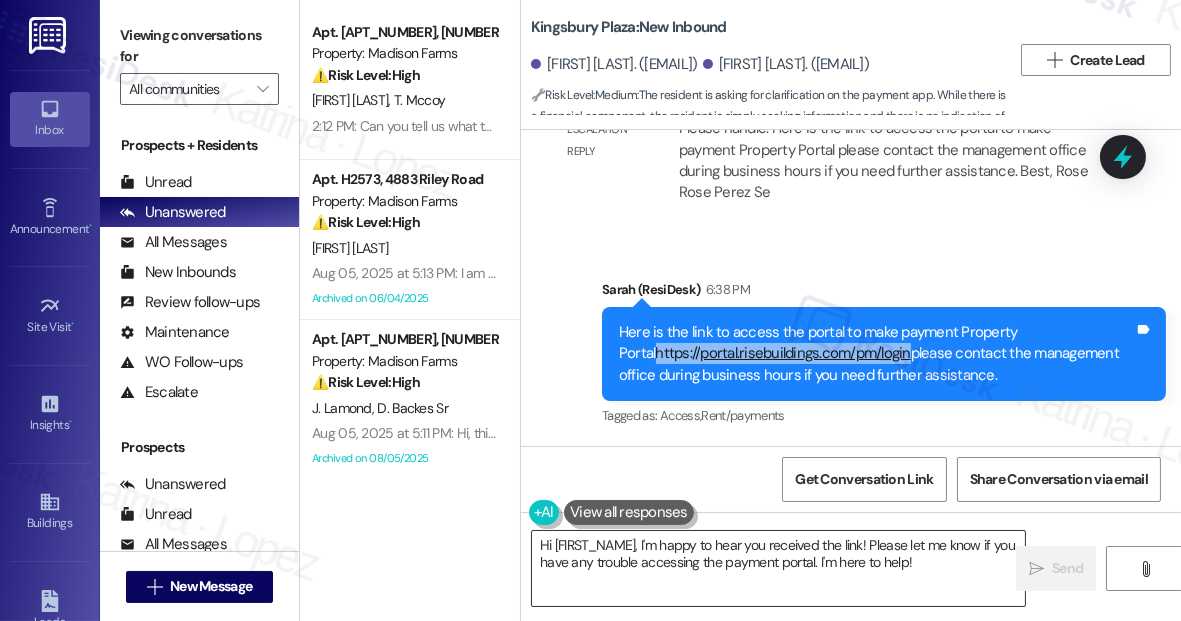 click on "Hi [FIRST_NAME], I'm happy to hear you received the link! Please let me know if you have any trouble accessing the payment portal. I'm here to help!" at bounding box center (778, 568) 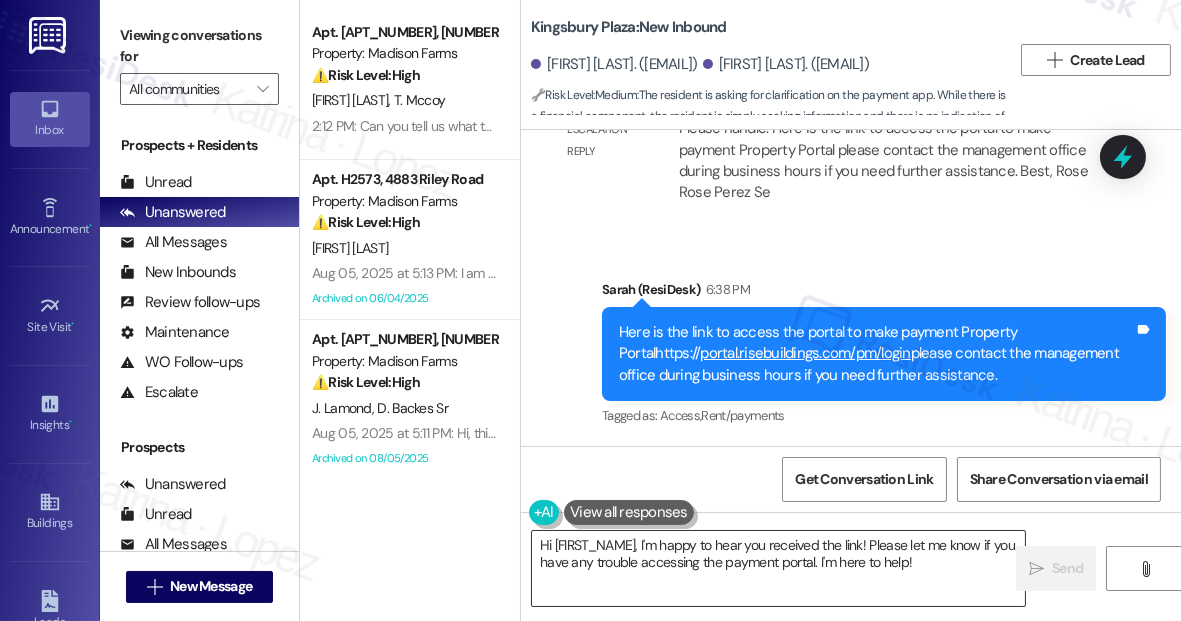 click on "Hi [FIRST_NAME], I'm happy to hear you received the link! Please let me know if you have any trouble accessing the payment portal. I'm here to help!" at bounding box center [778, 568] 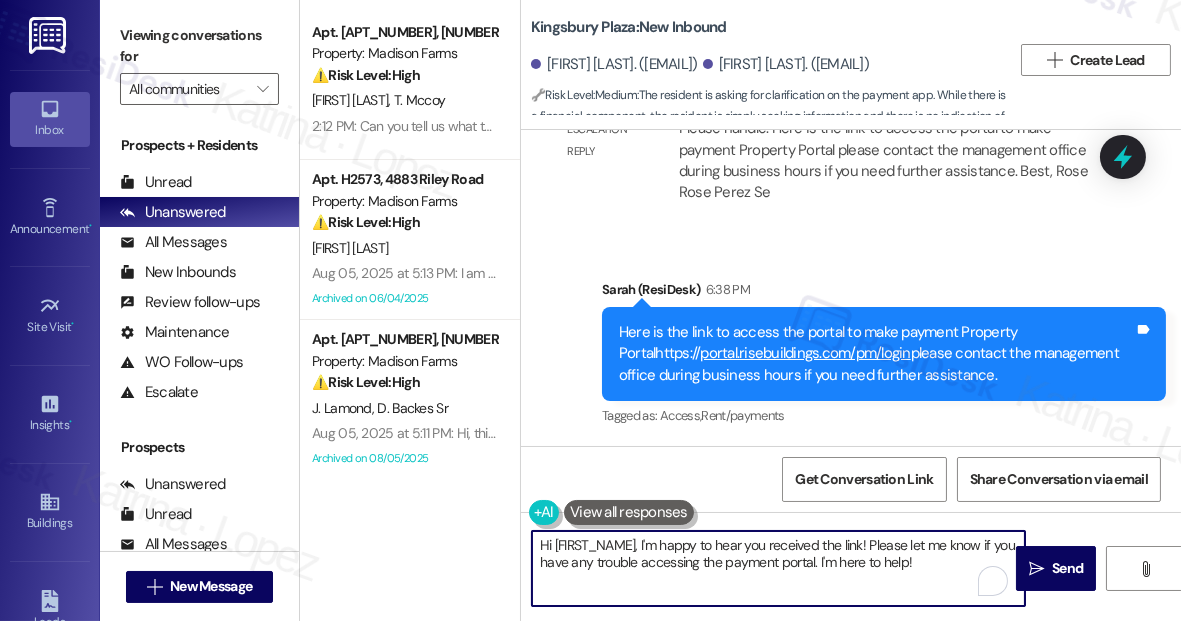 click on "Hi {{first_name}}, I'm happy to hear you received the link! Please let me know if you have any trouble accessing the payment portal. I'm here to help!" at bounding box center (778, 568) 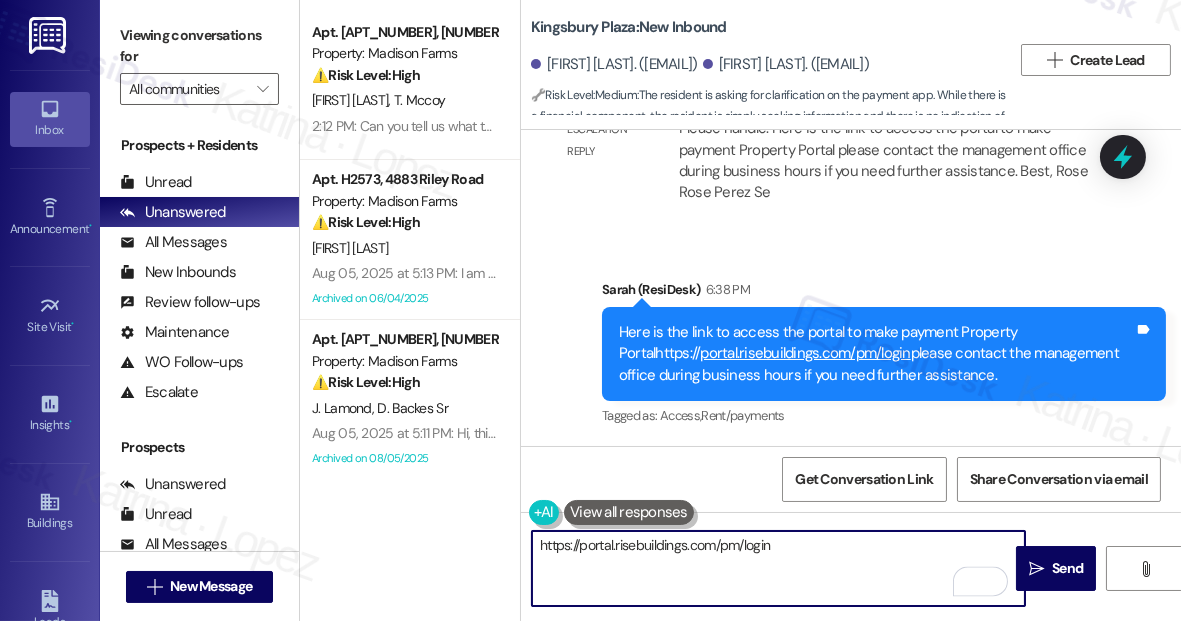 drag, startPoint x: 800, startPoint y: 545, endPoint x: 538, endPoint y: 539, distance: 262.0687 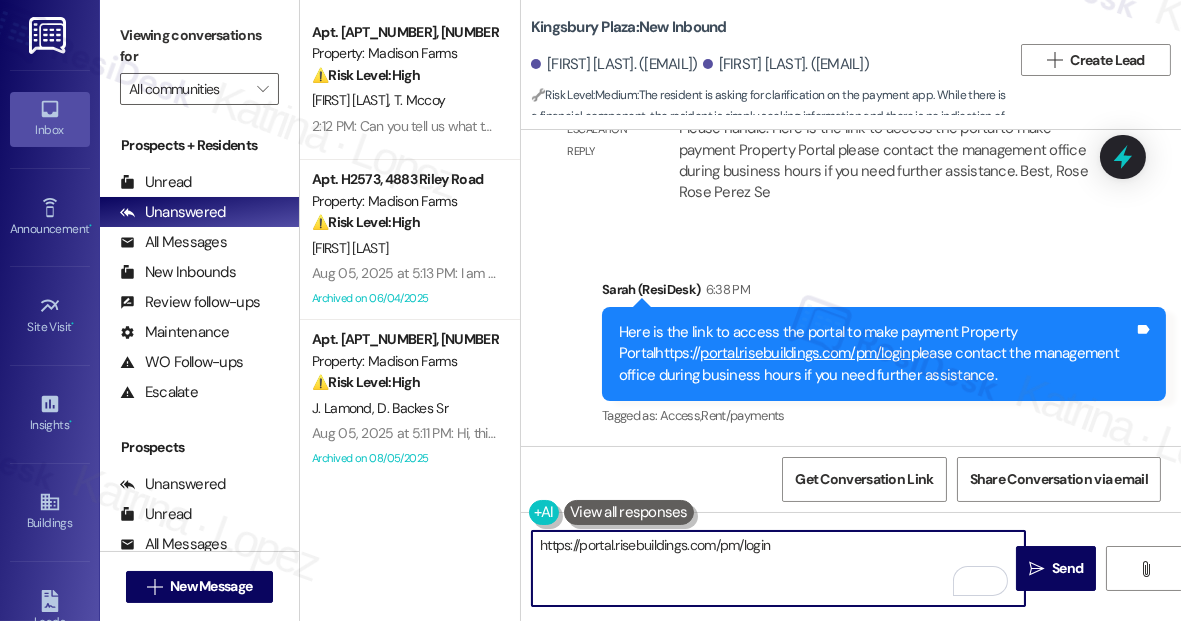 click on "https://portal.risebuildings.com/pm/login" at bounding box center (778, 568) 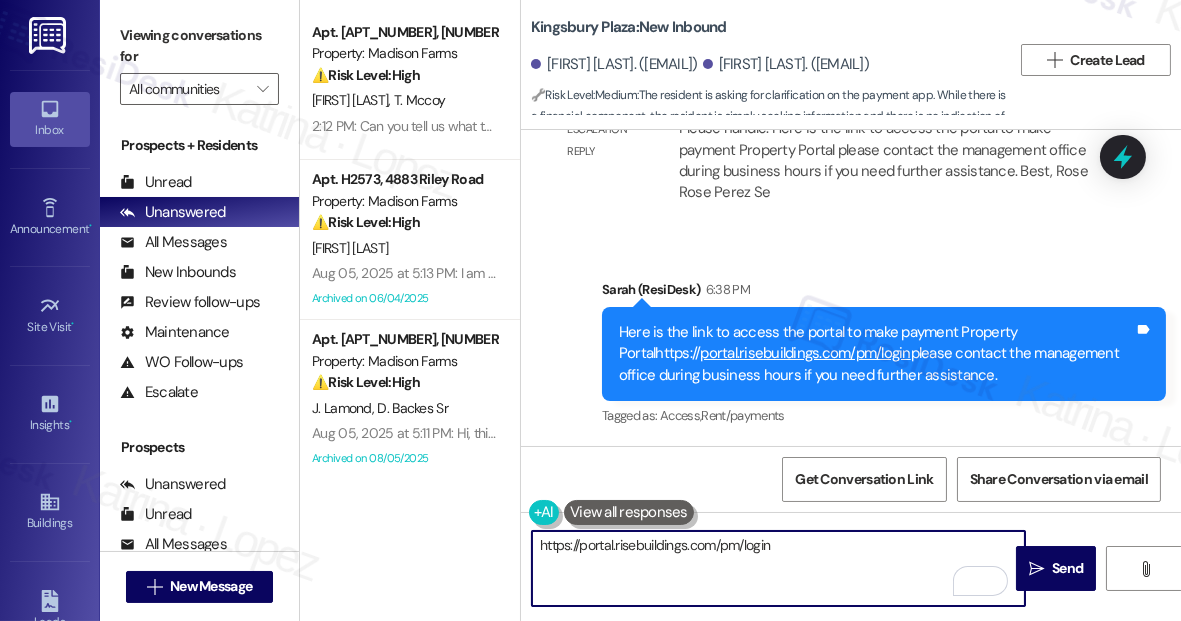 type on "https://portal.risebuildings.com/pm/login" 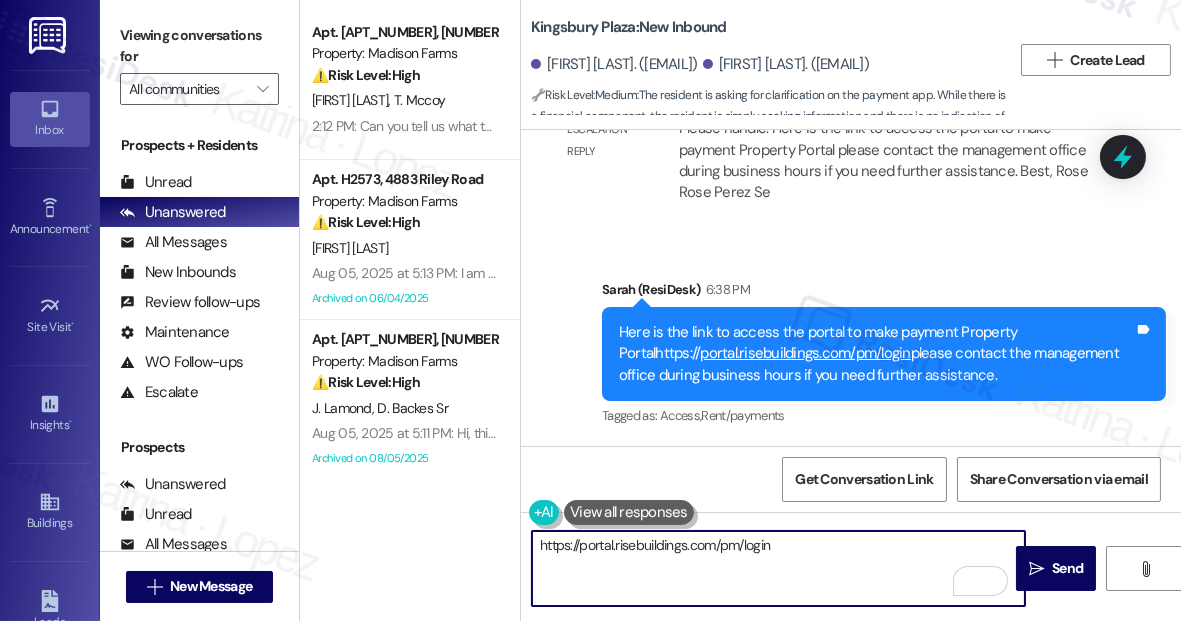 drag, startPoint x: 795, startPoint y: 549, endPoint x: 527, endPoint y: 537, distance: 268.26852 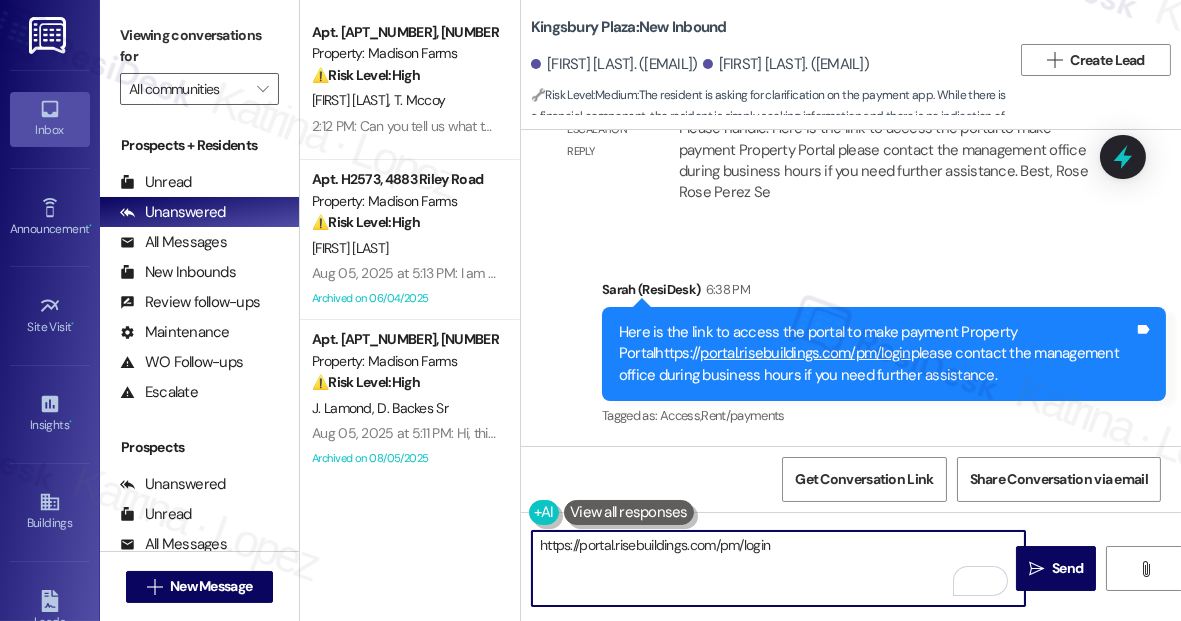 click on "https://portal.risebuildings.com/pm/login" at bounding box center [778, 568] 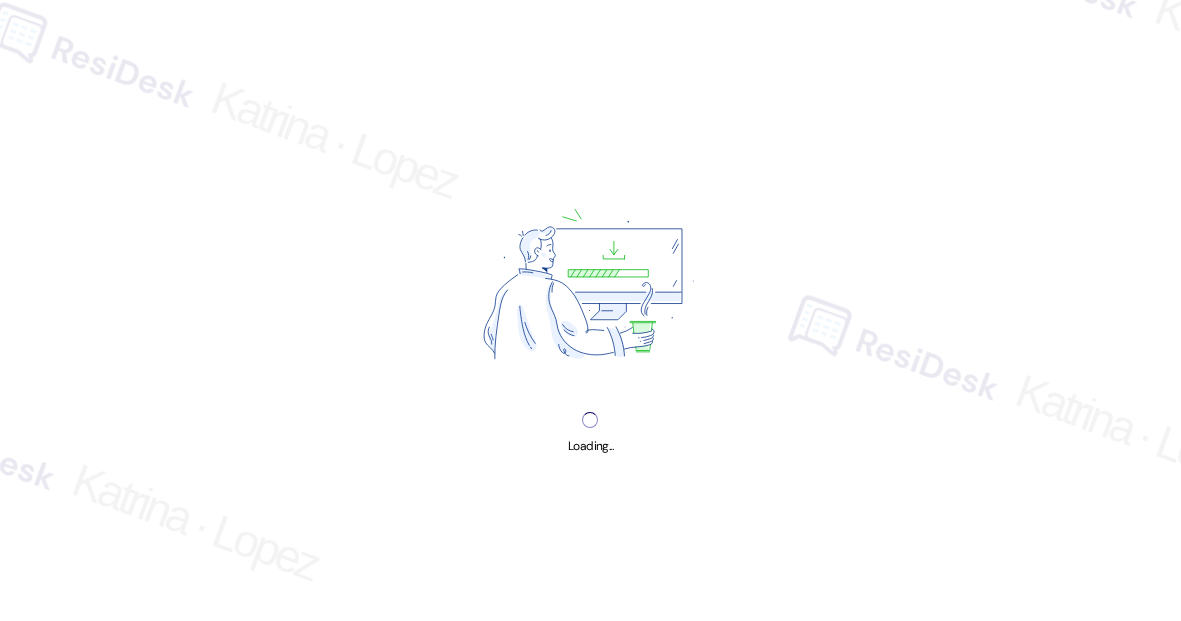 scroll, scrollTop: 0, scrollLeft: 0, axis: both 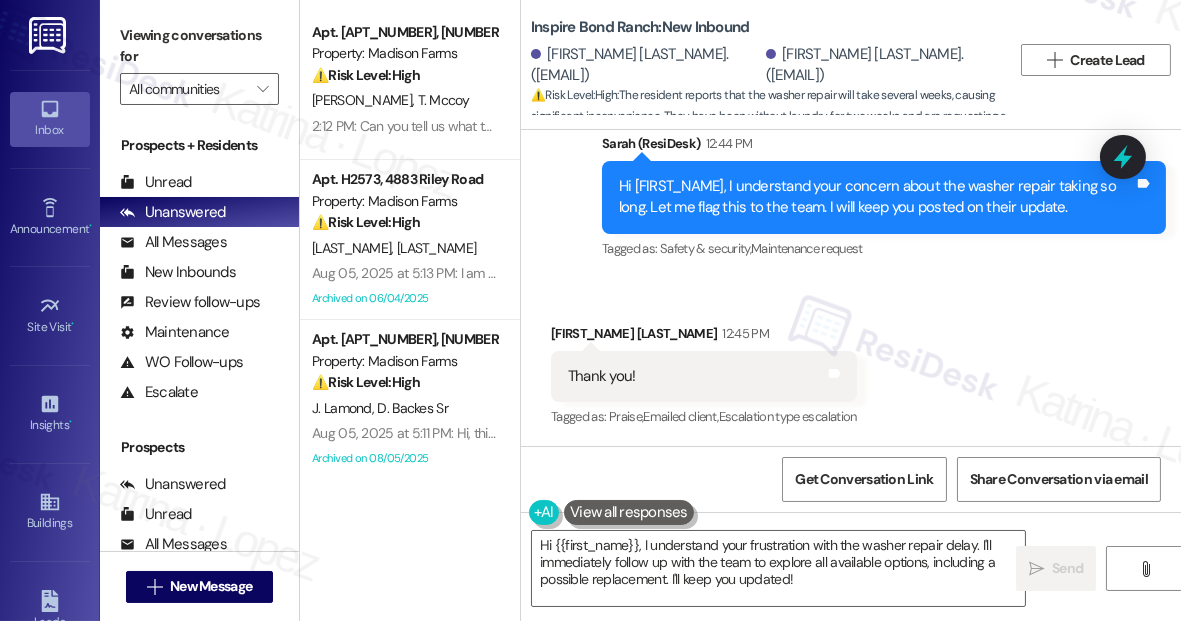 click on "Hi [NAME], I understand your concern about the washer repair taking so long. Let me flag this to the team. I will keep you posted on their update." at bounding box center [876, 197] 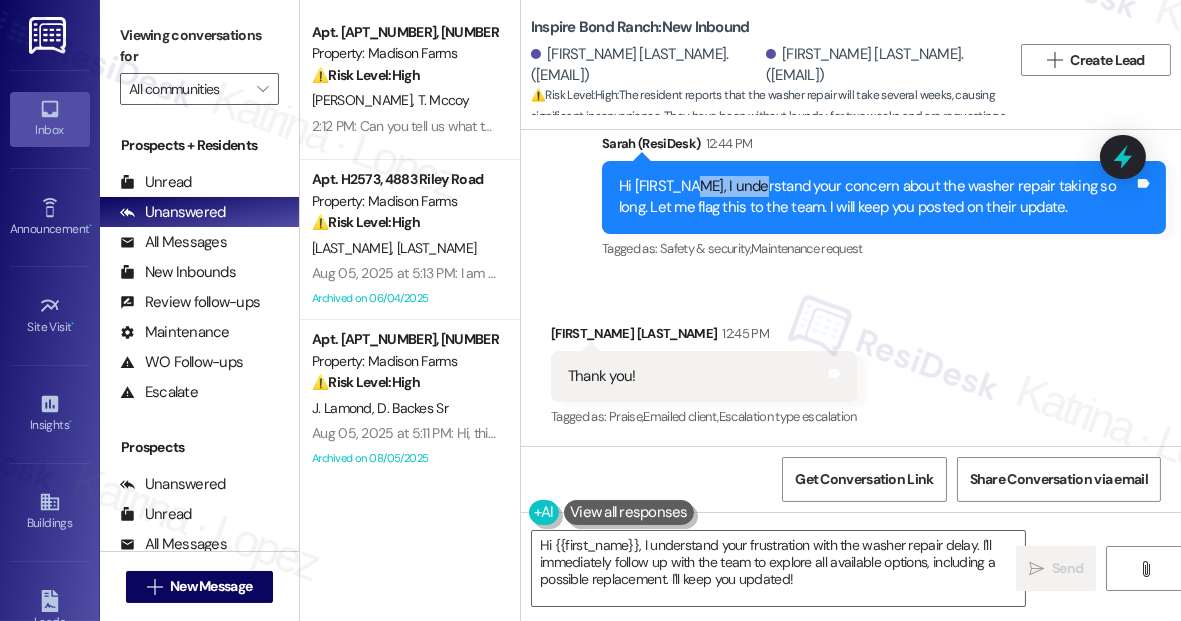 click on "Hi [NAME], I understand your concern about the washer repair taking so long. Let me flag this to the team. I will keep you posted on their update." at bounding box center (876, 197) 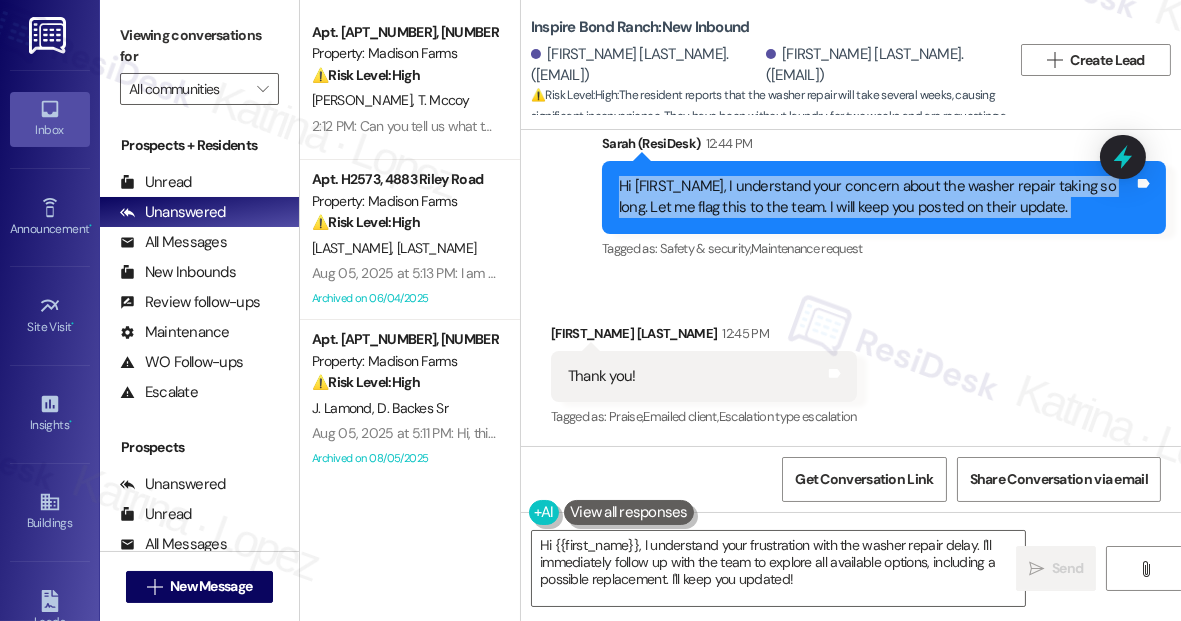 click on "Hi [NAME], I understand your concern about the washer repair taking so long. Let me flag this to the team. I will keep you posted on their update." at bounding box center (876, 197) 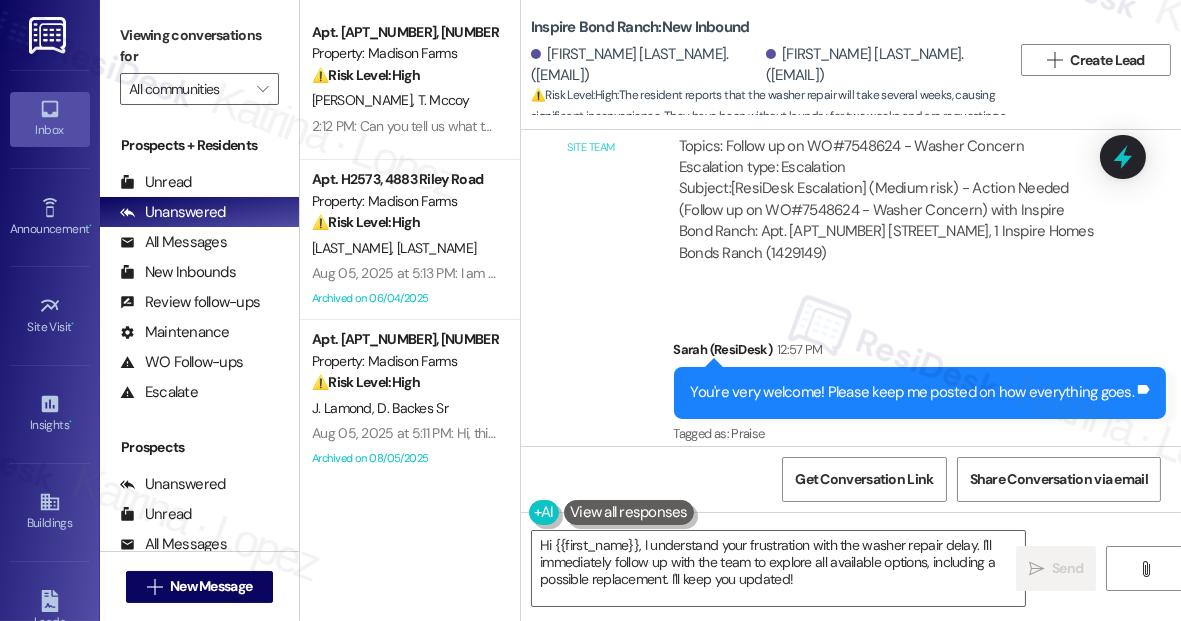 scroll, scrollTop: 4876, scrollLeft: 0, axis: vertical 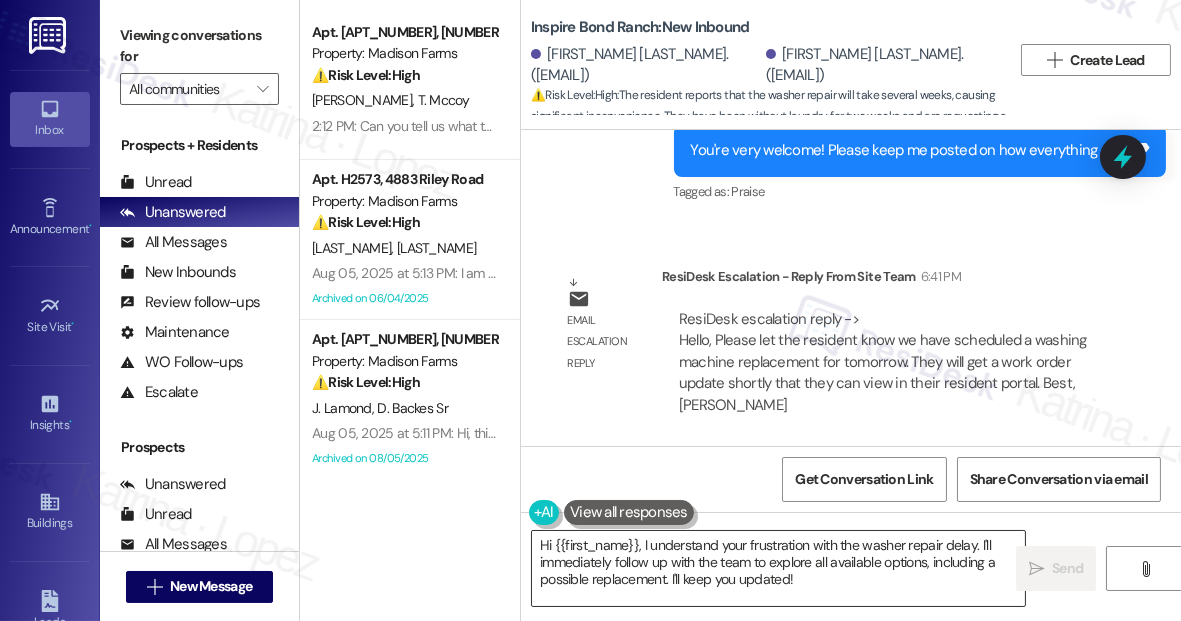 click on "Hi {{first_name}}, I understand your frustration with the washer repair delay. I'll immediately follow up with the team to explore all available options, including a possible replacement. I'll keep you updated!" at bounding box center [778, 568] 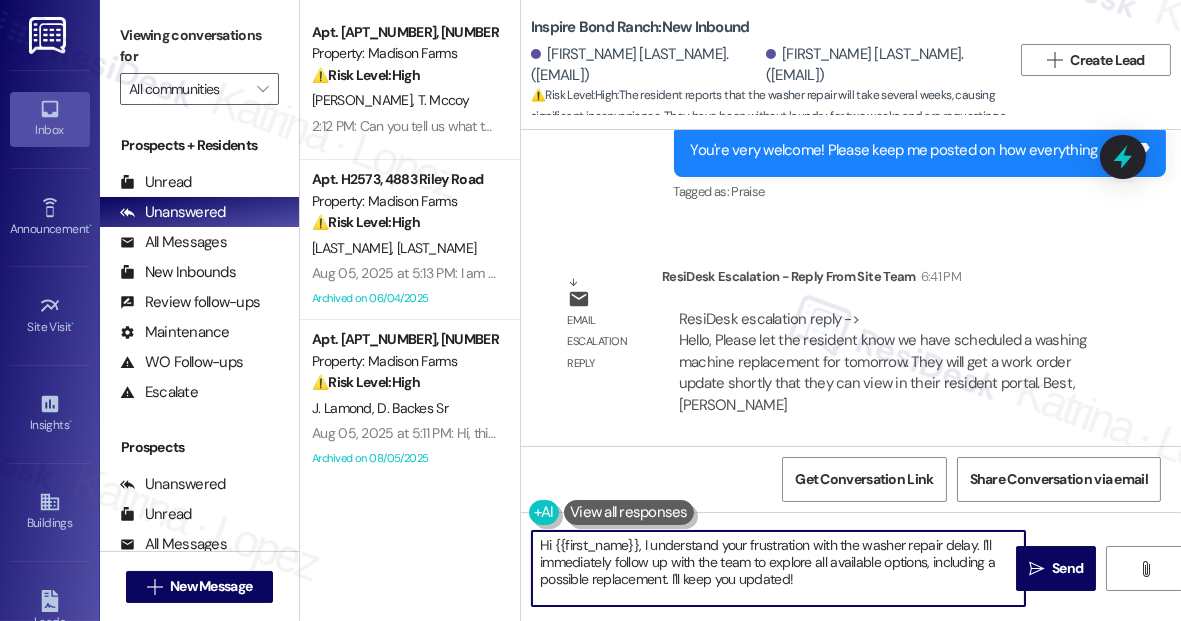click on "Hi {{first_name}}, I understand your frustration with the washer repair delay. I'll immediately follow up with the team to explore all available options, including a possible replacement. I'll keep you updated!" at bounding box center [778, 568] 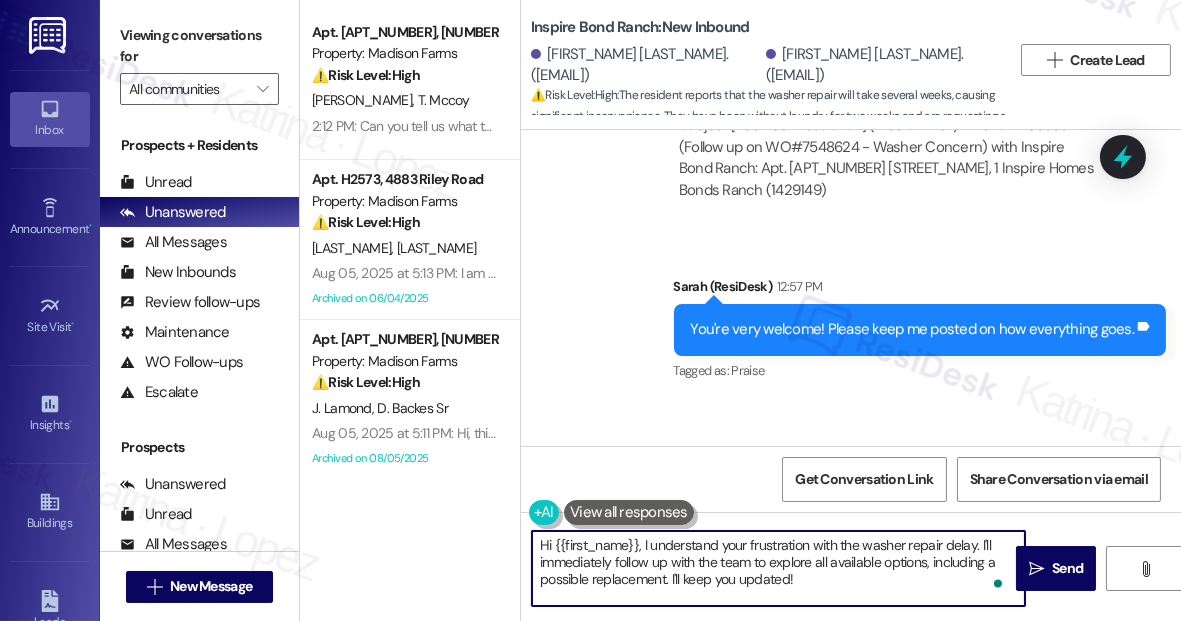 scroll, scrollTop: 4694, scrollLeft: 0, axis: vertical 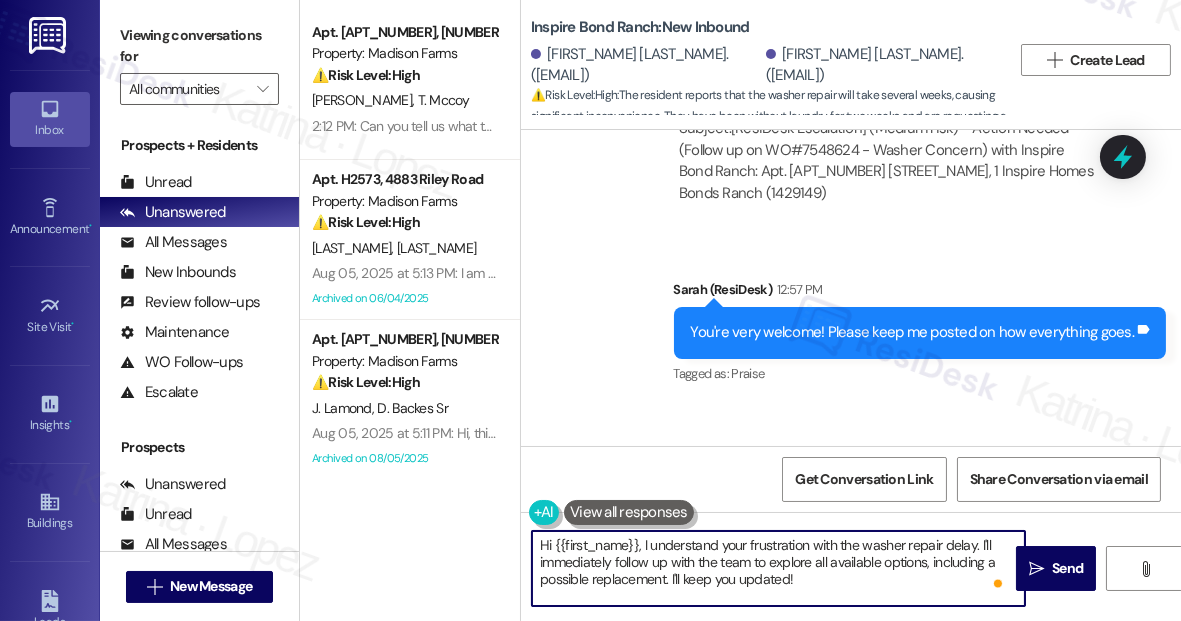 click on "Hi {{first_name}}, I understand your frustration with the washer repair delay. I'll immediately follow up with the team to explore all available options, including a possible replacement. I'll keep you updated!" at bounding box center [778, 568] 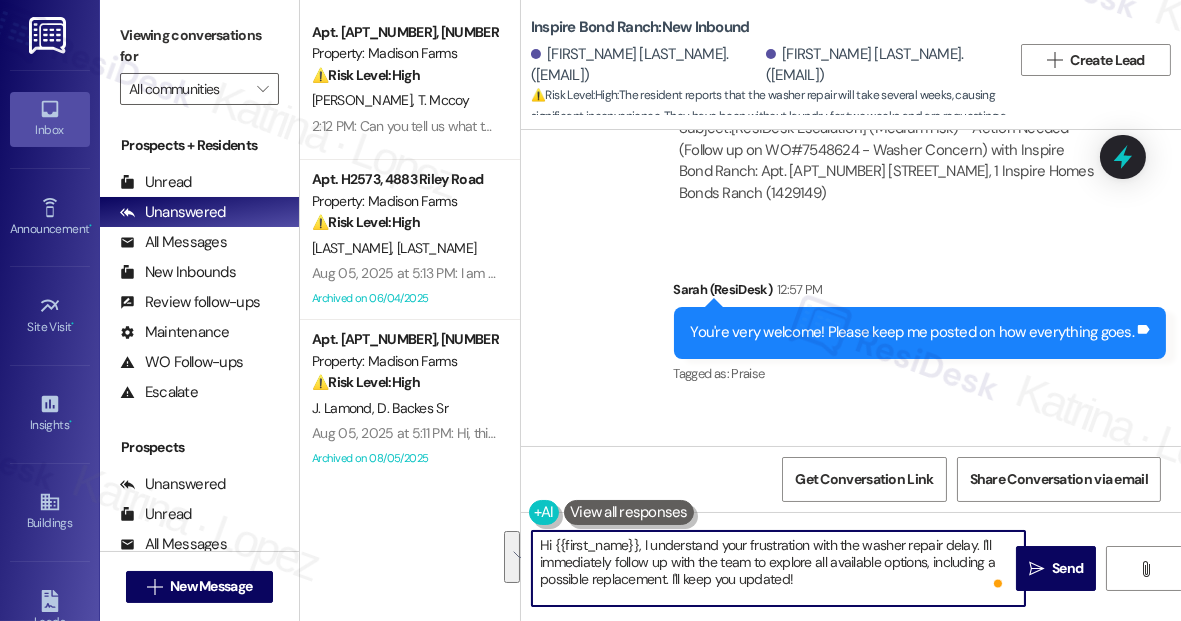 drag, startPoint x: 827, startPoint y: 580, endPoint x: 643, endPoint y: 548, distance: 186.76189 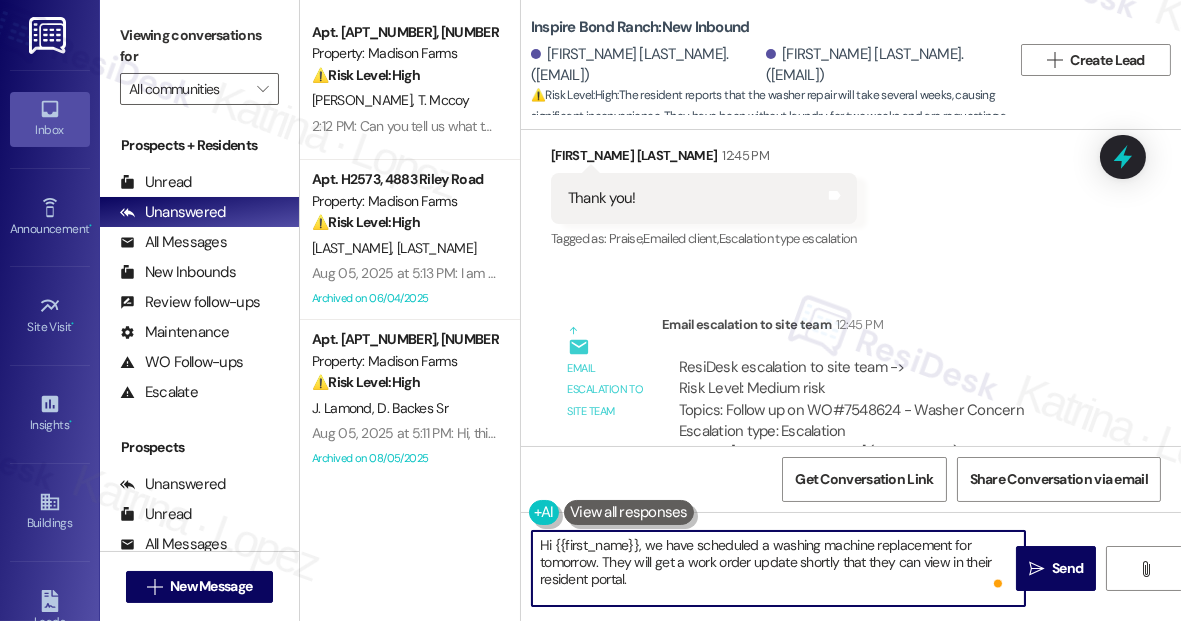 scroll, scrollTop: 4240, scrollLeft: 0, axis: vertical 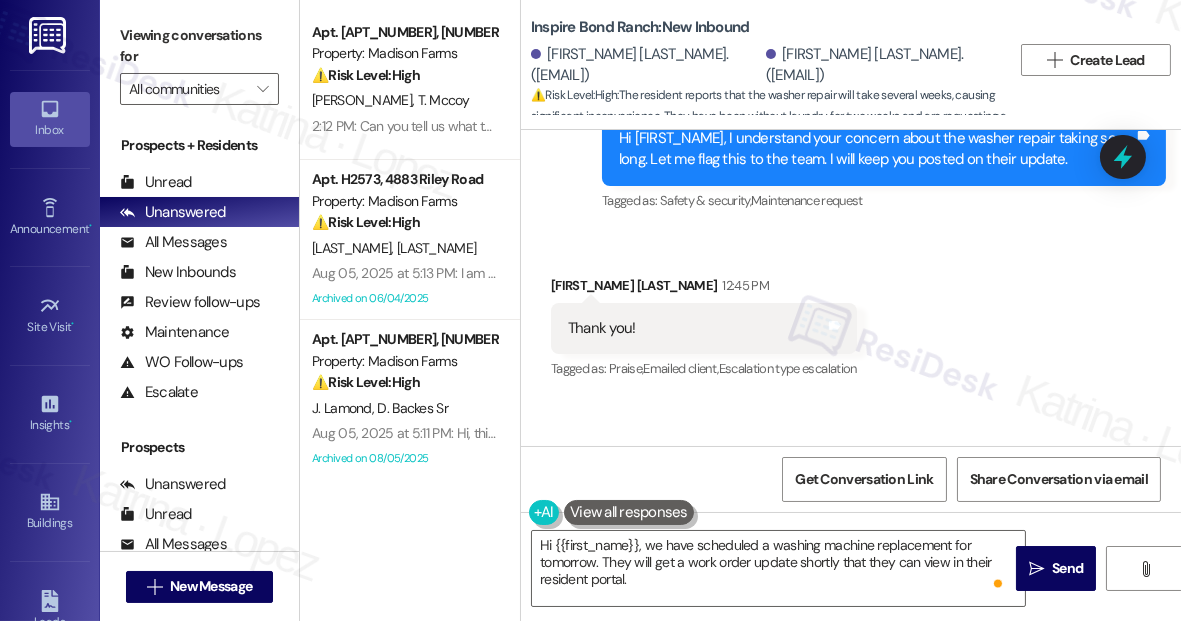click on "Alice Bejines 12:45 PM" at bounding box center [704, 289] 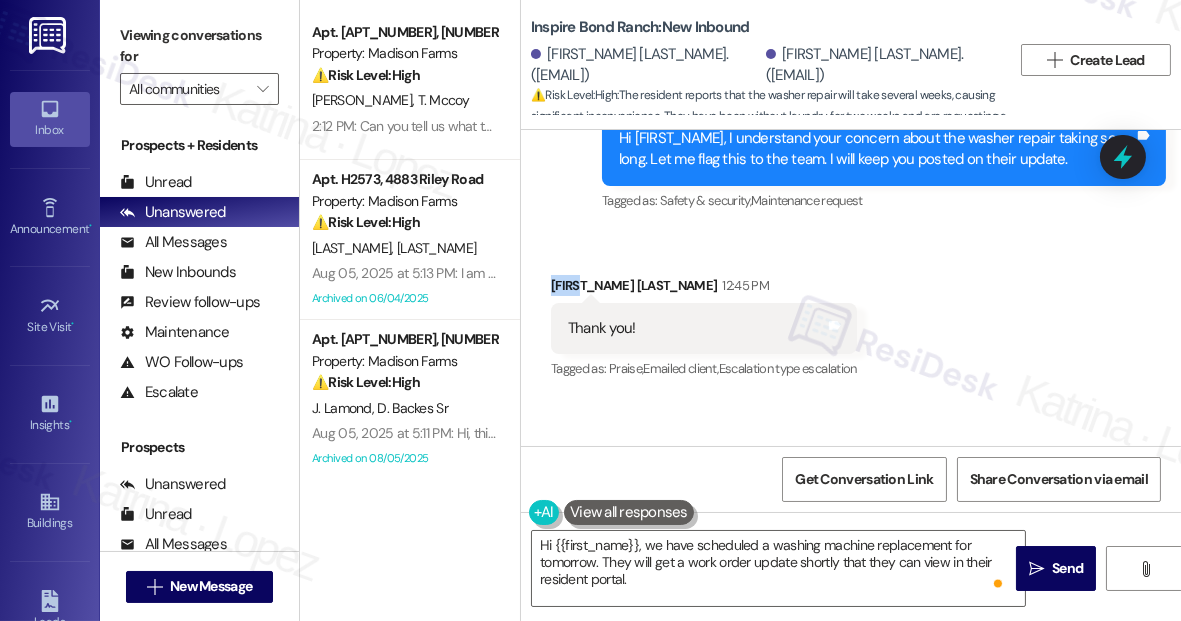 click on "Alice Bejines 12:45 PM" at bounding box center [704, 289] 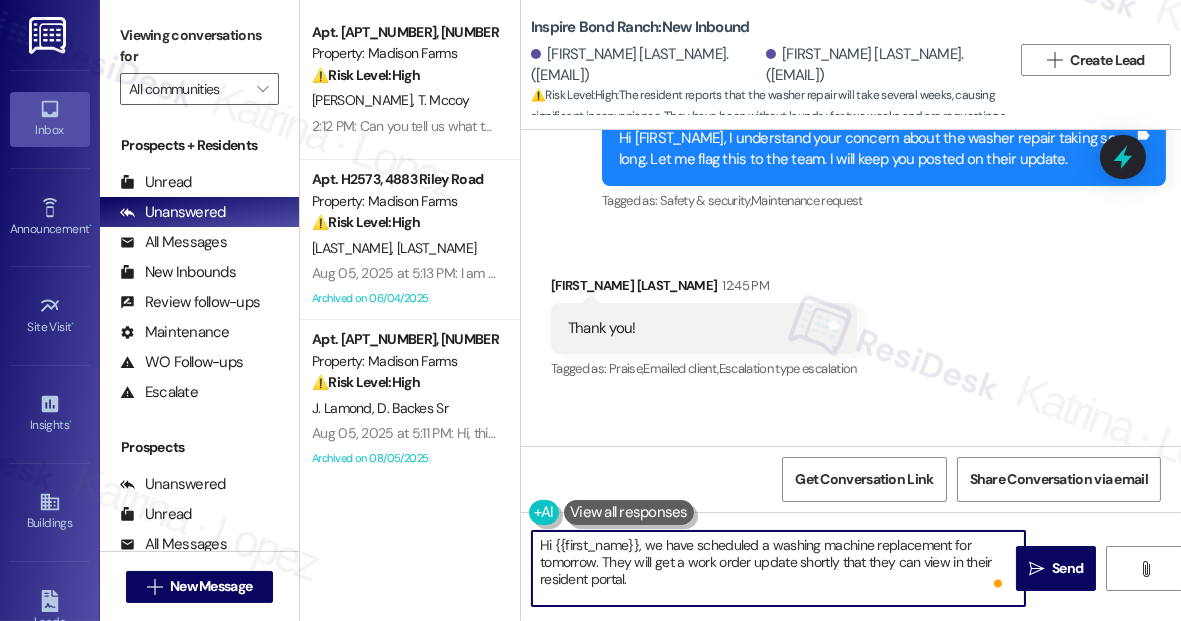 drag, startPoint x: 555, startPoint y: 544, endPoint x: 637, endPoint y: 527, distance: 83.74366 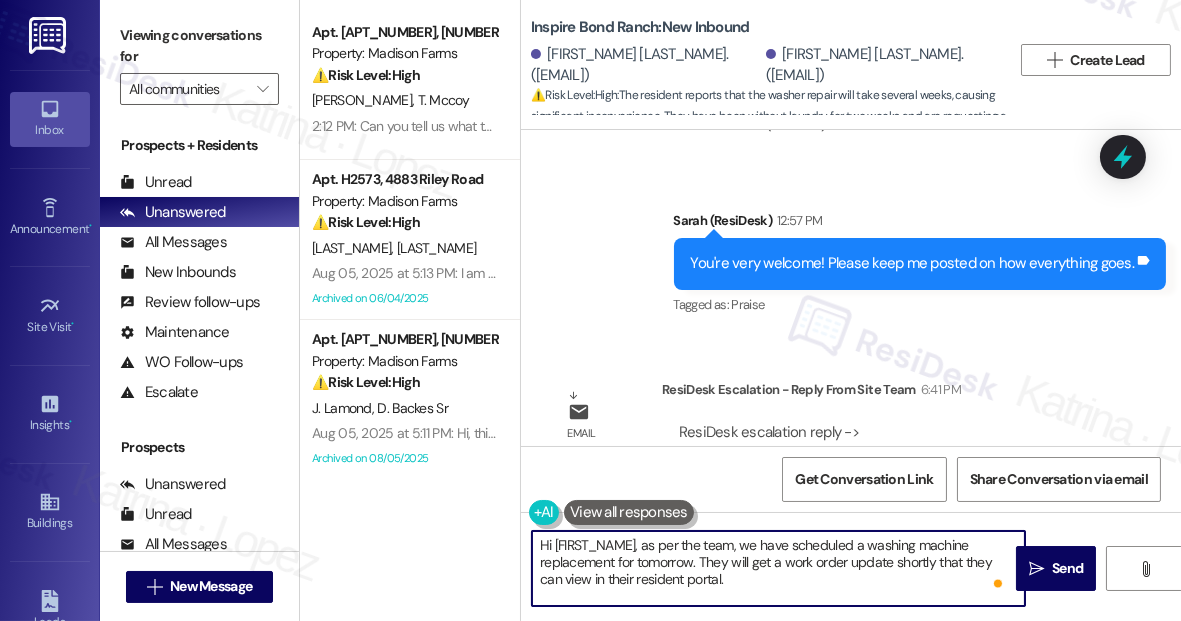 scroll, scrollTop: 4876, scrollLeft: 0, axis: vertical 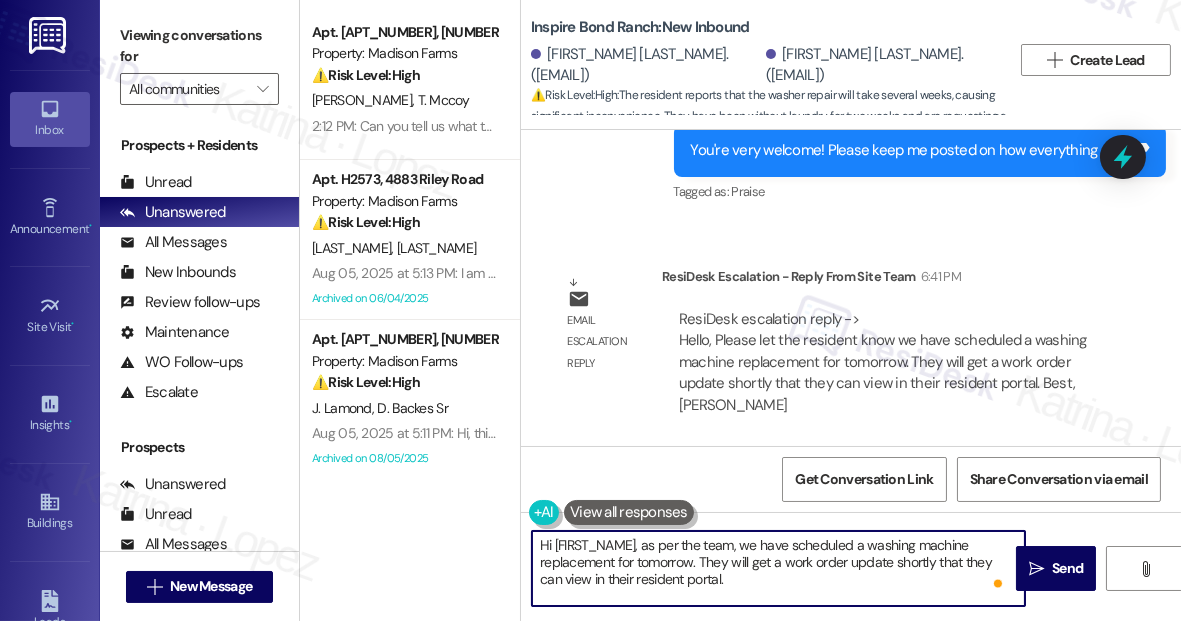 click on "Hi Alice, as per the team, we have scheduled a washing machine replacement for tomorrow. They will get a work order update shortly that they can view in their resident portal." at bounding box center (778, 568) 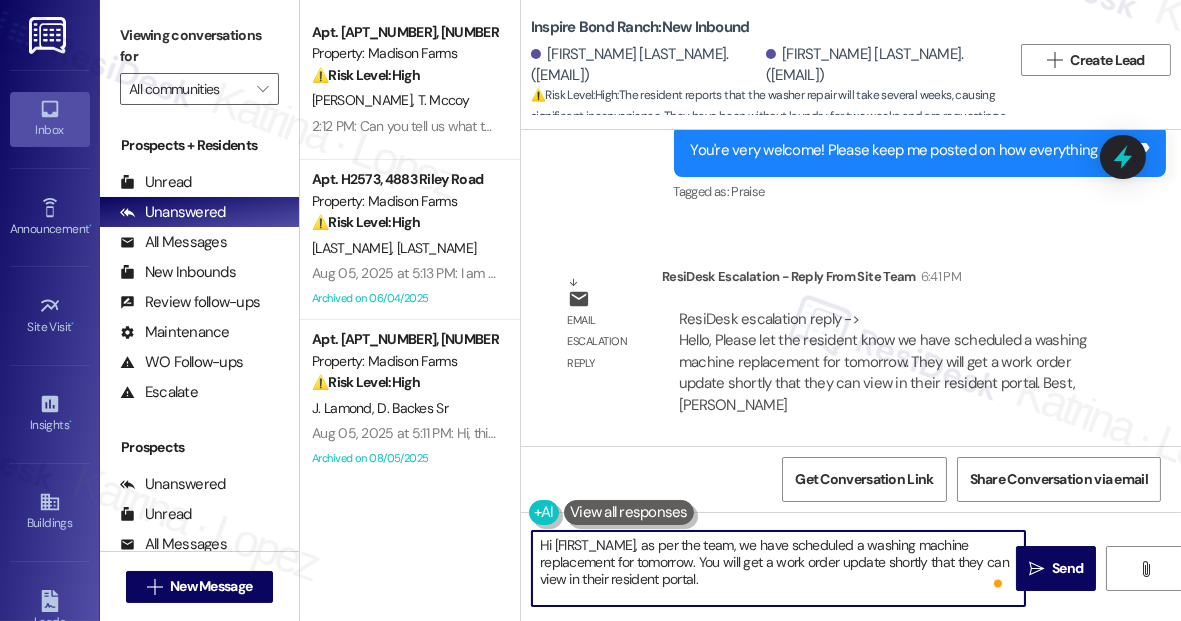 click on "Hi Alice, as per the team, we have scheduled a washing machine replacement for tomorrow. You will get a work order update shortly that they can view in their resident portal." at bounding box center (778, 568) 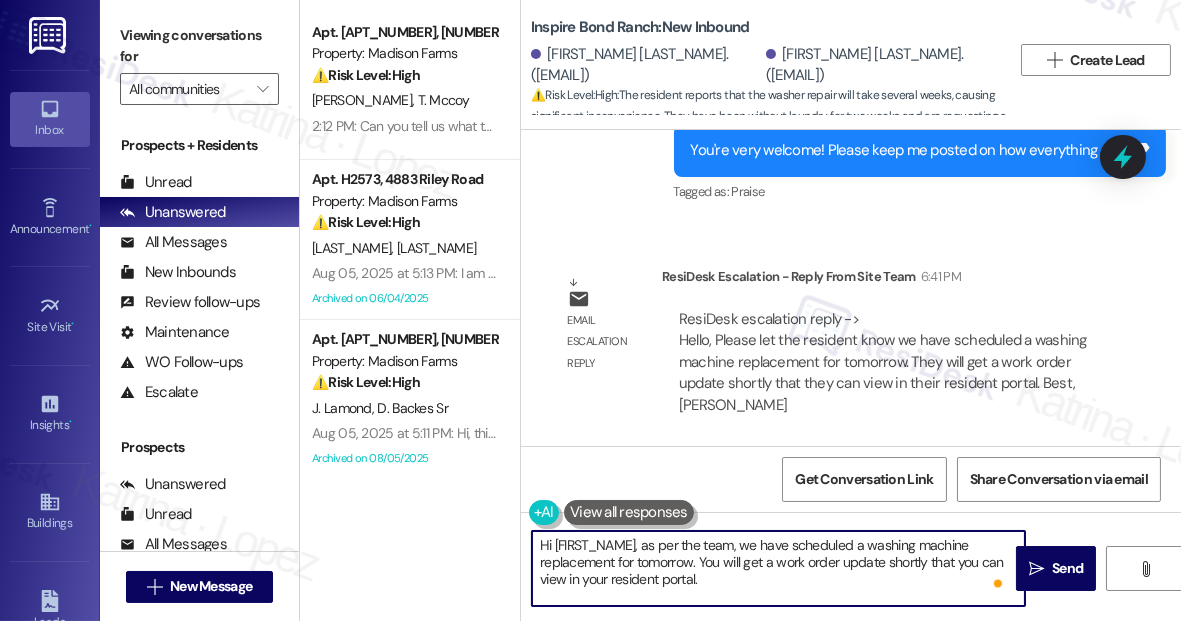 click on "Hi Alice, as per the team, we have scheduled a washing machine replacement for tomorrow. You will get a work order update shortly that you can view in their resident portal." at bounding box center [778, 568] 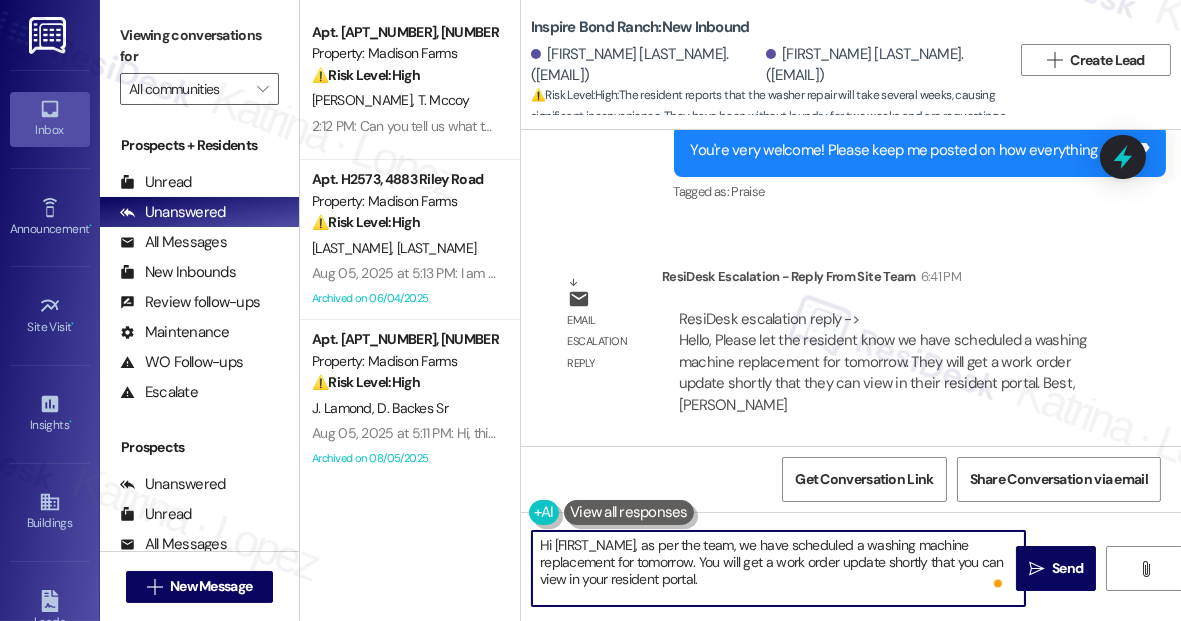 click on "Hi Alice, as per the team, we have scheduled a washing machine replacement for tomorrow. You will get a work order update shortly that you can view in your resident portal." at bounding box center [778, 568] 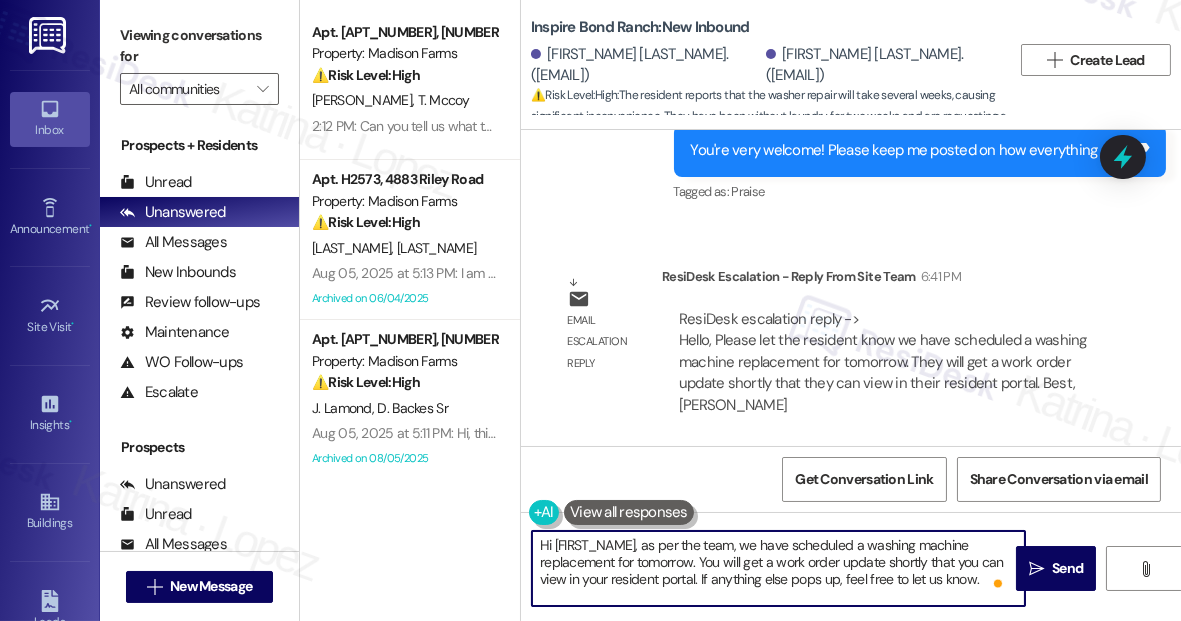 type on "Hi Alice, as per the team, we have scheduled a washing machine replacement for tomorrow. You will get a work order update shortly that you can view in your resident portal. If anything else pops up, feel free to let us know." 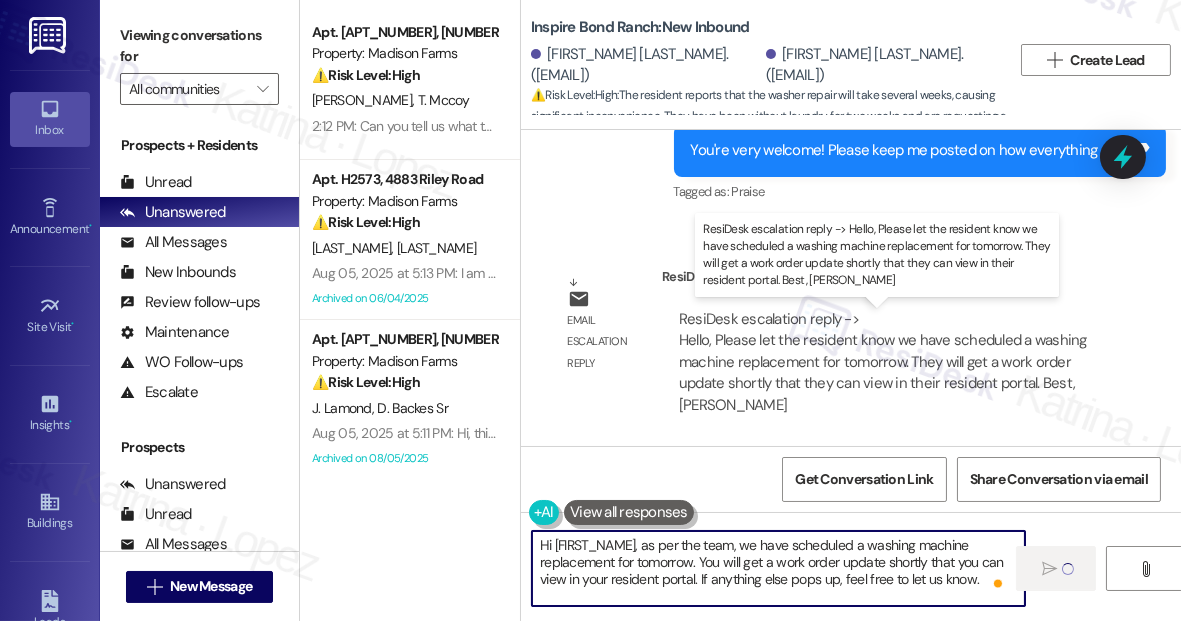 type 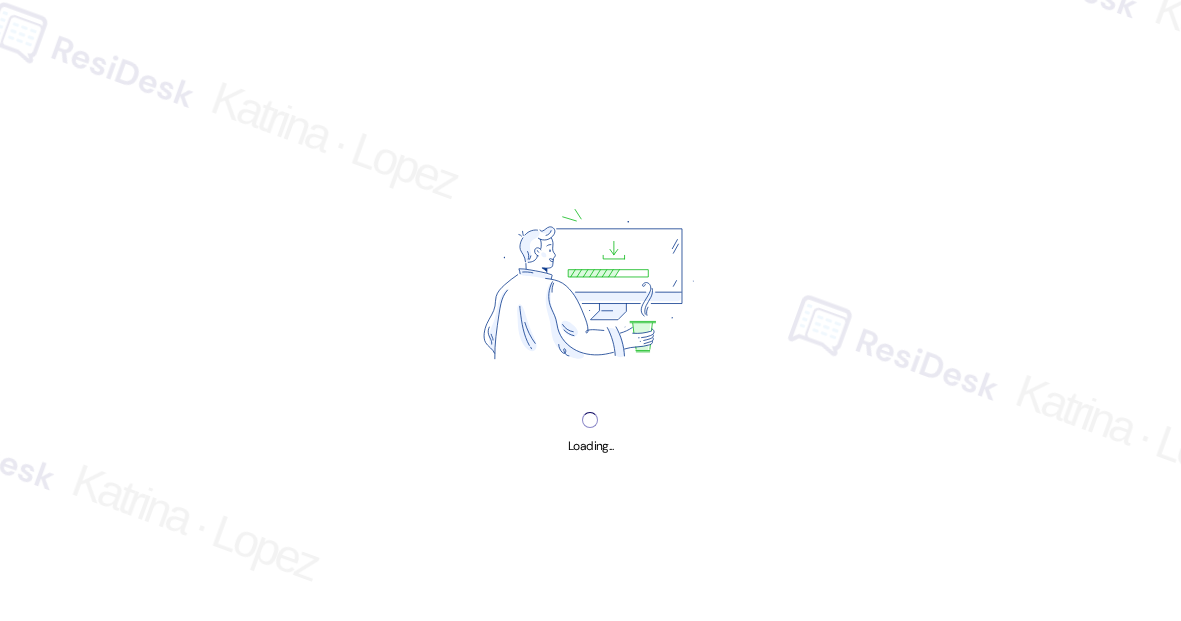 scroll, scrollTop: 0, scrollLeft: 0, axis: both 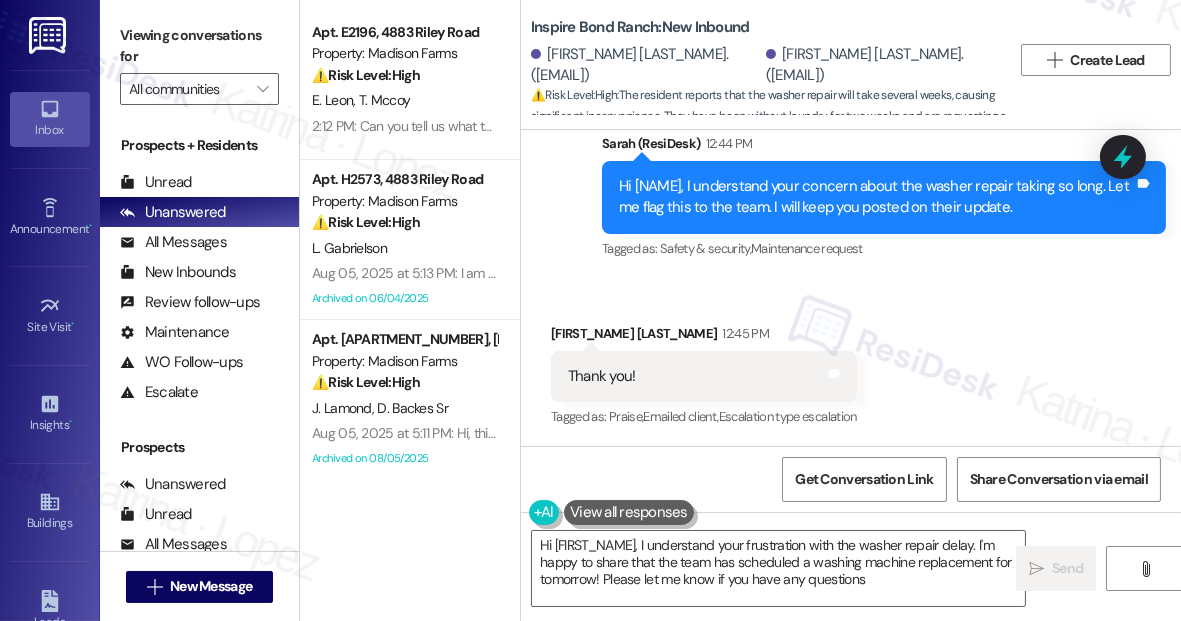 type on "Hi [FIRST_NAME], I understand your frustration with the washer repair delay. I'm happy to share that the team has scheduled a washing machine replacement for tomorrow! Please let me know if you have any questions." 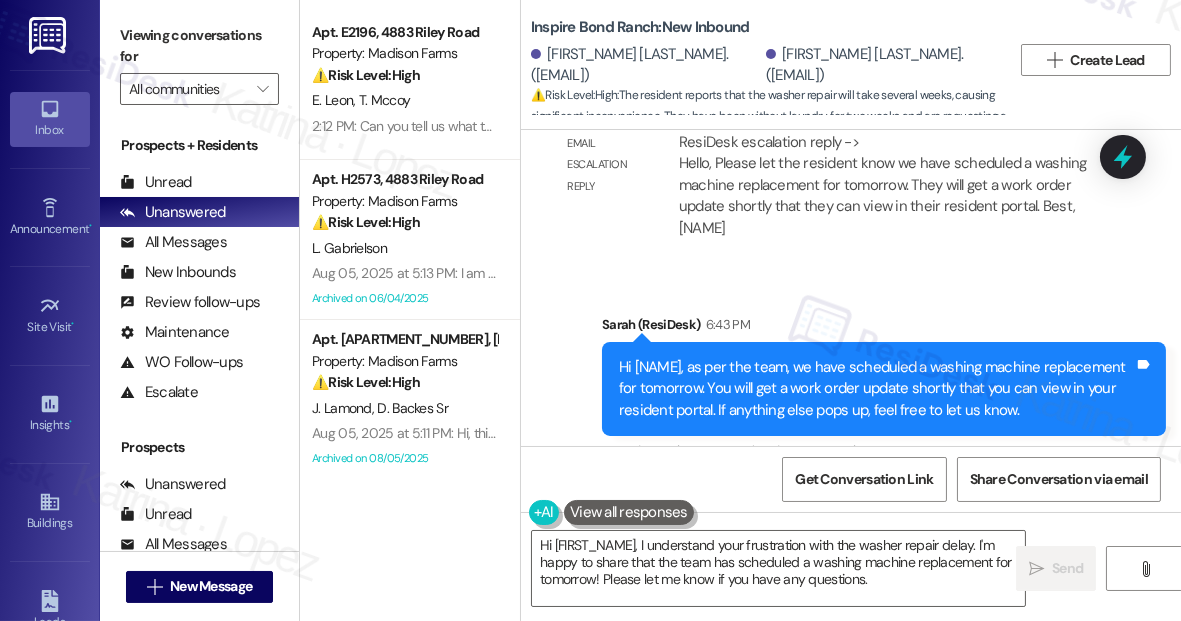 scroll, scrollTop: 5088, scrollLeft: 0, axis: vertical 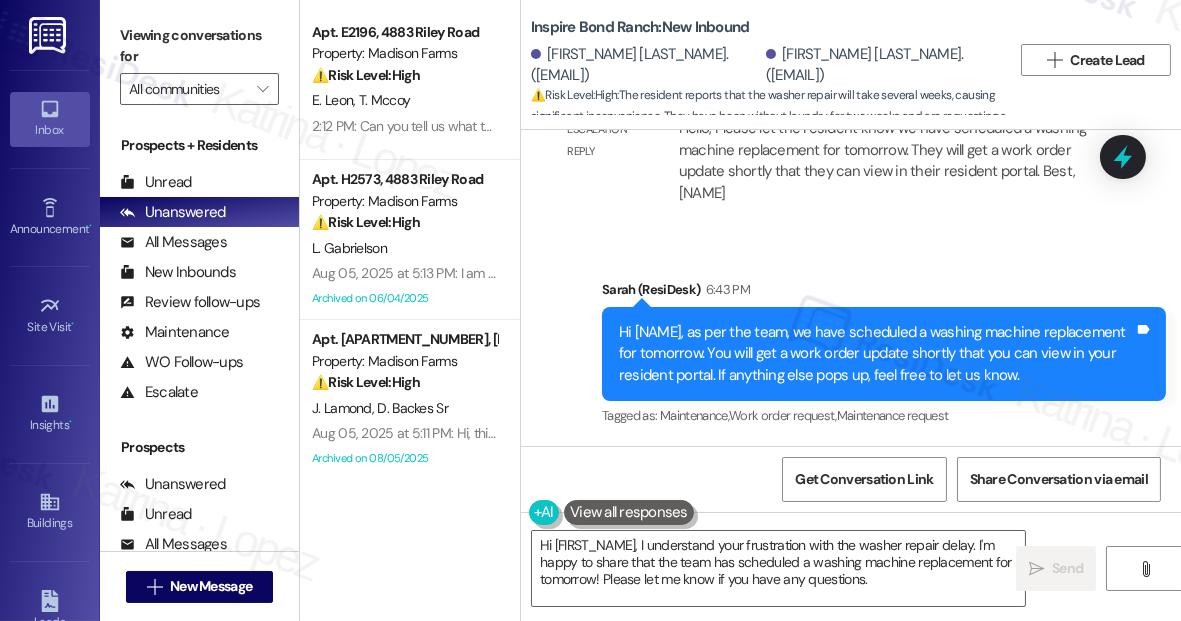 click on "[NAME]   (ResiDesk) [TIME]" at bounding box center [884, 293] 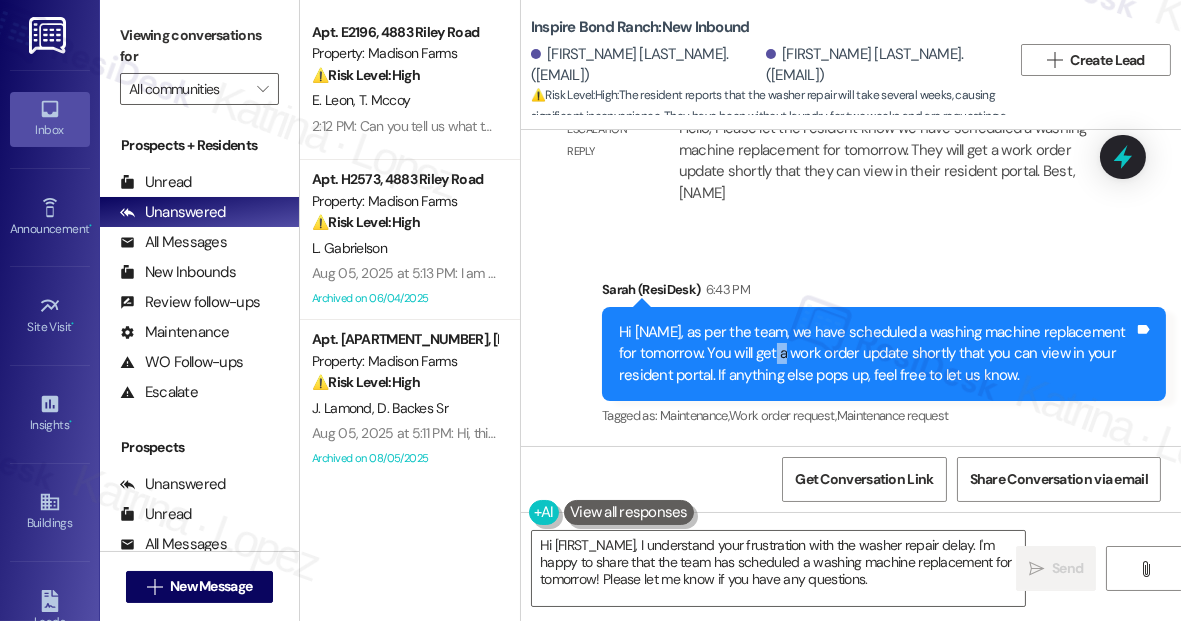 click on "Hi [NAME], as per the team, we have scheduled a washing machine replacement for tomorrow. You will get a work order update shortly that you can view in your resident portal. If anything else pops up, feel free to let us know." at bounding box center (876, 354) 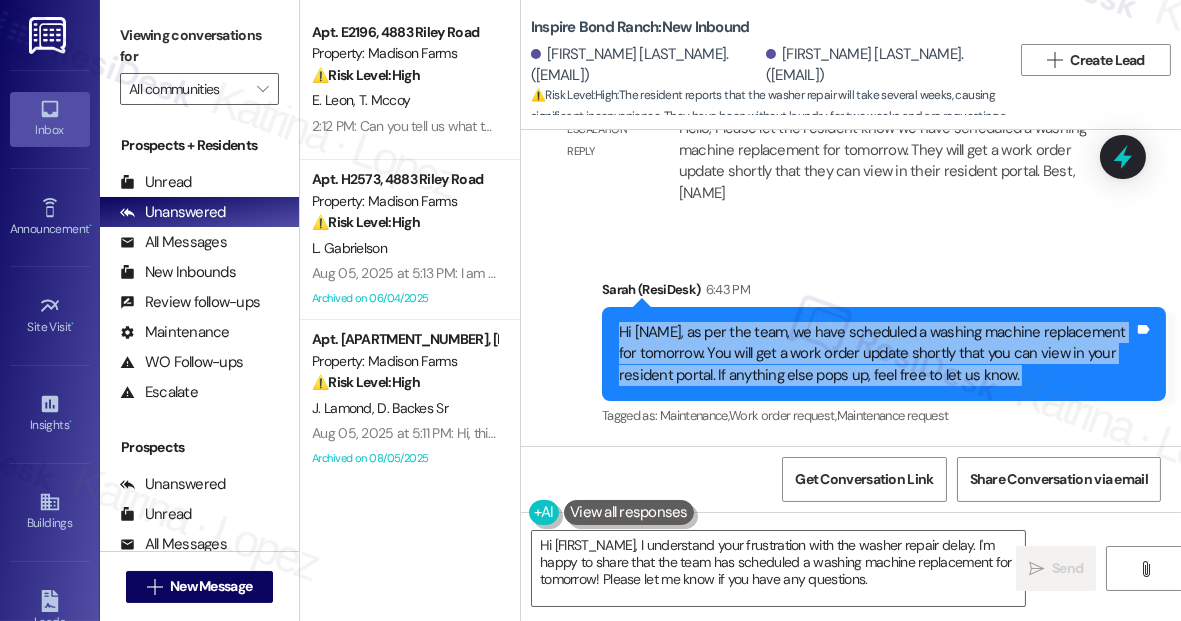 click on "Hi [NAME], as per the team, we have scheduled a washing machine replacement for tomorrow. You will get a work order update shortly that you can view in your resident portal. If anything else pops up, feel free to let us know." at bounding box center [876, 354] 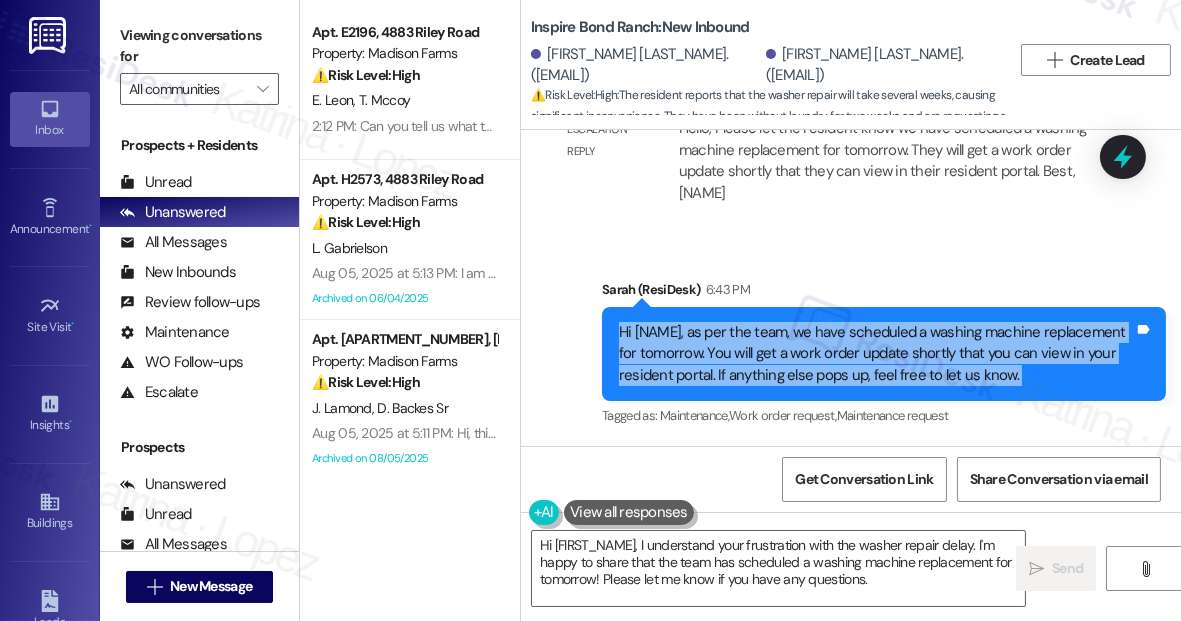 click on "Hi [NAME], as per the team, we have scheduled a washing machine replacement for tomorrow. You will get a work order update shortly that you can view in your resident portal. If anything else pops up, feel free to let us know." at bounding box center (876, 354) 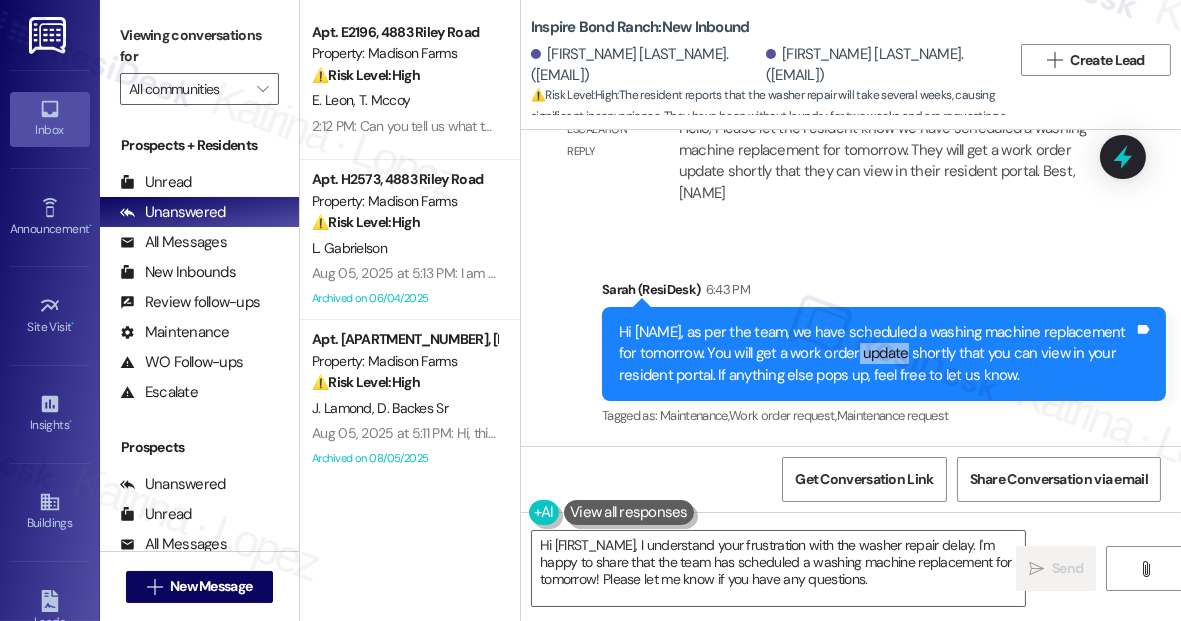 click on "Hi [NAME], as per the team, we have scheduled a washing machine replacement for tomorrow. You will get a work order update shortly that you can view in your resident portal. If anything else pops up, feel free to let us know." at bounding box center [876, 354] 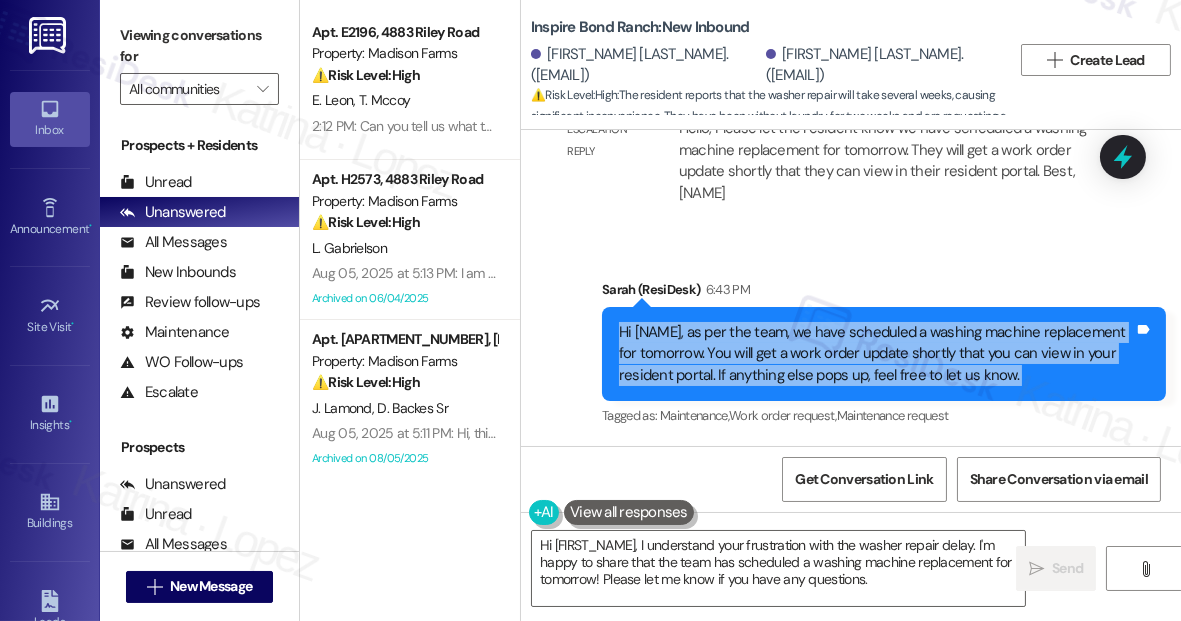 click on "Hi [NAME], as per the team, we have scheduled a washing machine replacement for tomorrow. You will get a work order update shortly that you can view in your resident portal. If anything else pops up, feel free to let us know." at bounding box center [876, 354] 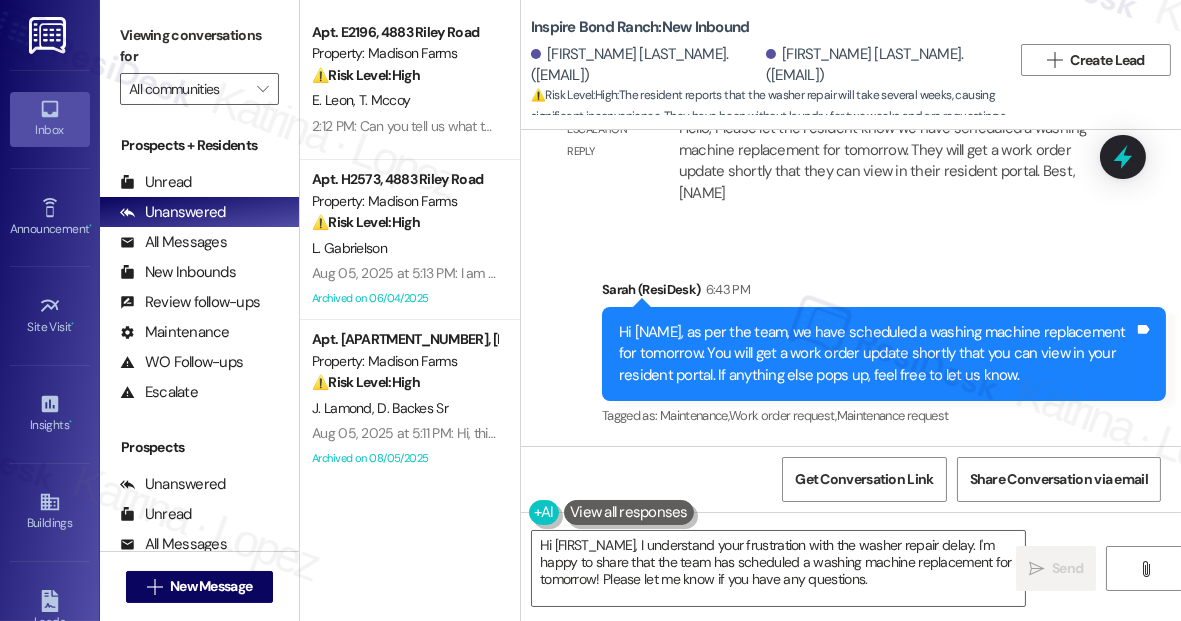 click on "Sent via SMS [NAME]   (ResiDesk) [TIME]: Hi [NAME], as per the team, we have scheduled a washing machine replacement for tomorrow. You will get a work order update shortly that you can view in your resident portal. If anything else pops up, feel free to let us know. Tags and notes Tagged as:   Maintenance ,  Click to highlight conversations about Maintenance Work order request ,  Click to highlight conversations about Work order request Maintenance request Click to highlight conversations about Maintenance request" at bounding box center (884, 355) 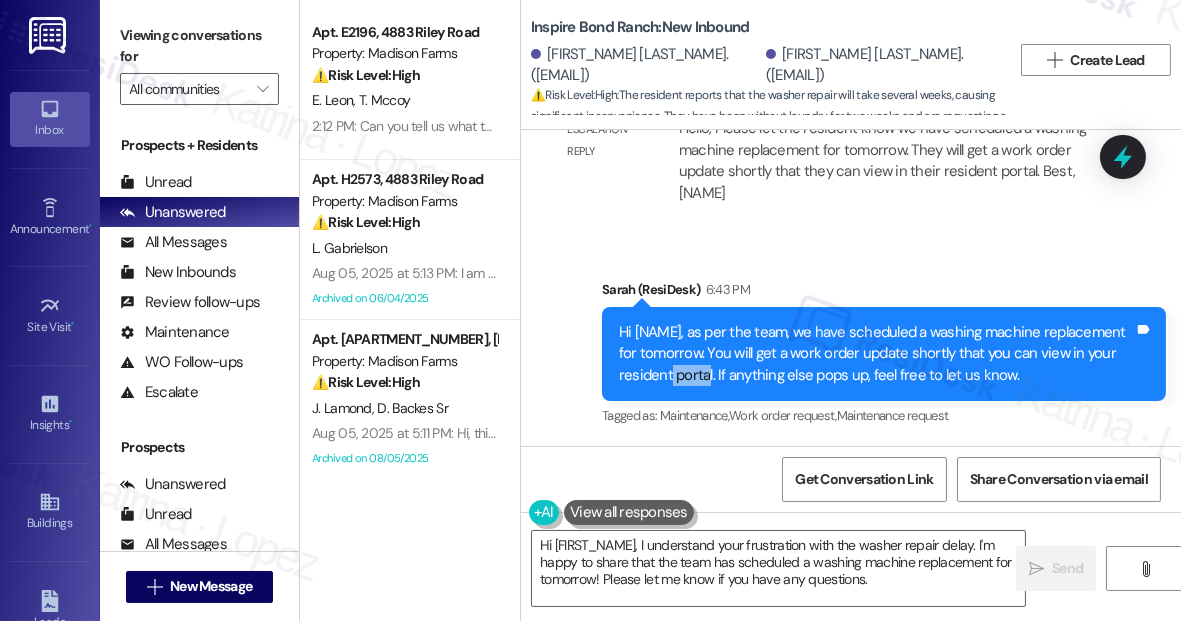 click on "Hi [NAME], as per the team, we have scheduled a washing machine replacement for tomorrow. You will get a work order update shortly that you can view in your resident portal. If anything else pops up, feel free to let us know." at bounding box center [876, 354] 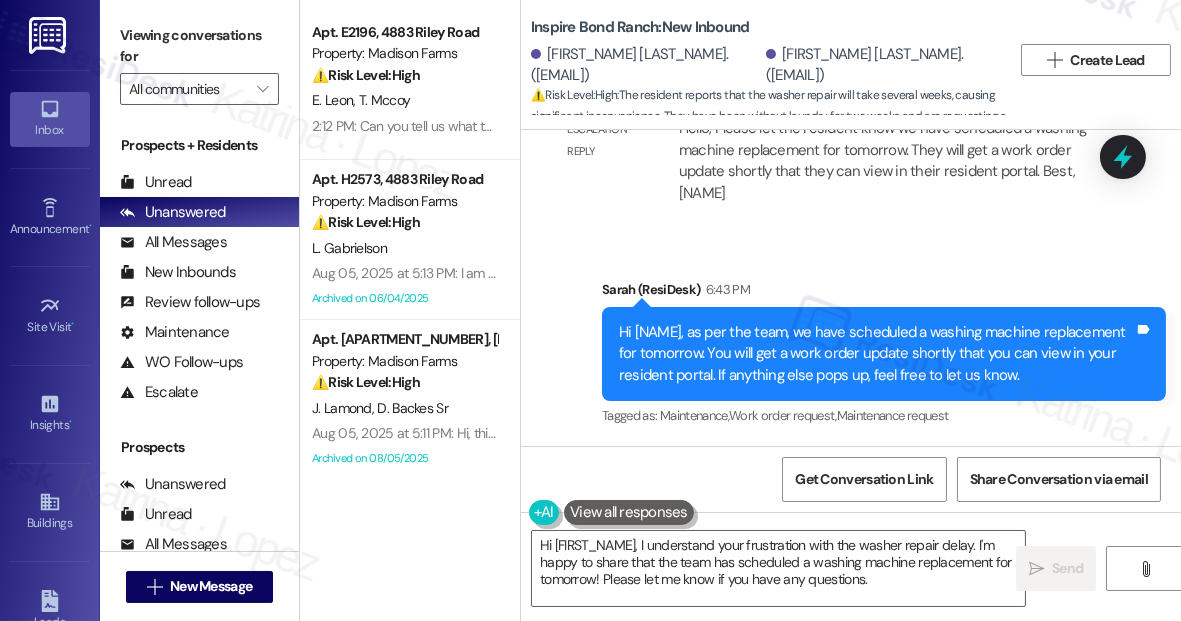 click on "Hi [NAME], as per the team, we have scheduled a washing machine replacement for tomorrow. You will get a work order update shortly that you can view in your resident portal. If anything else pops up, feel free to let us know." at bounding box center [876, 354] 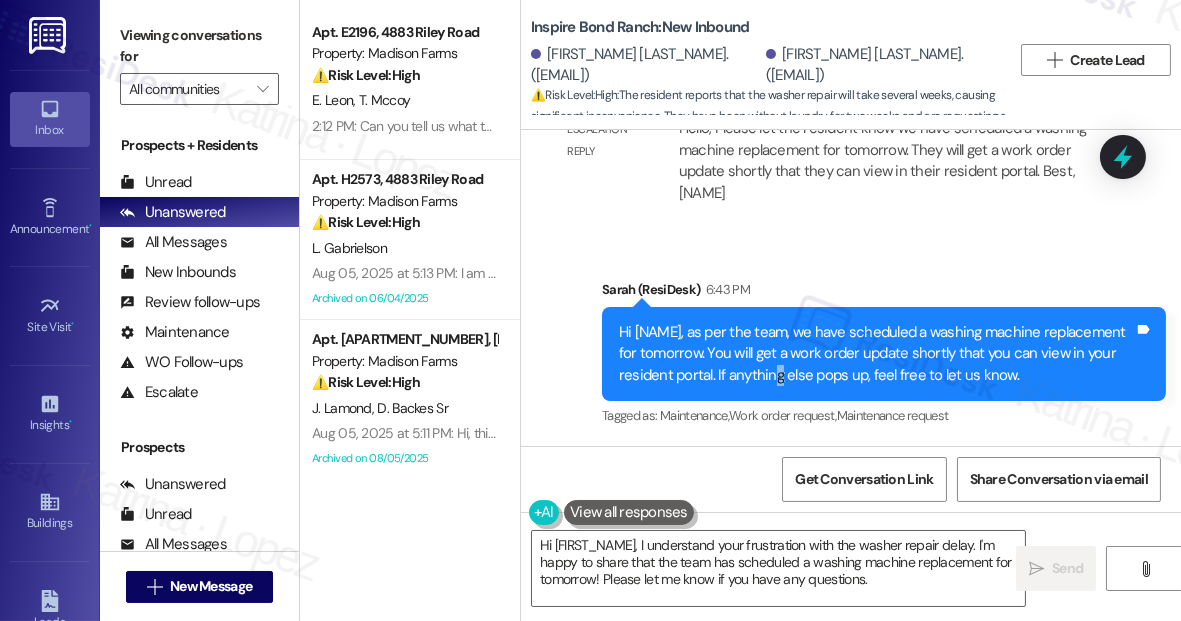 click on "Hi Alice, as per the team, we have scheduled a washing machine replacement for tomorrow. You will get a work order update shortly that you can view in your resident portal. If anything else pops up, feel free to let us know." at bounding box center (876, 354) 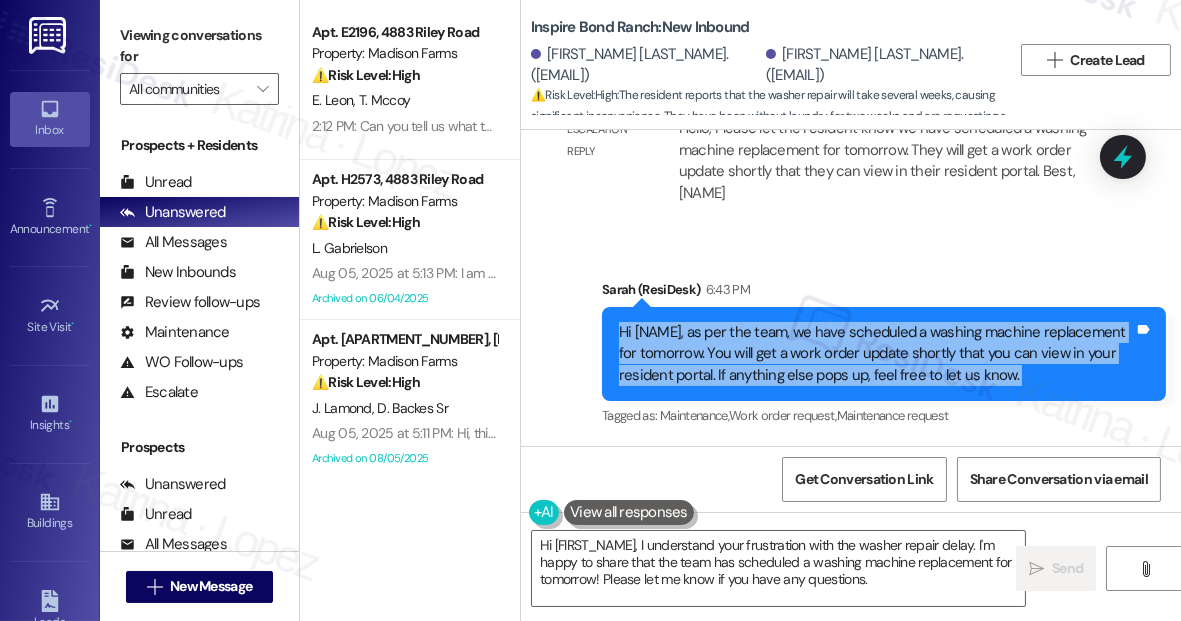 click on "Hi Alice, as per the team, we have scheduled a washing machine replacement for tomorrow. You will get a work order update shortly that you can view in your resident portal. If anything else pops up, feel free to let us know." at bounding box center (876, 354) 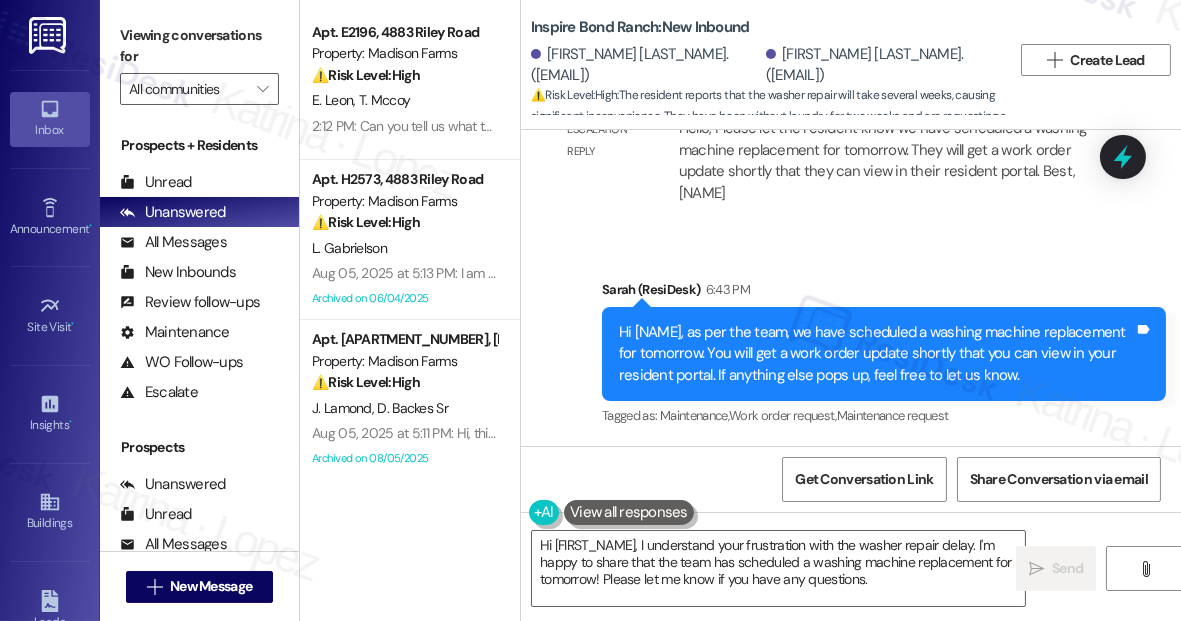 click on "Sent via SMS Sarah   (ResiDesk) 6:43 PM Hi Alice, as per the team, we have scheduled a washing machine replacement for tomorrow. You will get a work order update shortly that you can view in your resident portal. If anything else pops up, feel free to let us know. Tags and notes Tagged as:   Maintenance ,  Click to highlight conversations about Maintenance Work order request ,  Click to highlight conversations about Work order request Maintenance request Click to highlight conversations about Maintenance request" at bounding box center [884, 355] 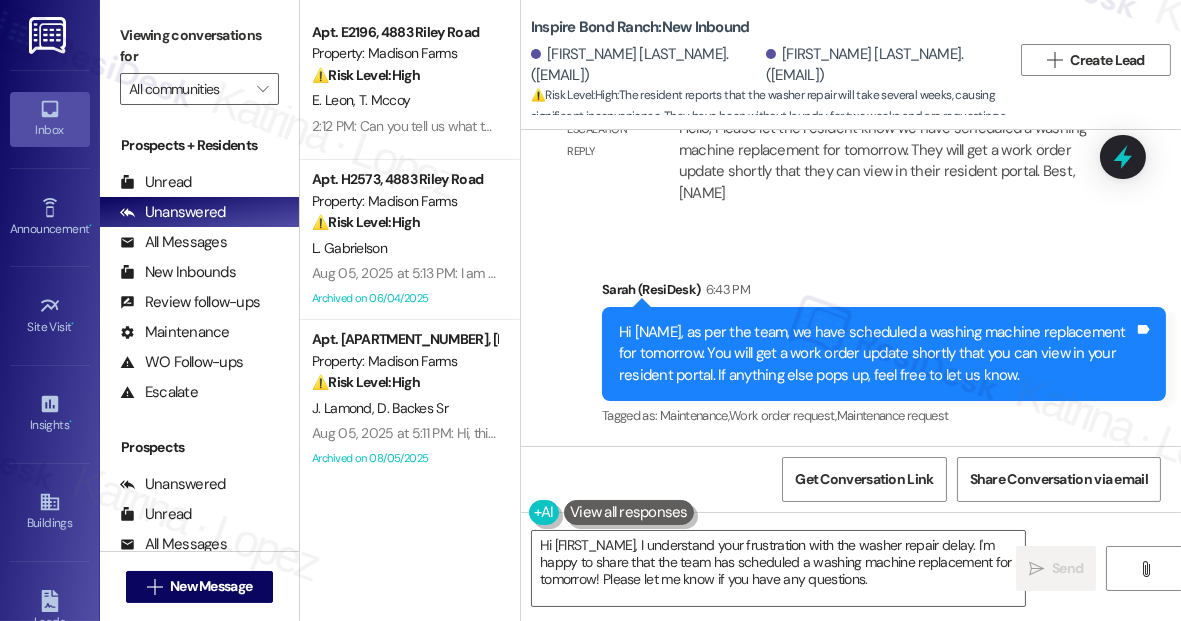 click on "Hi Alice, as per the team, we have scheduled a washing machine replacement for tomorrow. You will get a work order update shortly that you can view in your resident portal. If anything else pops up, feel free to let us know. Tags and notes" at bounding box center [884, 354] 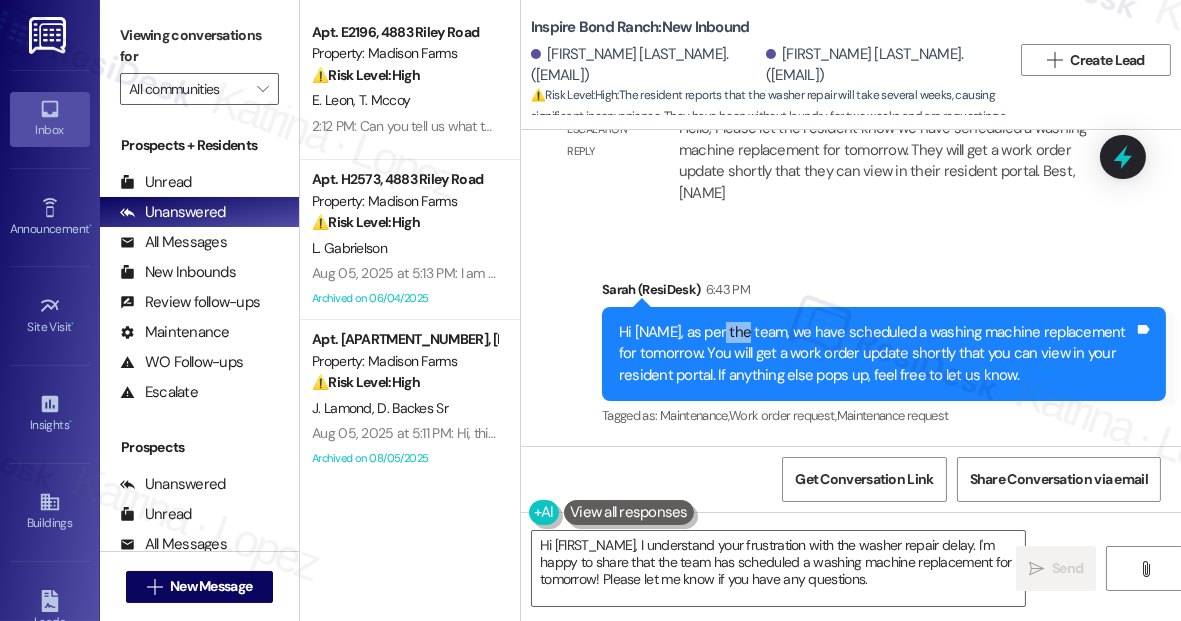 click on "Hi Alice, as per the team, we have scheduled a washing machine replacement for tomorrow. You will get a work order update shortly that you can view in your resident portal. If anything else pops up, feel free to let us know. Tags and notes" at bounding box center (884, 354) 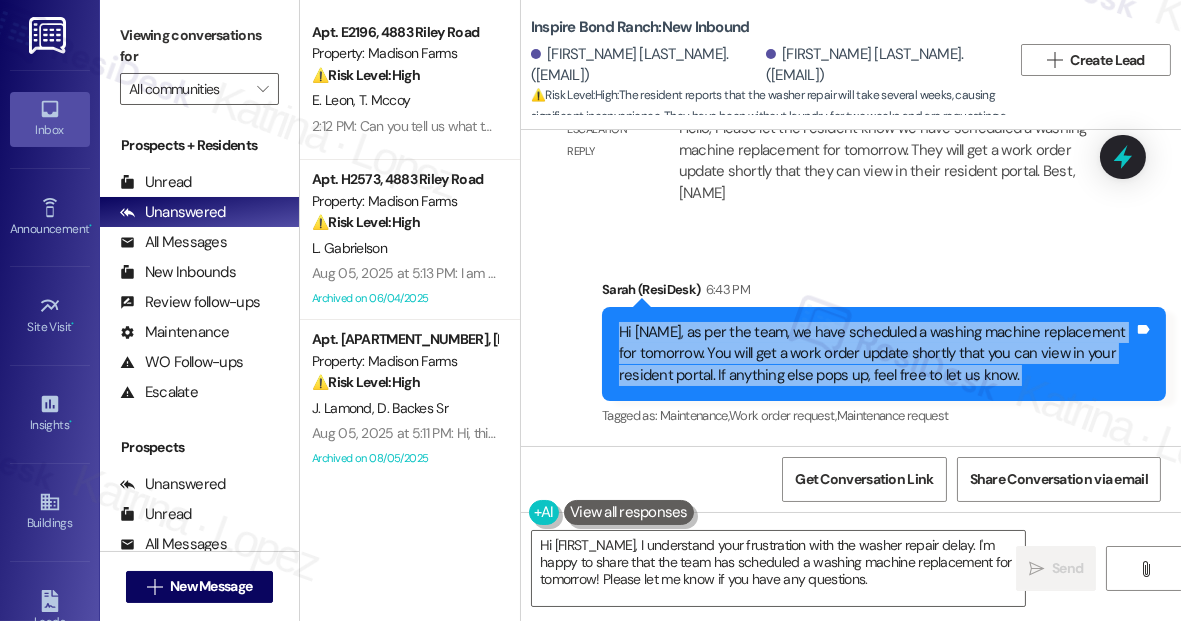 click on "Hi Alice, as per the team, we have scheduled a washing machine replacement for tomorrow. You will get a work order update shortly that you can view in your resident portal. If anything else pops up, feel free to let us know. Tags and notes" at bounding box center [884, 354] 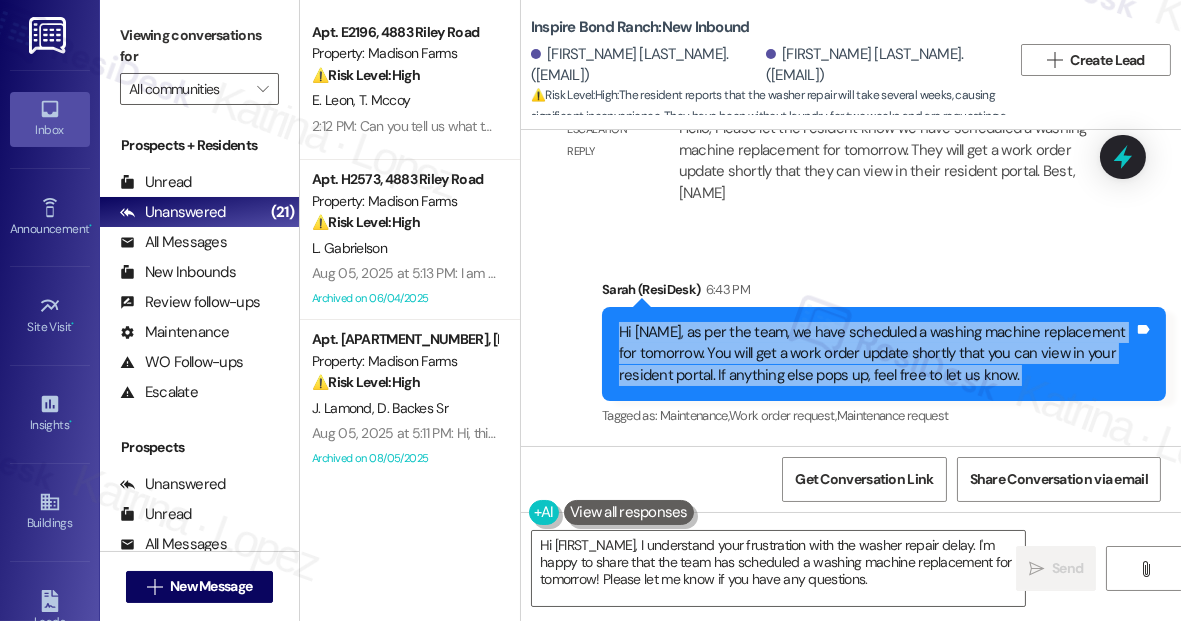 click on "Hi Alice, as per the team, we have scheduled a washing machine replacement for tomorrow. You will get a work order update shortly that you can view in your resident portal. If anything else pops up, feel free to let us know." at bounding box center (876, 354) 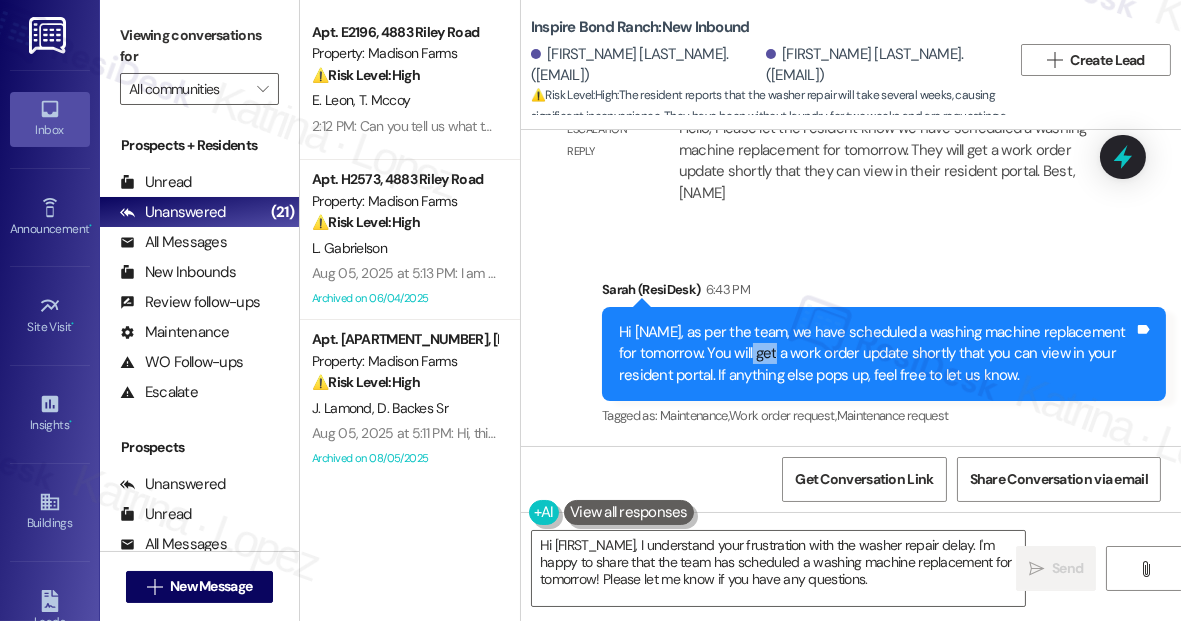 click on "Hi Alice, as per the team, we have scheduled a washing machine replacement for tomorrow. You will get a work order update shortly that you can view in your resident portal. If anything else pops up, feel free to let us know." at bounding box center (876, 354) 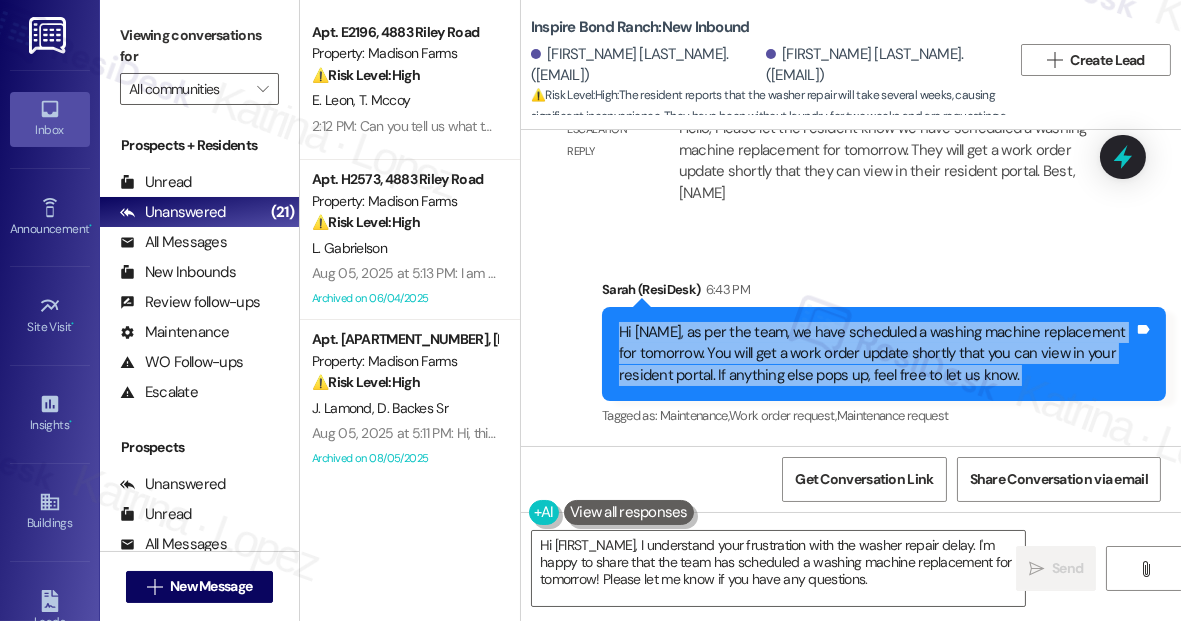 click on "Hi Alice, as per the team, we have scheduled a washing machine replacement for tomorrow. You will get a work order update shortly that you can view in your resident portal. If anything else pops up, feel free to let us know." at bounding box center [876, 354] 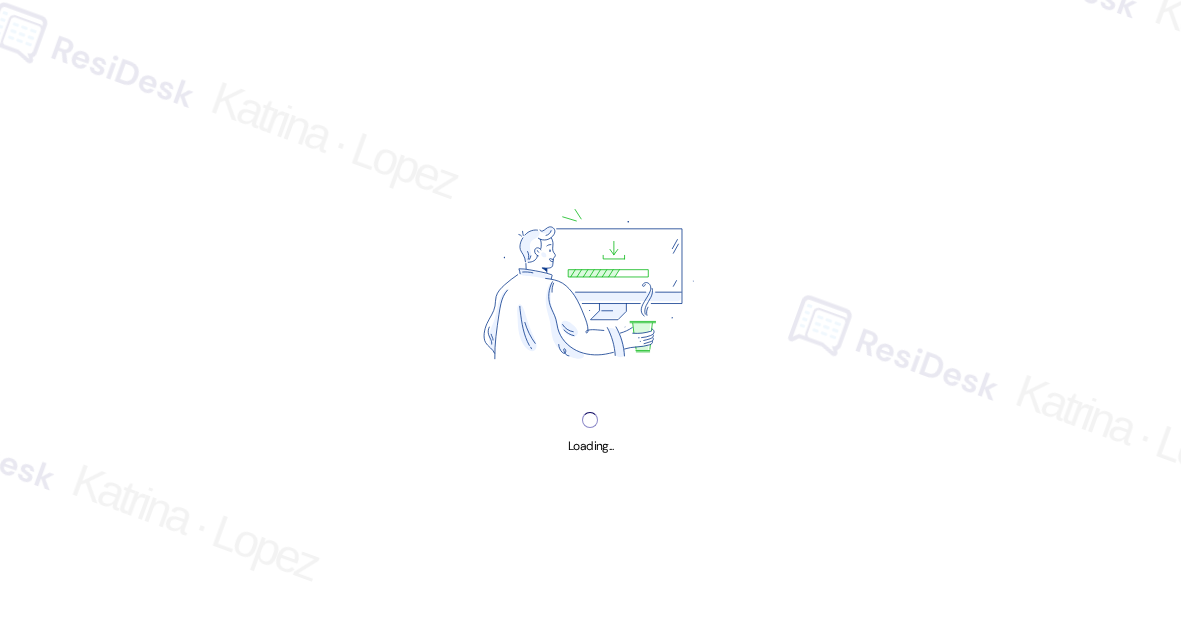 scroll, scrollTop: 0, scrollLeft: 0, axis: both 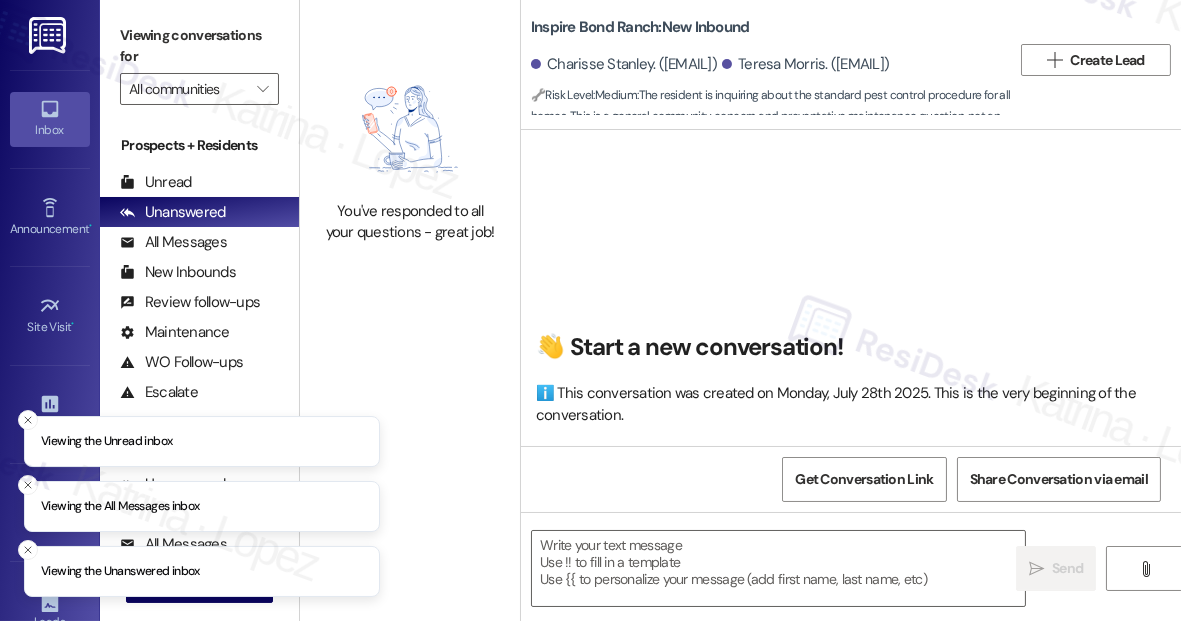 type on "Fetching suggested responses. Please feel free to read through the conversation in the meantime." 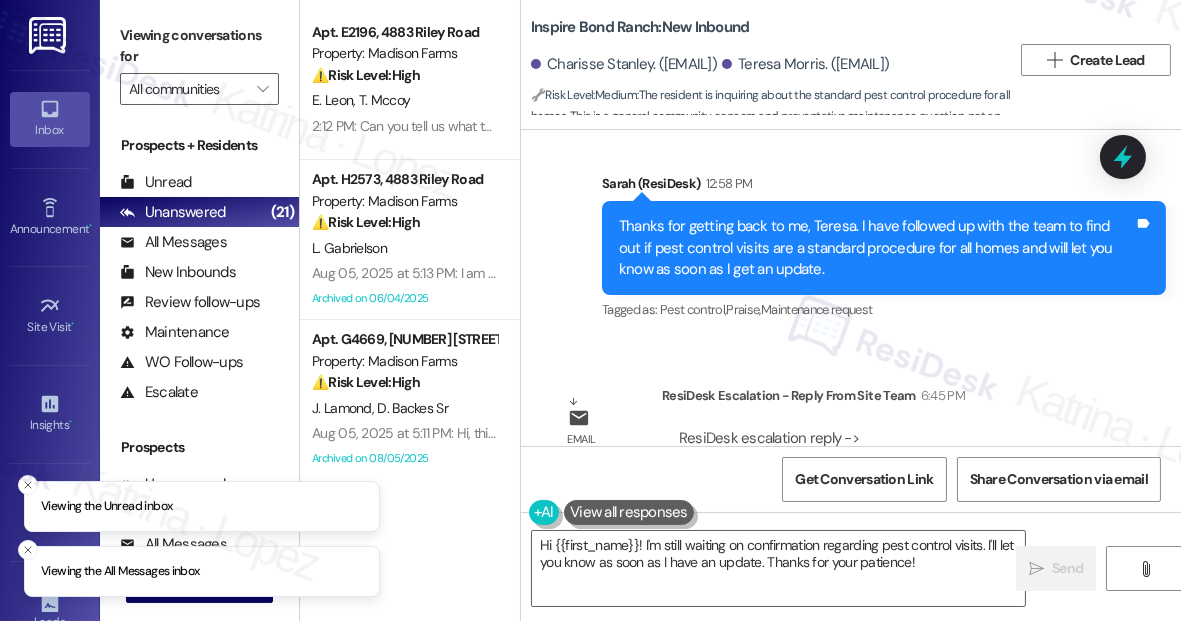 scroll, scrollTop: 1397, scrollLeft: 0, axis: vertical 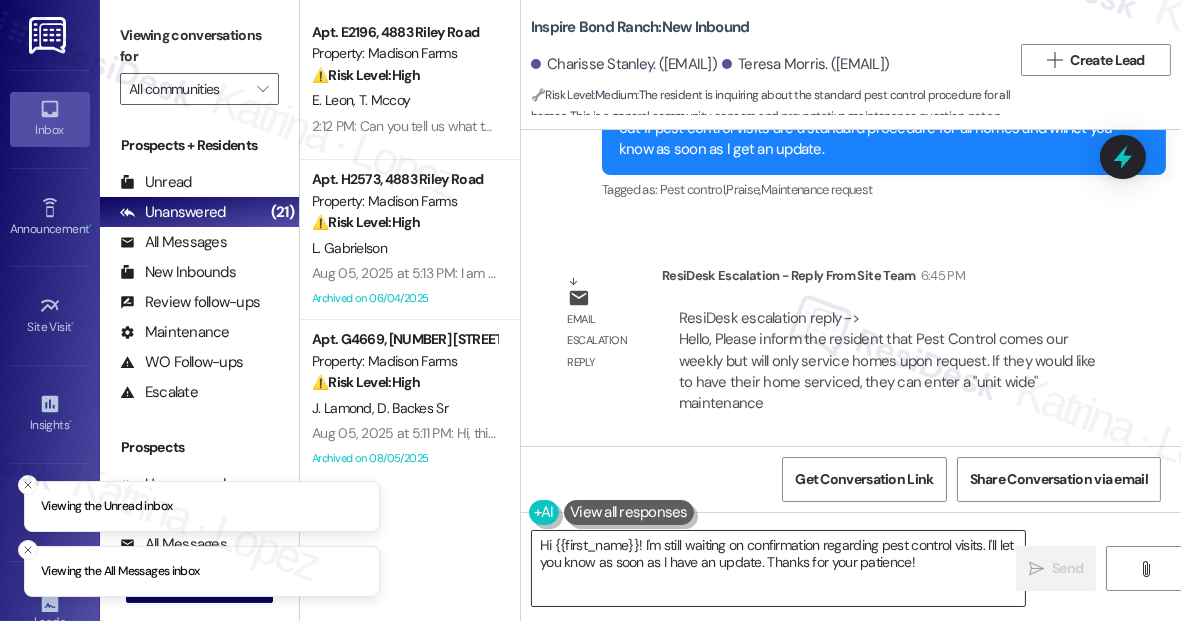 click on "Hi {{first_name}}! I'm still waiting on confirmation regarding pest control visits. I'll let you know as soon as I have an update. Thanks for your patience!" at bounding box center [778, 568] 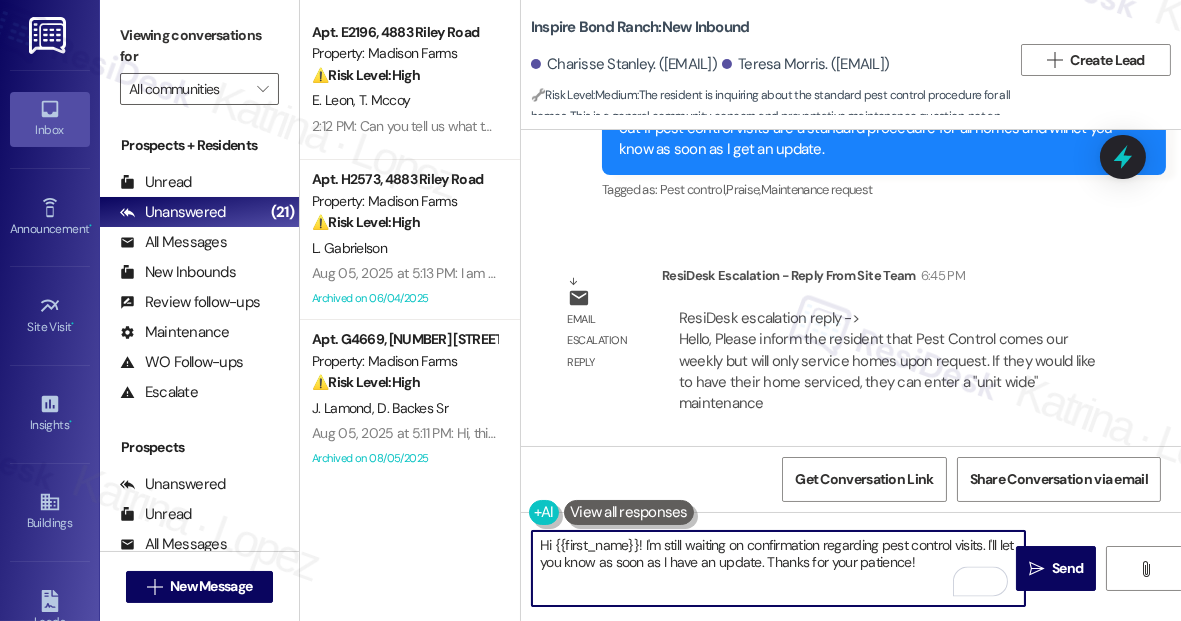 drag, startPoint x: 938, startPoint y: 568, endPoint x: 644, endPoint y: 546, distance: 294.822 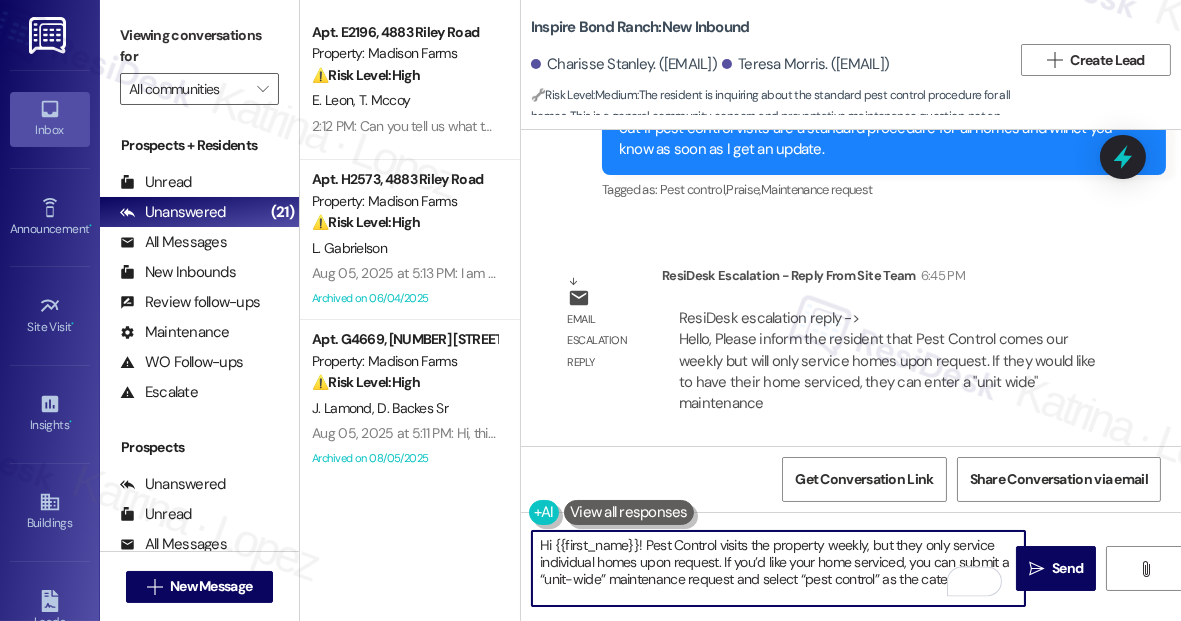 scroll, scrollTop: 119, scrollLeft: 0, axis: vertical 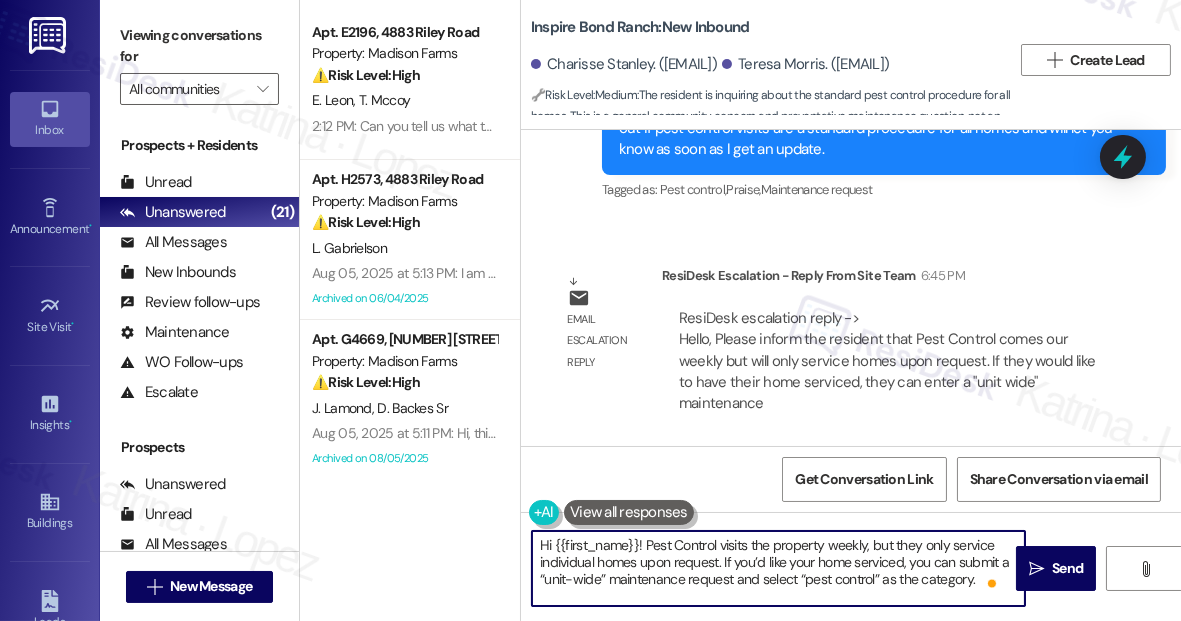 click on "Hi {{first_name}}! Pest Control visits the property weekly, but they only service individual homes upon request. If you’d like your home serviced, you can submit a “unit-wide” maintenance request and select “pest control” as the category.
When you submit the request, please include:
Whether we have permission to enter if you’re not home
Any details about the type of pest you’ve noticed
This will help the team prepare and ensure the service is completed effectively." at bounding box center (778, 568) 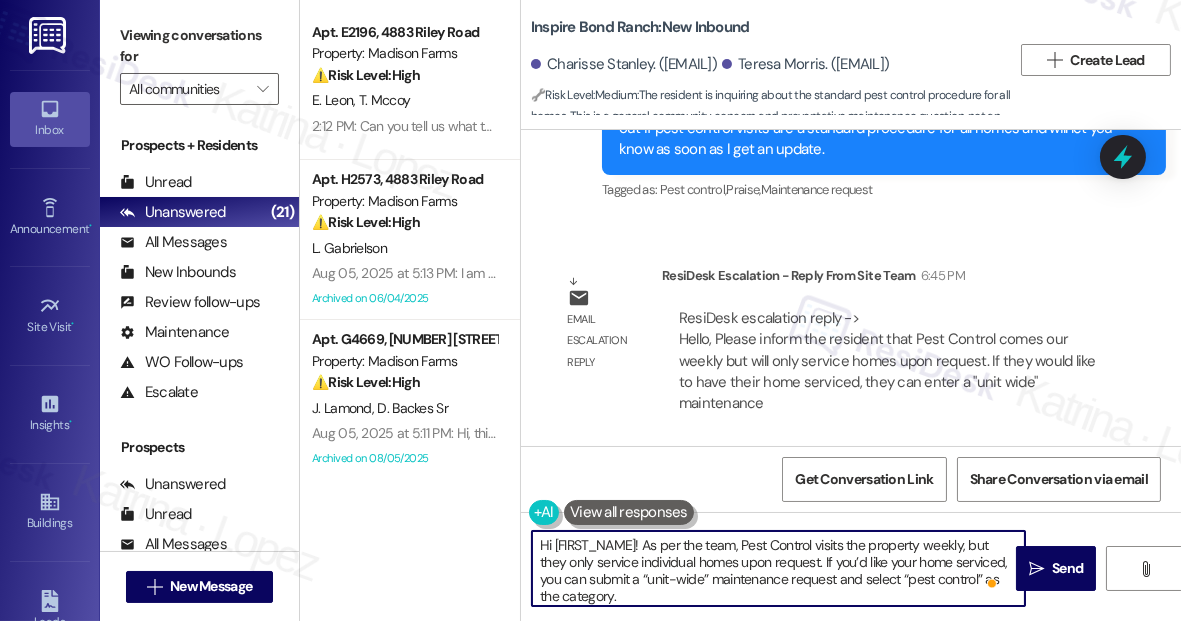 click on "Hi {{first_name}}! As per the team, Pest Control visits the property weekly, but they only service individual homes upon request. If you’d like your home serviced, you can submit a “unit-wide” maintenance request and select “pest control” as the category.
When you submit the request, please include:
Whether we have permission to enter if you’re not home
Any details about the type of pest you’ve noticed
This will help the team prepare and ensure the service is completed effectively." at bounding box center [778, 568] 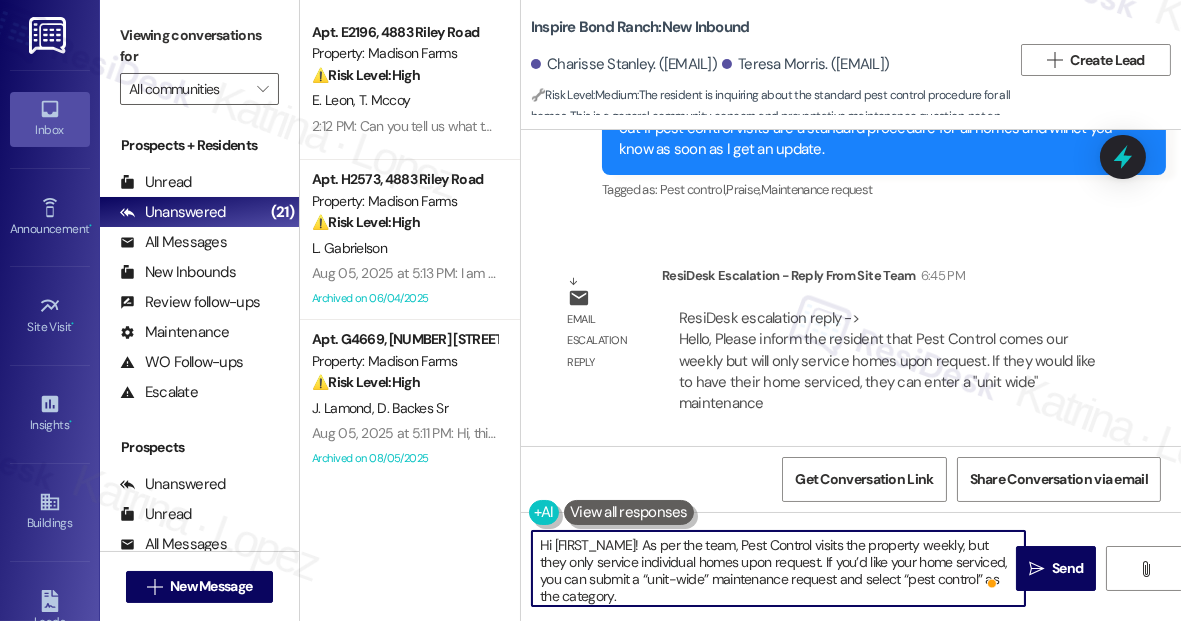 scroll, scrollTop: 16, scrollLeft: 0, axis: vertical 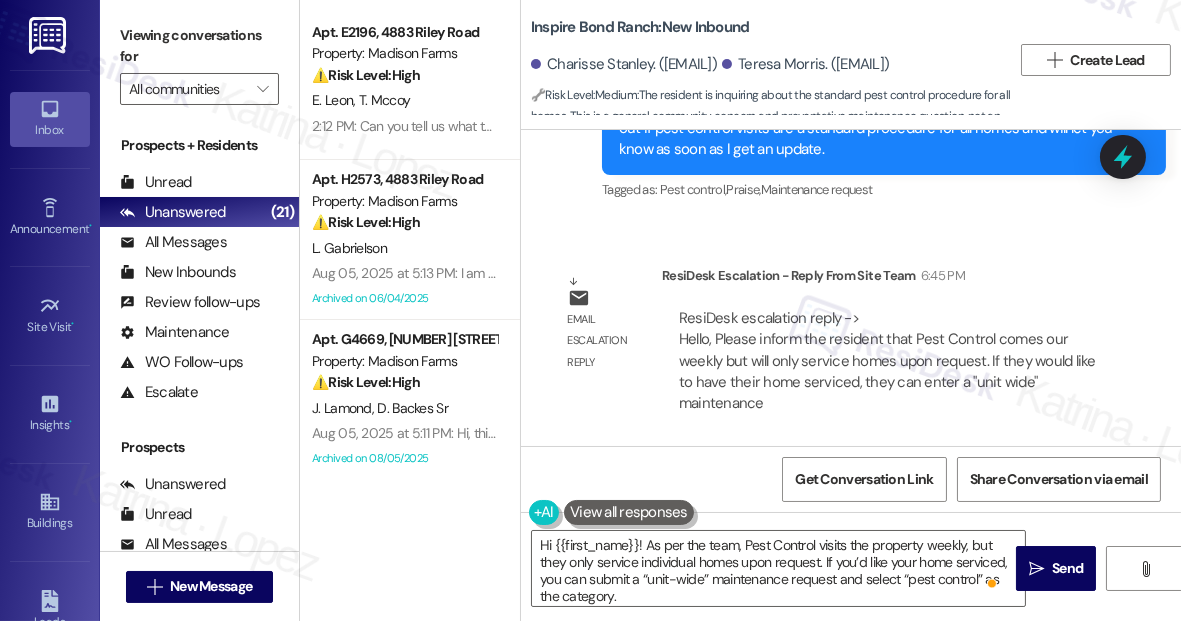 click on "Viewing conversations for" at bounding box center [199, 46] 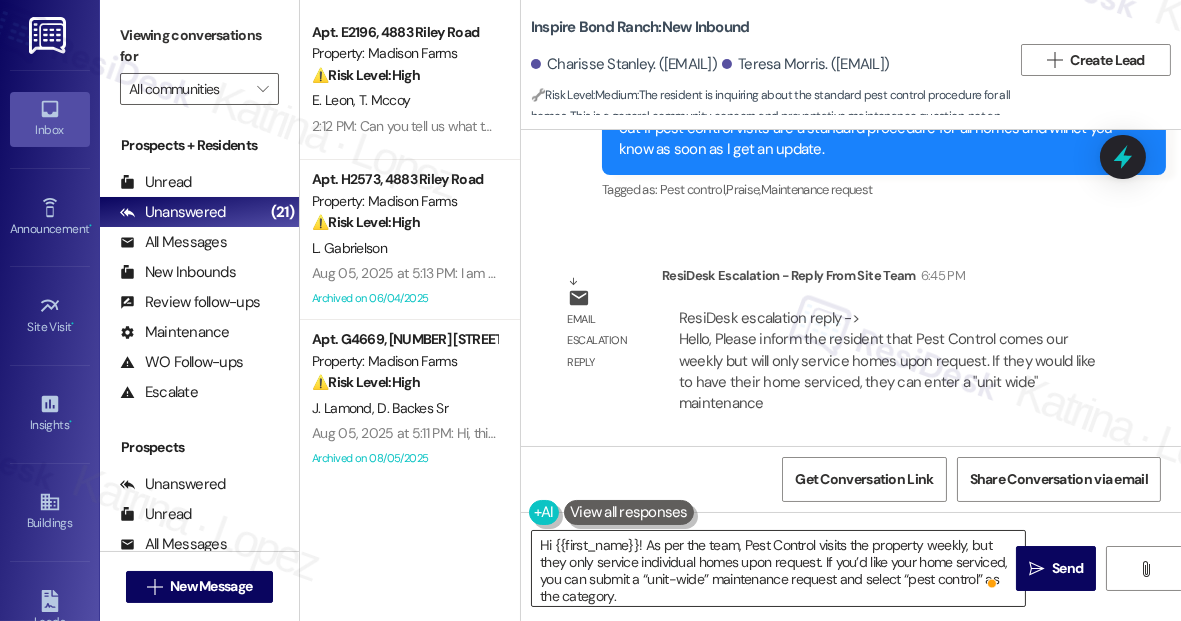 scroll, scrollTop: 90, scrollLeft: 0, axis: vertical 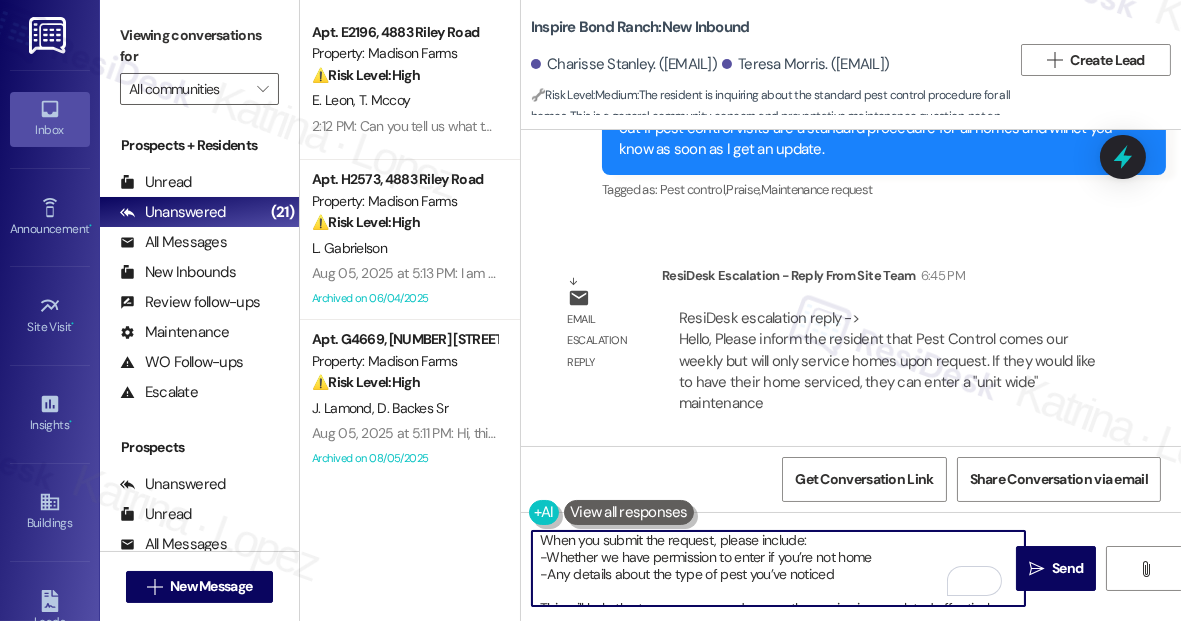 click on "Hi {{first_name}}! As per the team, Pest Control visits the property weekly, but they only service individual homes upon request. If you’d like your home serviced, you can submit a “unit-wide” maintenance request and select “pest control” as the category.
When you submit the request, please include:
-Whether we have permission to enter if you’re not home
-Any details about the type of pest you’ve noticed
This will help the team prepare and ensure the service is completed effectively." at bounding box center (778, 568) 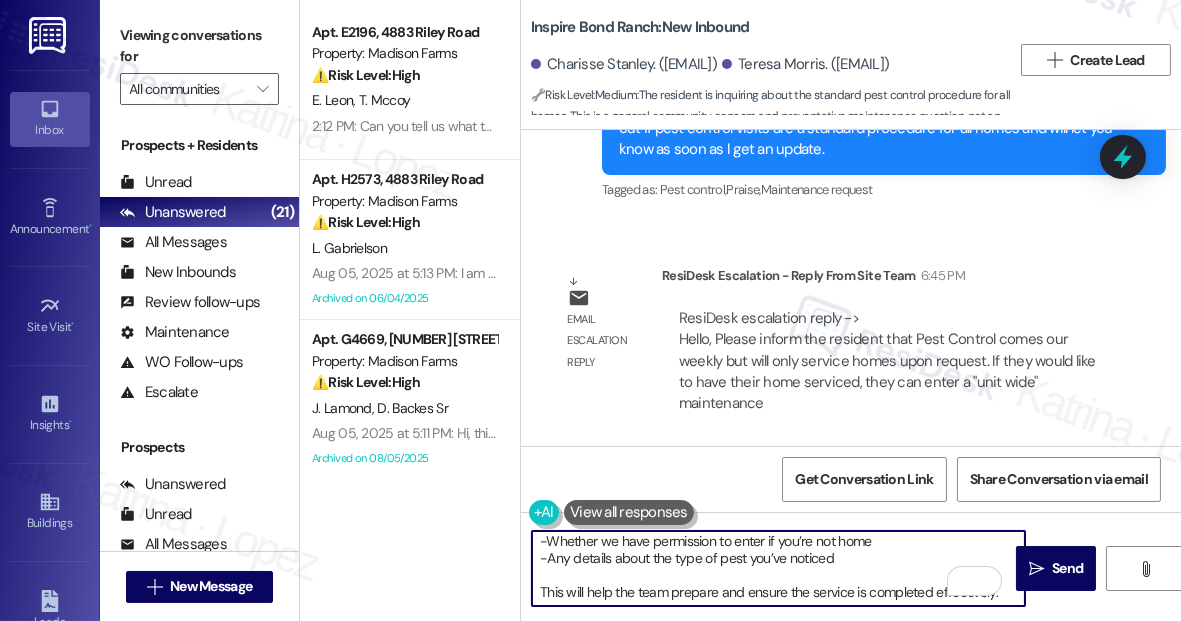 click on "Hi {{first_name}}! As per the team, Pest Control visits the property weekly, but they only service individual homes upon request. If you’d like your home serviced, you can submit a “unit-wide” maintenance request and select “pest control” as the category.
When you submit the request, please include:
-Whether we have permission to enter if you’re not home
-Any details about the type of pest you’ve noticed
This will help the team prepare and ensure the service is completed effectively." at bounding box center (778, 568) 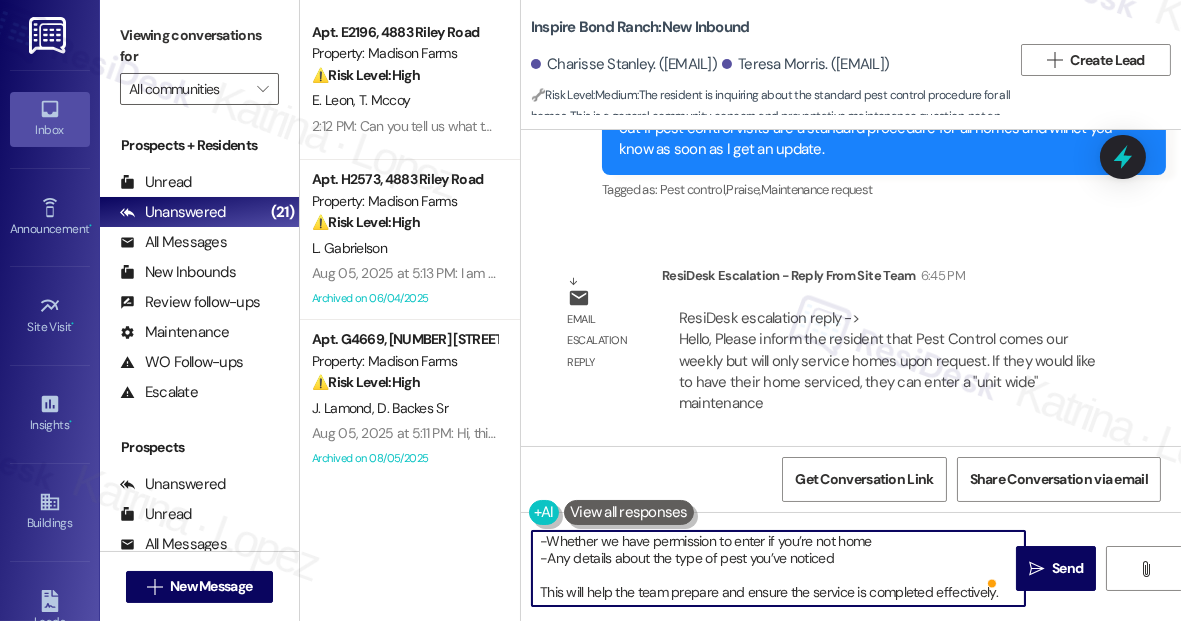 scroll, scrollTop: 63, scrollLeft: 0, axis: vertical 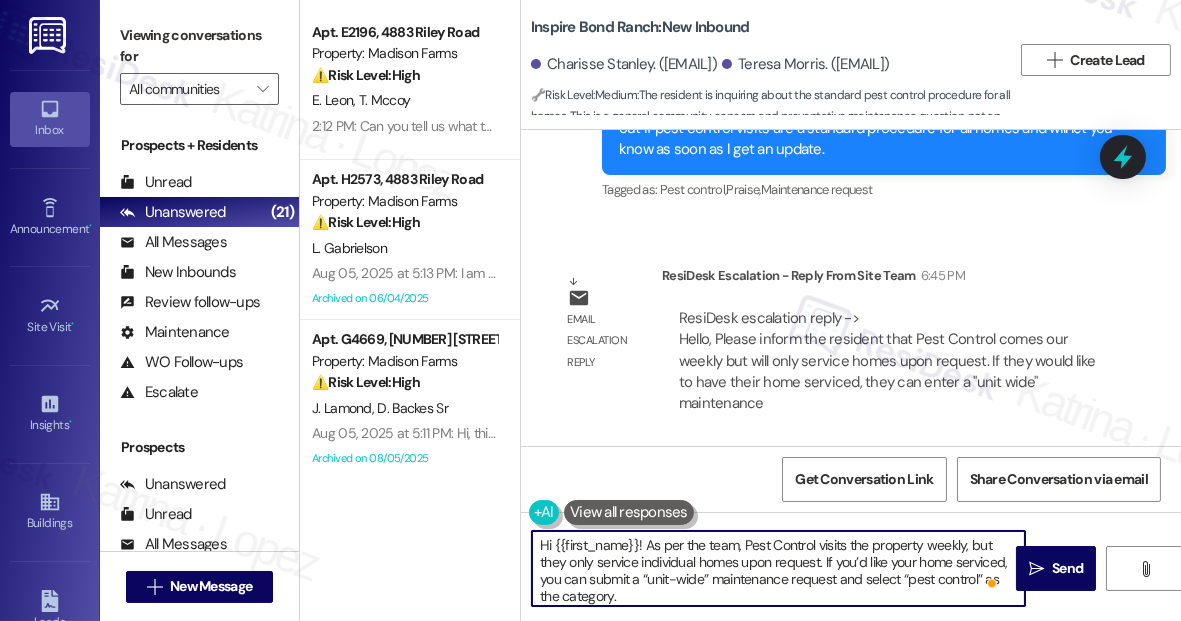 drag, startPoint x: 723, startPoint y: 578, endPoint x: 735, endPoint y: 586, distance: 14.422205 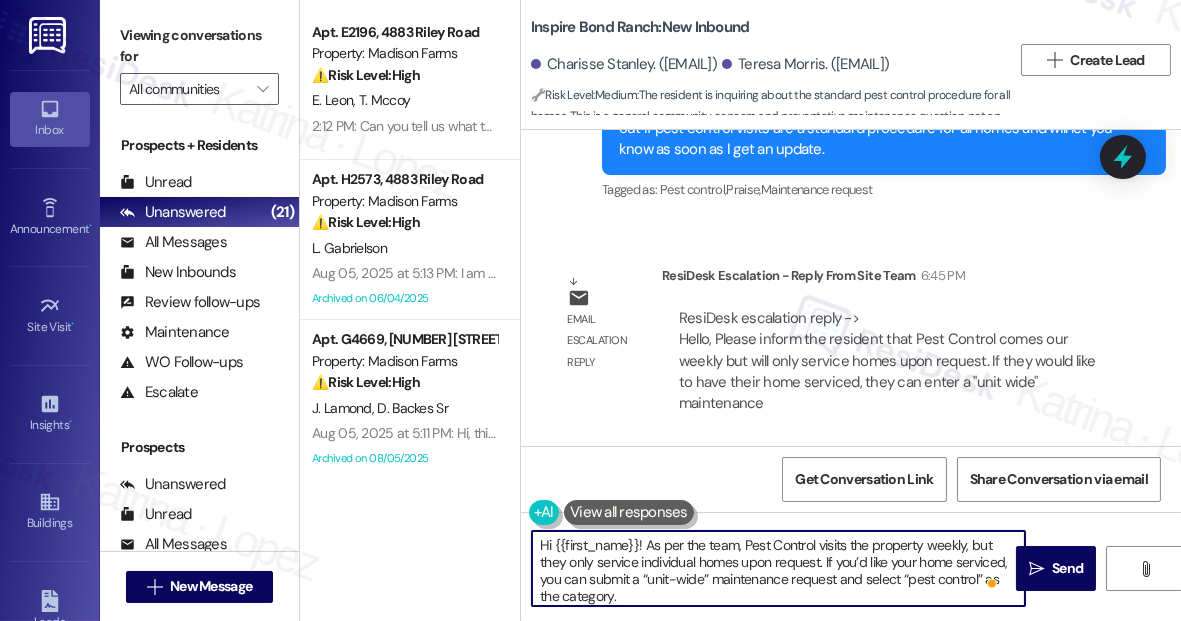 scroll, scrollTop: 47, scrollLeft: 0, axis: vertical 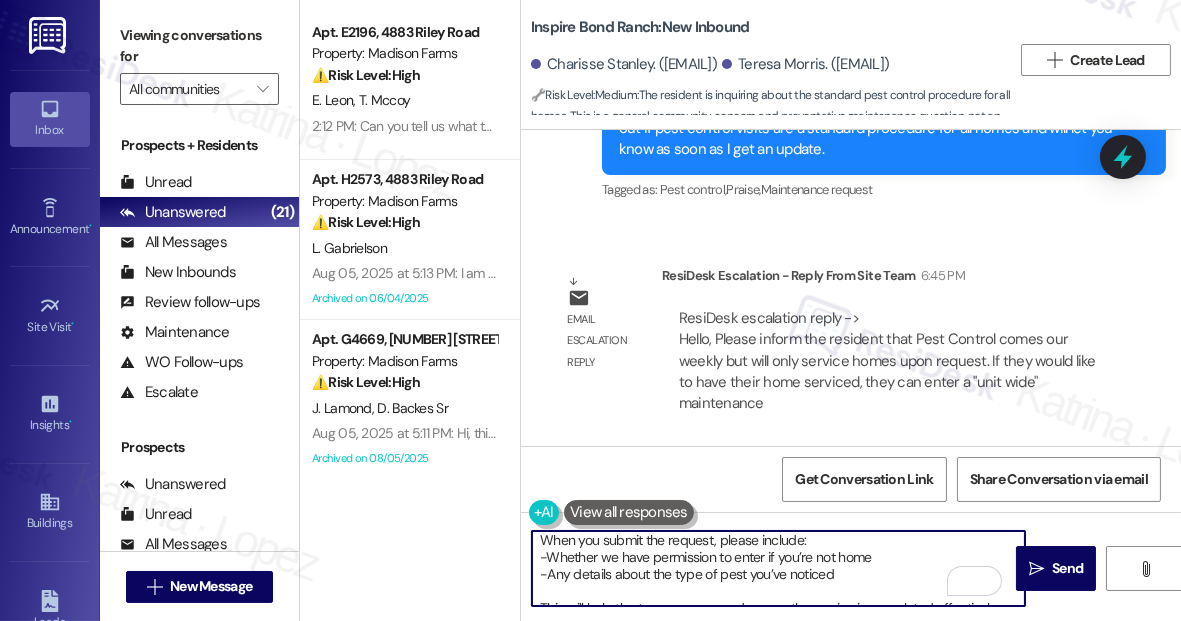 click on "Hi {{first_name}}! As per the team, Pest Control visits the property weekly, but they only service individual homes upon request. If you’d like your home serviced, you can submit a “unit-wide” maintenance request and select “pest control” as the category.
When you submit the request, please include:
-Whether we have permission to enter if you’re not home
-Any details about the type of pest you’ve noticed
This will help the team prepare and ensure the service is completed effectively." at bounding box center [778, 568] 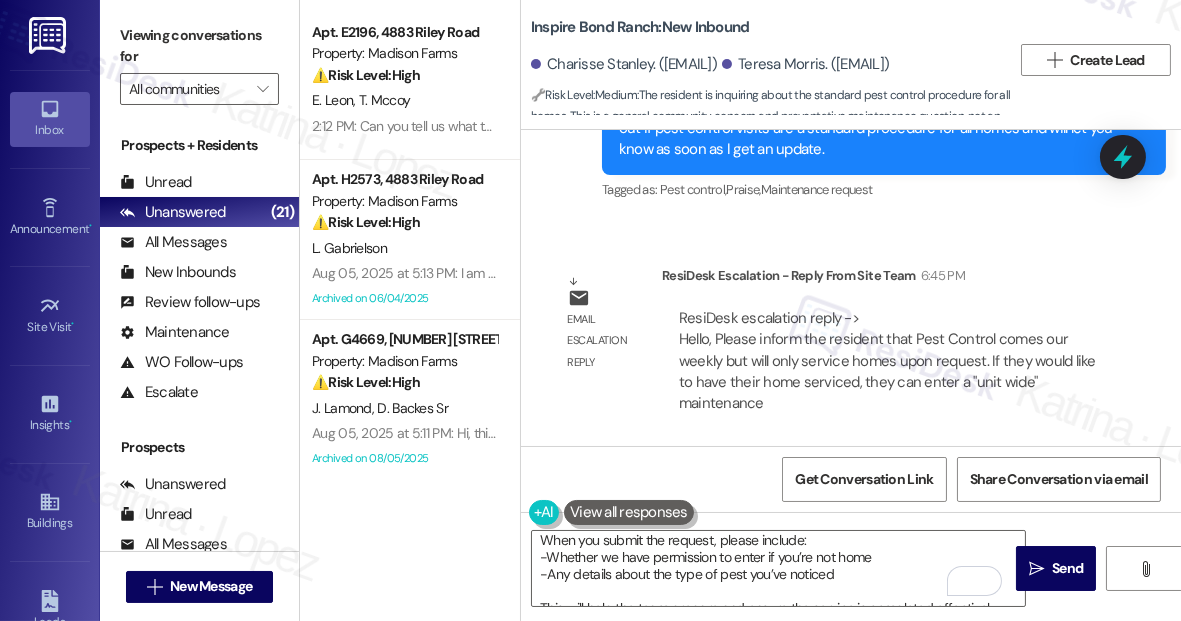 click on "Viewing conversations for" at bounding box center [199, 46] 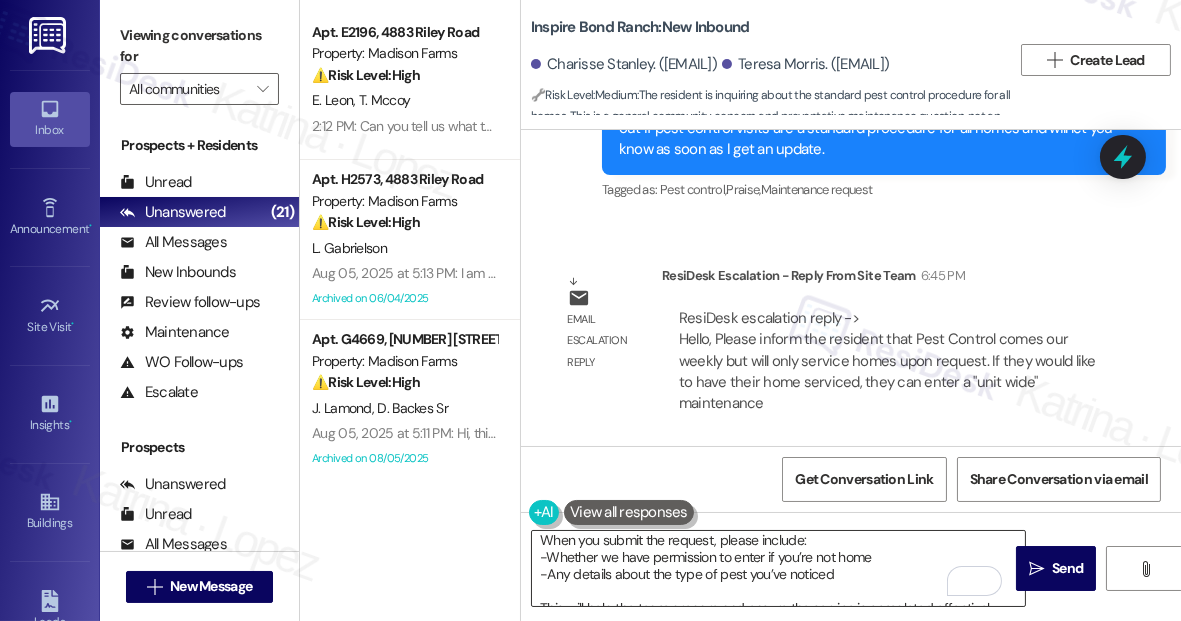 click on "Hi {{first_name}}! As per the team, Pest Control visits the property weekly, but they only service individual homes upon request. If you’d like your home serviced, you can submit a “unit-wide” maintenance request and select “pest control” as the category.
When you submit the request, please include:
-Whether we have permission to enter if you’re not home
-Any details about the type of pest you’ve noticed
This will help the team prepare and ensure the service is completed effectively." at bounding box center (778, 568) 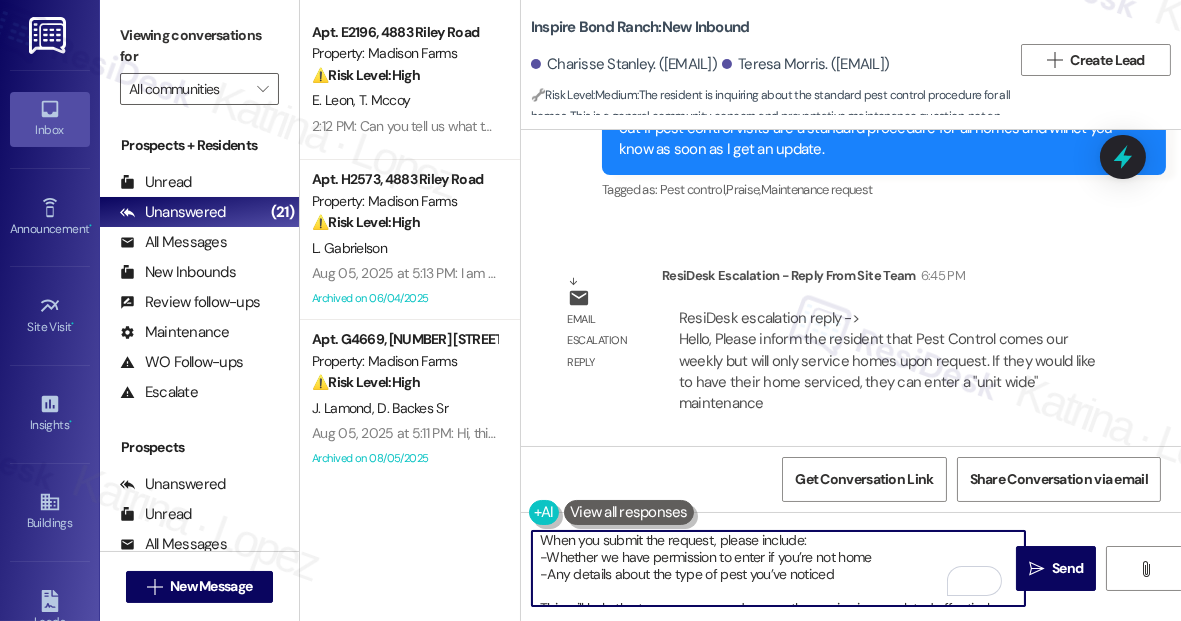 scroll, scrollTop: 106, scrollLeft: 0, axis: vertical 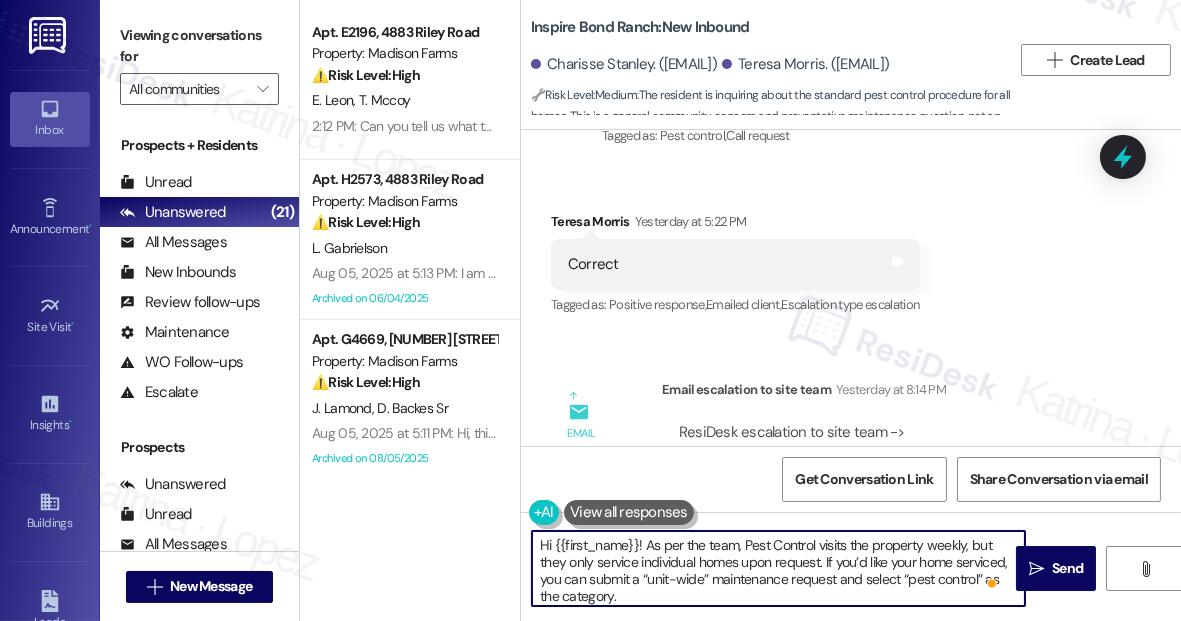 click on "Teresa Morris Yesterday at 5:22 PM" at bounding box center [735, 225] 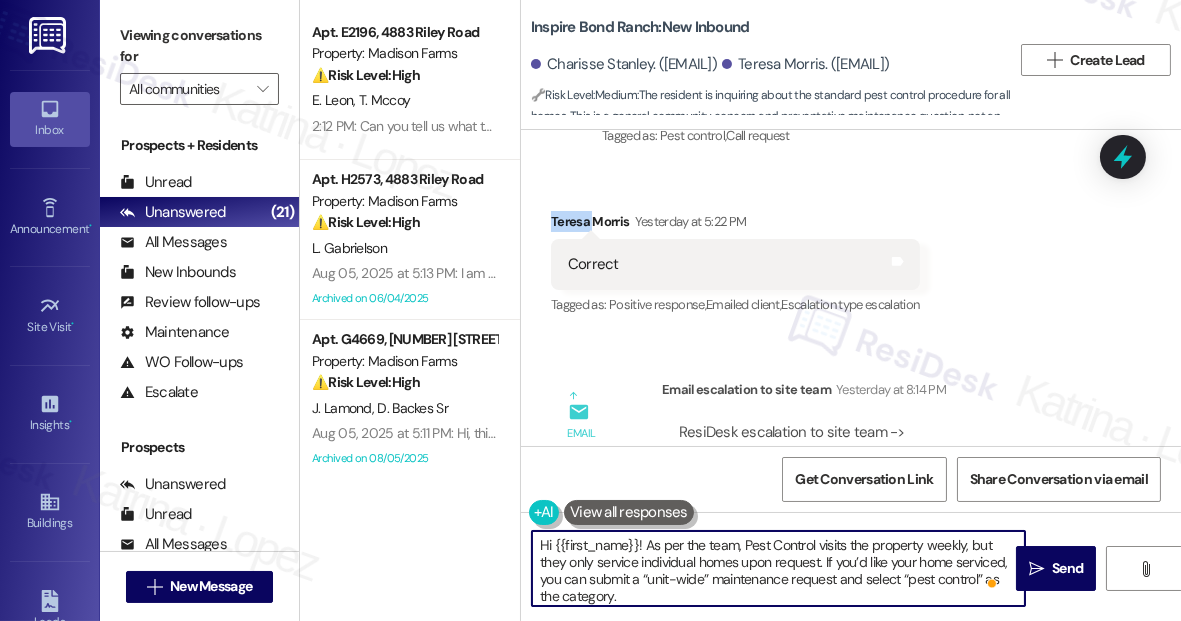 click on "Teresa Morris Yesterday at 5:22 PM" at bounding box center [735, 225] 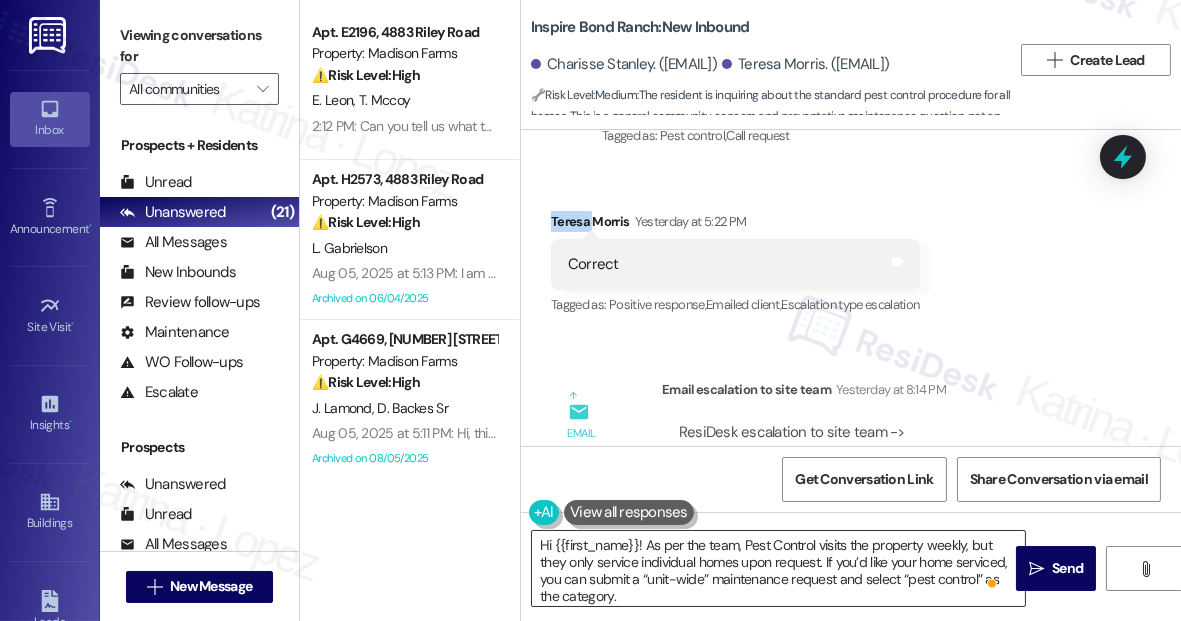 copy on "Teresa" 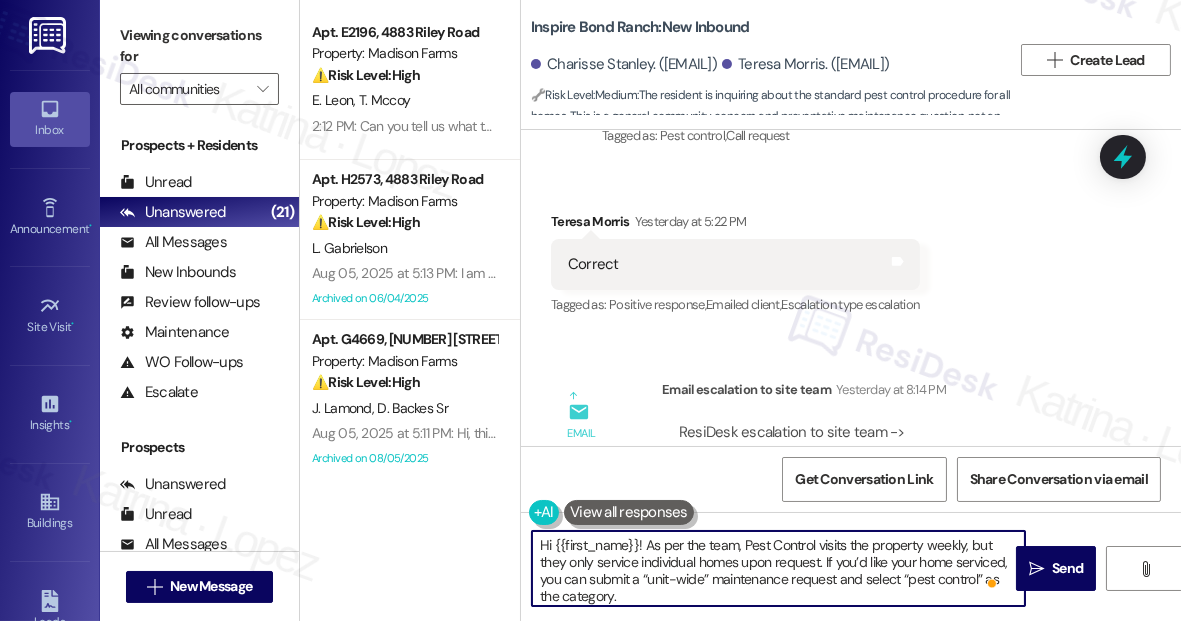 drag, startPoint x: 554, startPoint y: 543, endPoint x: 636, endPoint y: 535, distance: 82.38932 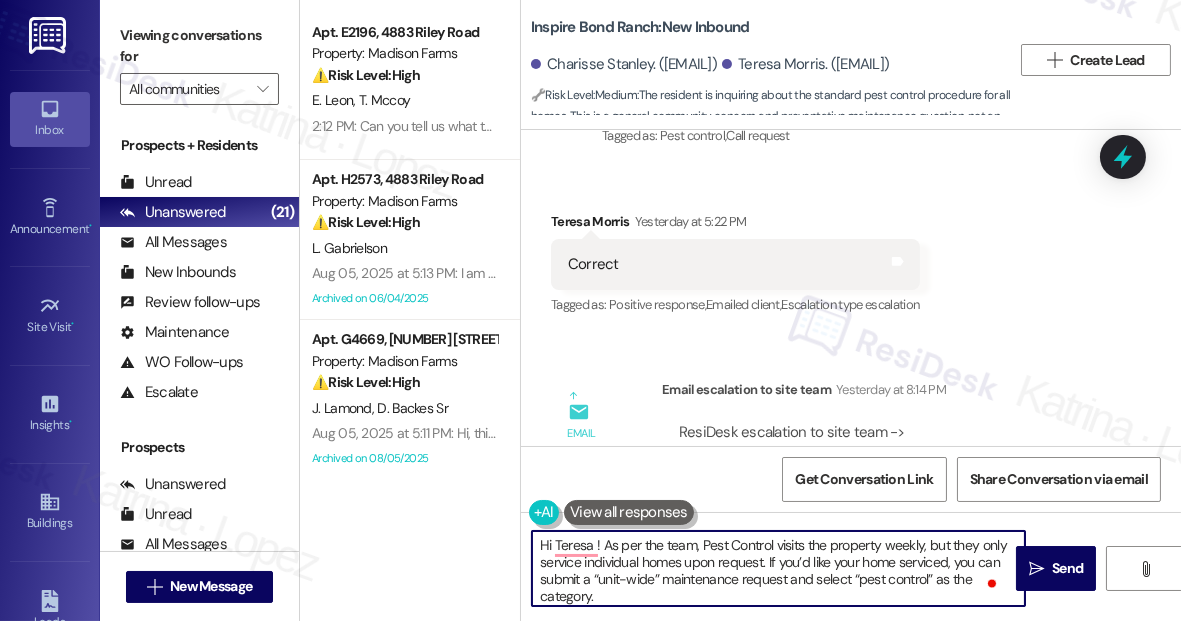 type on "Hi Teresa! As per the team, Pest Control visits the property weekly, but they only service individual homes upon request. If you’d like your home serviced, you can submit a “unit-wide” maintenance request and select “pest control” as the category.
When you submit the request, please include:
-Whether we have permission to enter if you’re not home
-Any details about the type of pest you’ve noticed
This will help the team prepare and ensure the service is completed effectively." 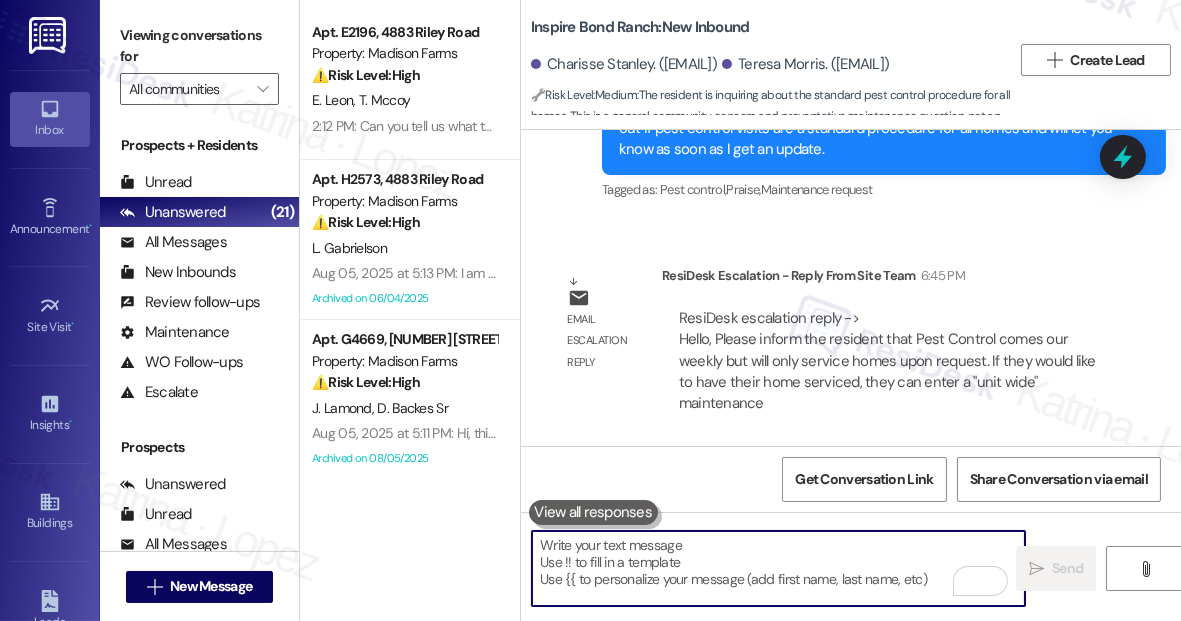 type 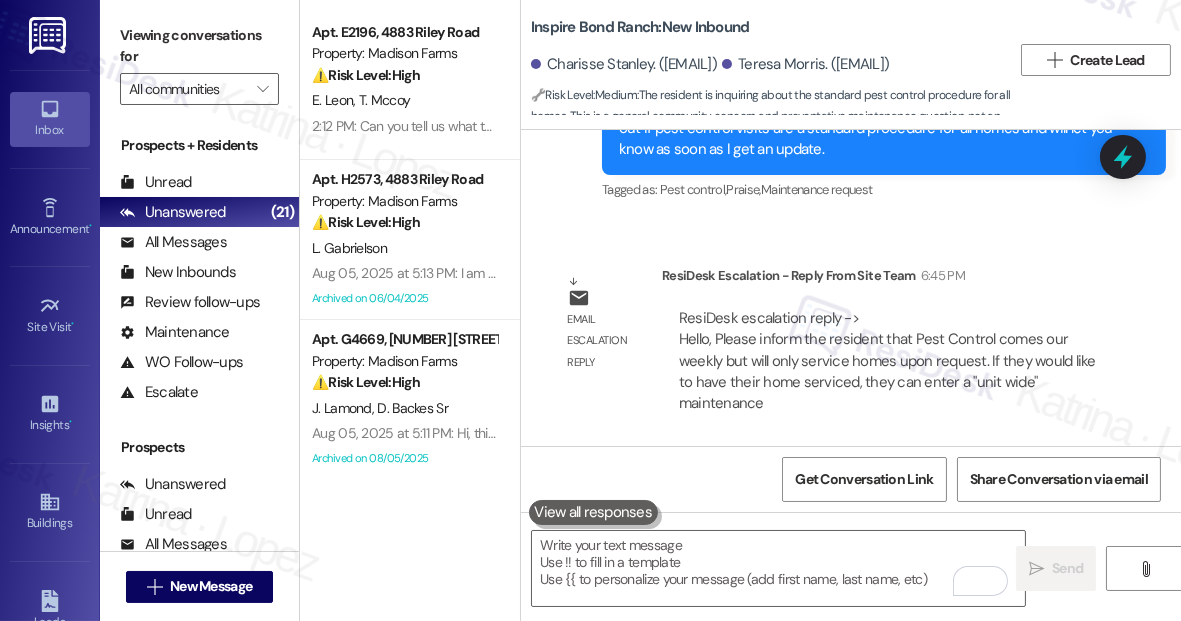 click on "Viewing conversations for" at bounding box center [199, 46] 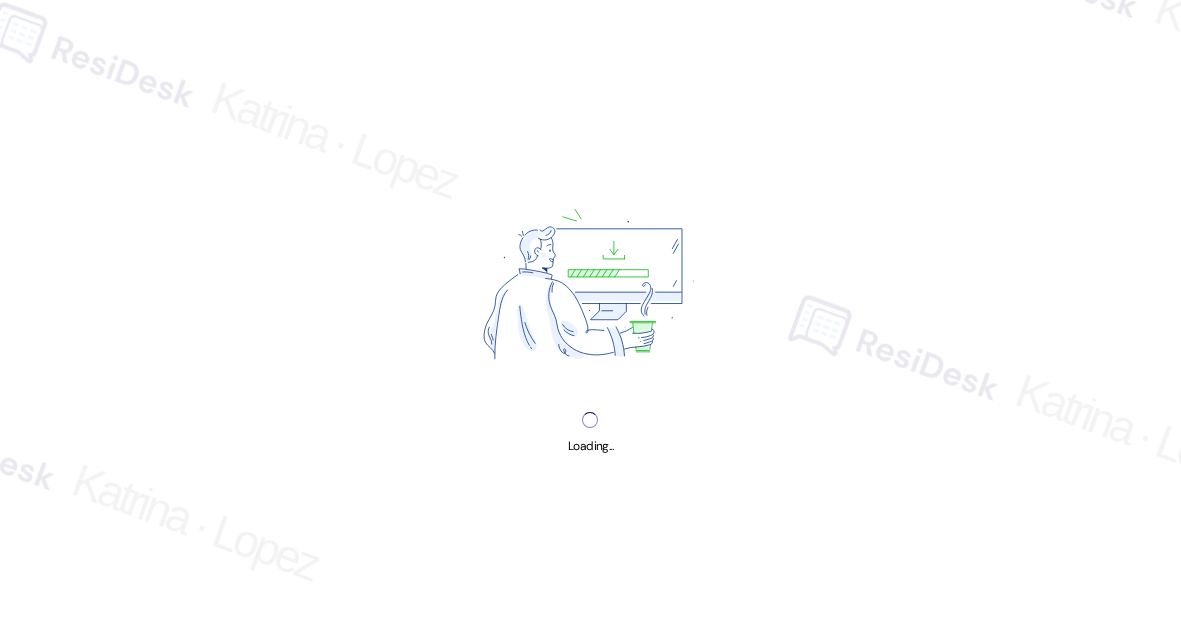 scroll, scrollTop: 0, scrollLeft: 0, axis: both 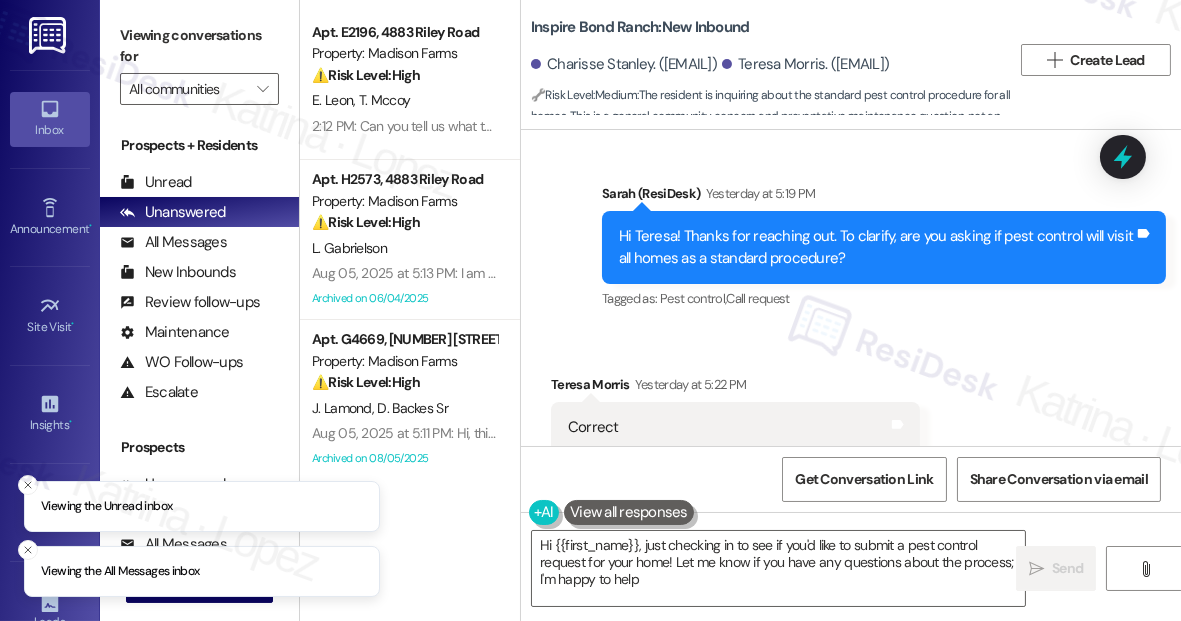type on "Hi {{first_name}}, just checking in to see if you'd like to submit a pest control request for your home! Let me know if you have any questions about the process; I'm happy to help!" 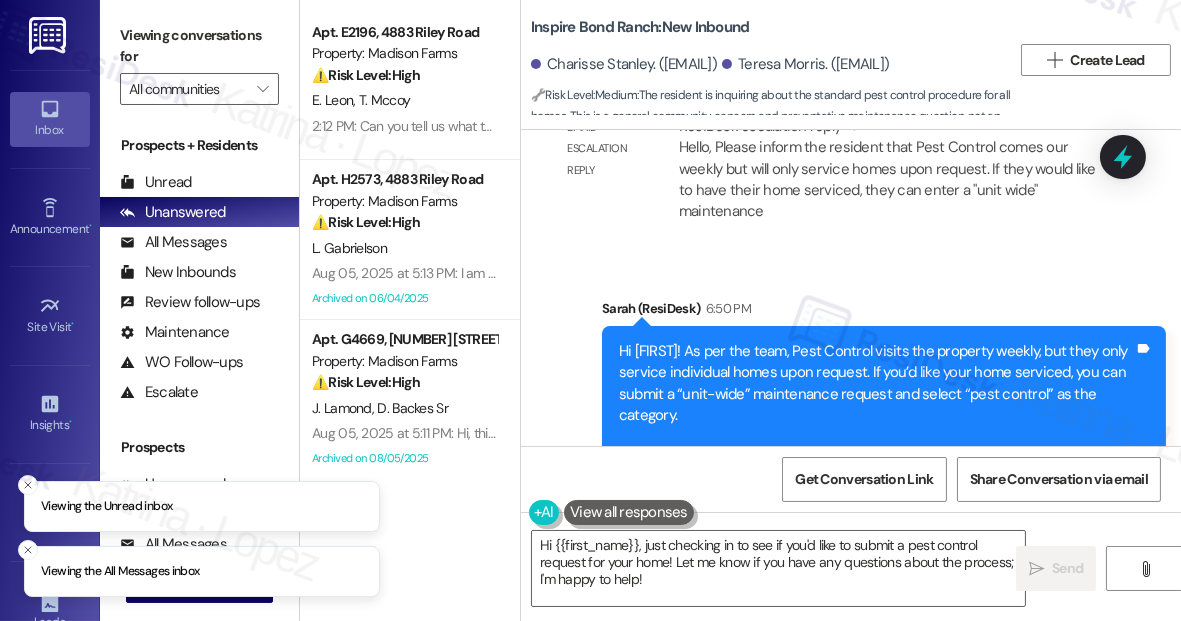 scroll, scrollTop: 1758, scrollLeft: 0, axis: vertical 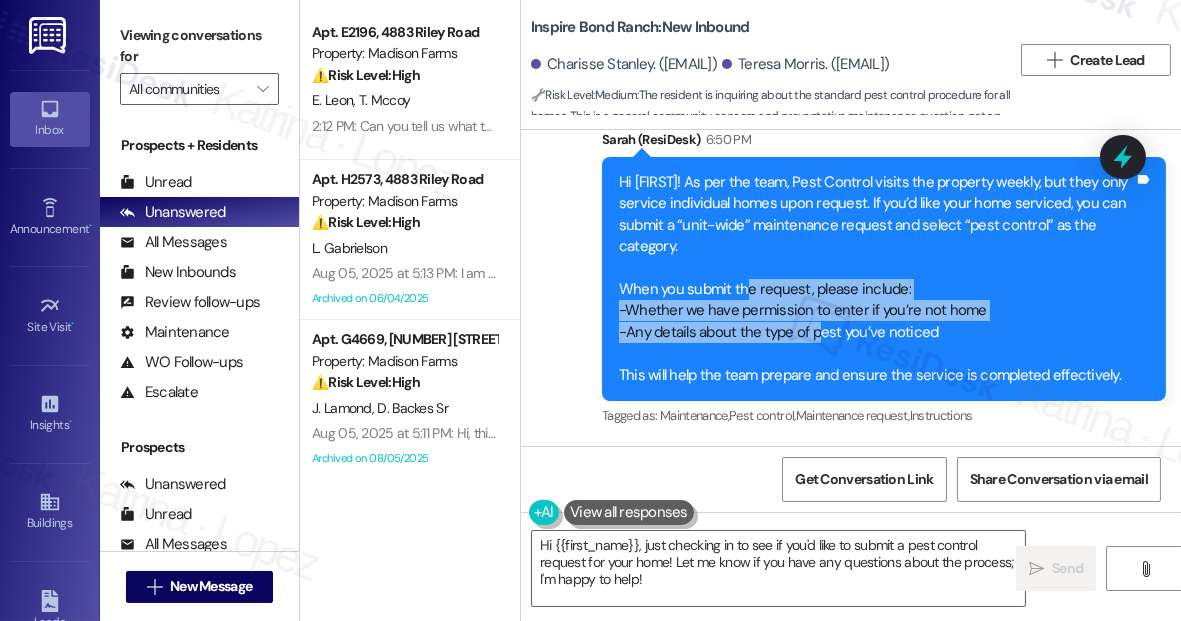 drag, startPoint x: 743, startPoint y: 286, endPoint x: 818, endPoint y: 325, distance: 84.53402 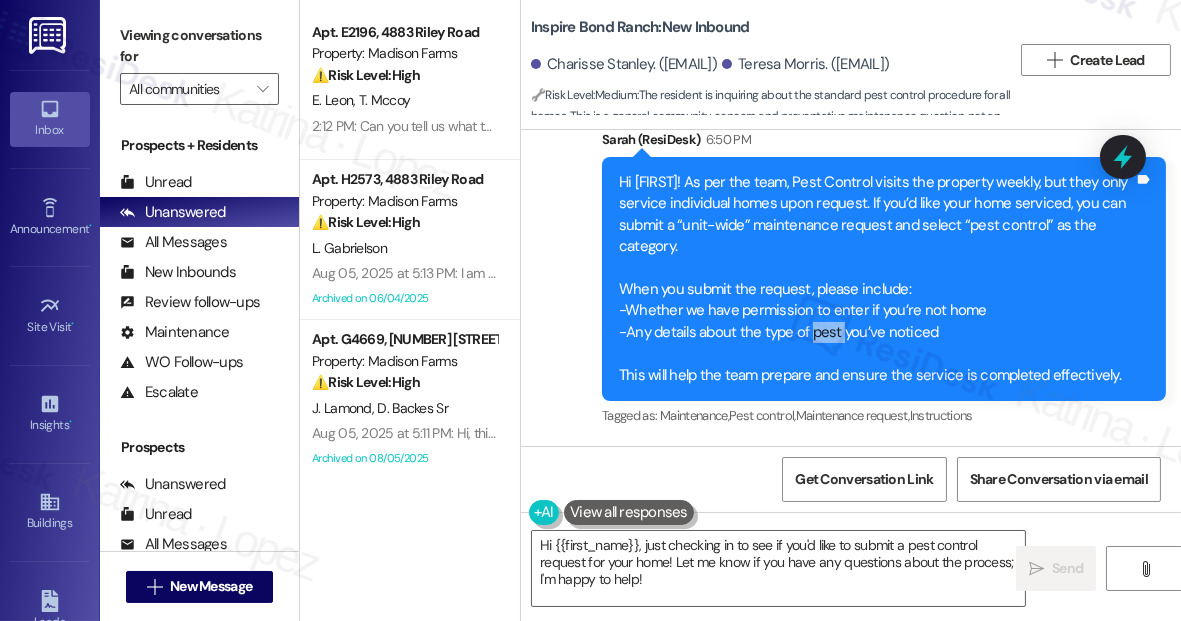 click on "Hi Teresa! As per the team, Pest Control visits the property weekly, but they only service individual homes upon request. If you’d like your home serviced, you can submit a “unit-wide” maintenance request and select “pest control” as the category.
When you submit the request, please include:
-Whether we have permission to enter if you’re not home
-Any details about the type of pest you’ve noticed
This will help the team prepare and ensure the service is completed effectively." at bounding box center (876, 279) 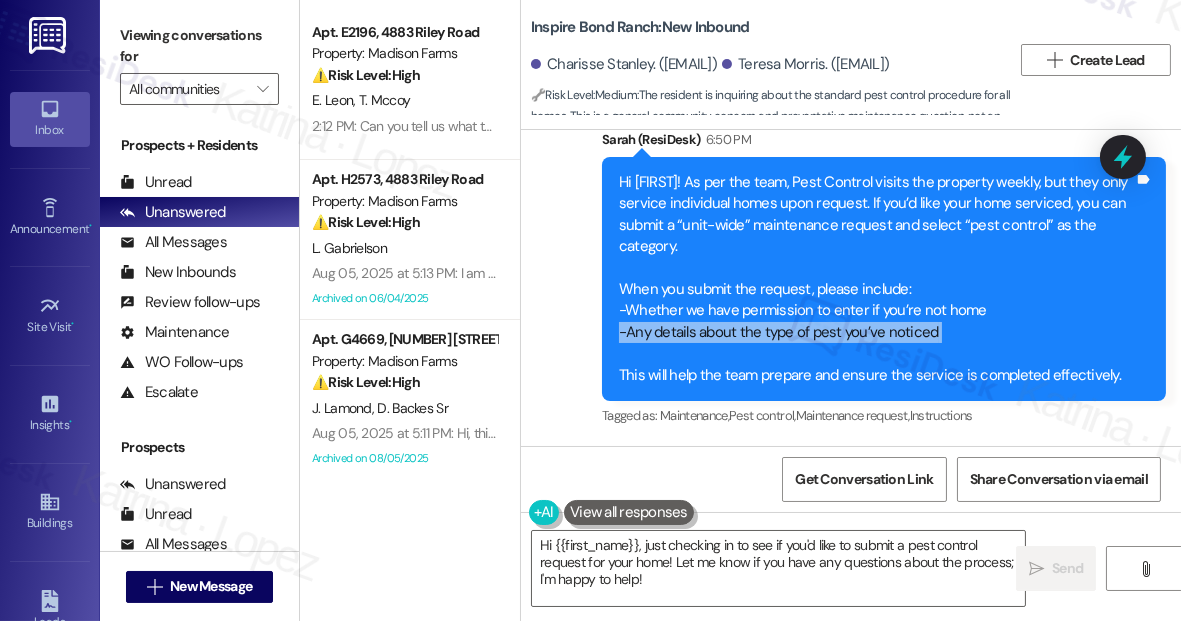 click on "Hi Teresa! As per the team, Pest Control visits the property weekly, but they only service individual homes upon request. If you’d like your home serviced, you can submit a “unit-wide” maintenance request and select “pest control” as the category.
When you submit the request, please include:
-Whether we have permission to enter if you’re not home
-Any details about the type of pest you’ve noticed
This will help the team prepare and ensure the service is completed effectively." at bounding box center (876, 279) 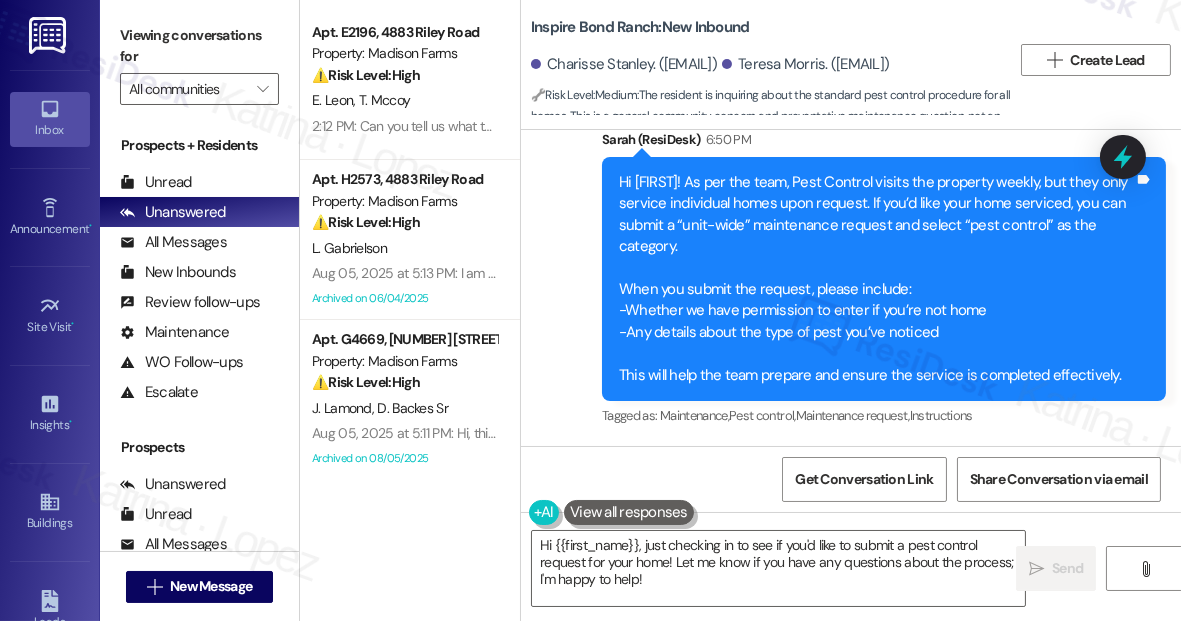 click on "Hi Teresa! As per the team, Pest Control visits the property weekly, but they only service individual homes upon request. If you’d like your home serviced, you can submit a “unit-wide” maintenance request and select “pest control” as the category.
When you submit the request, please include:
-Whether we have permission to enter if you’re not home
-Any details about the type of pest you’ve noticed
This will help the team prepare and ensure the service is completed effectively." at bounding box center [876, 279] 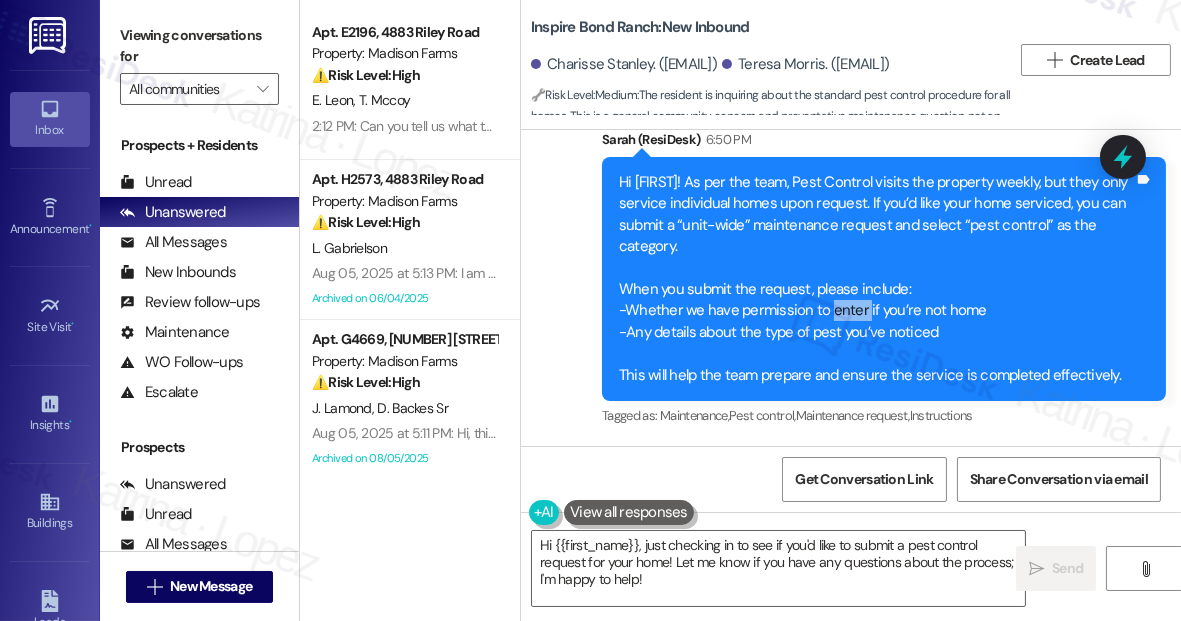 click on "Hi Teresa! As per the team, Pest Control visits the property weekly, but they only service individual homes upon request. If you’d like your home serviced, you can submit a “unit-wide” maintenance request and select “pest control” as the category.
When you submit the request, please include:
-Whether we have permission to enter if you’re not home
-Any details about the type of pest you’ve noticed
This will help the team prepare and ensure the service is completed effectively." at bounding box center [876, 279] 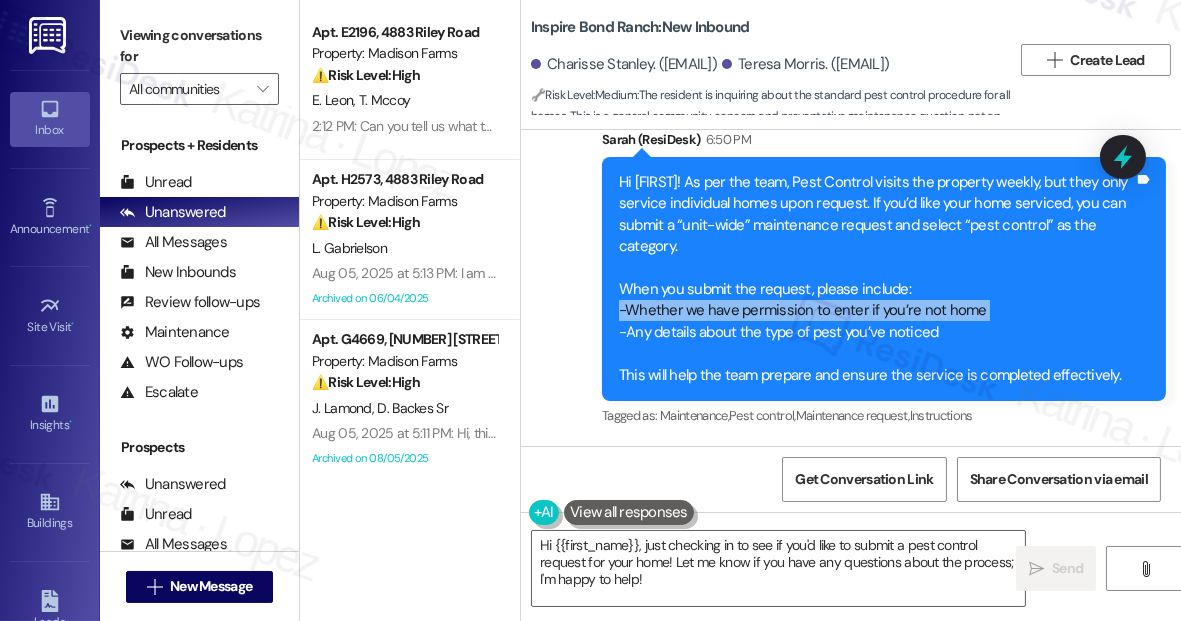 click on "Hi Teresa! As per the team, Pest Control visits the property weekly, but they only service individual homes upon request. If you’d like your home serviced, you can submit a “unit-wide” maintenance request and select “pest control” as the category.
When you submit the request, please include:
-Whether we have permission to enter if you’re not home
-Any details about the type of pest you’ve noticed
This will help the team prepare and ensure the service is completed effectively." at bounding box center (876, 279) 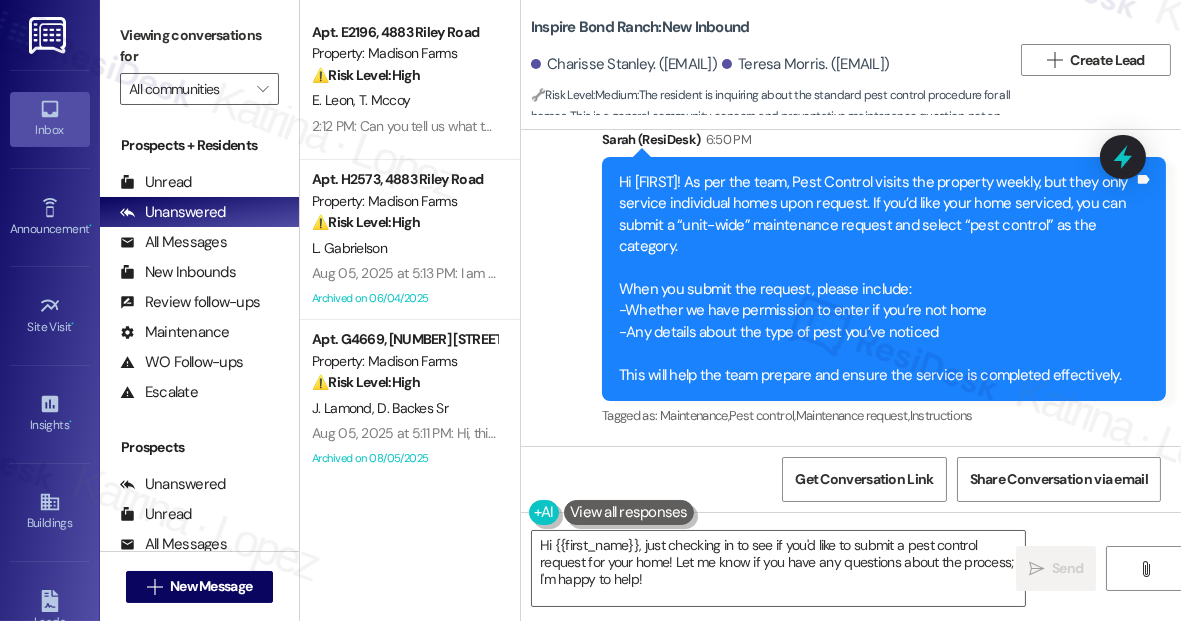 click on "Hi Teresa! As per the team, Pest Control visits the property weekly, but they only service individual homes upon request. If you’d like your home serviced, you can submit a “unit-wide” maintenance request and select “pest control” as the category.
When you submit the request, please include:
-Whether we have permission to enter if you’re not home
-Any details about the type of pest you’ve noticed
This will help the team prepare and ensure the service is completed effectively." at bounding box center [876, 279] 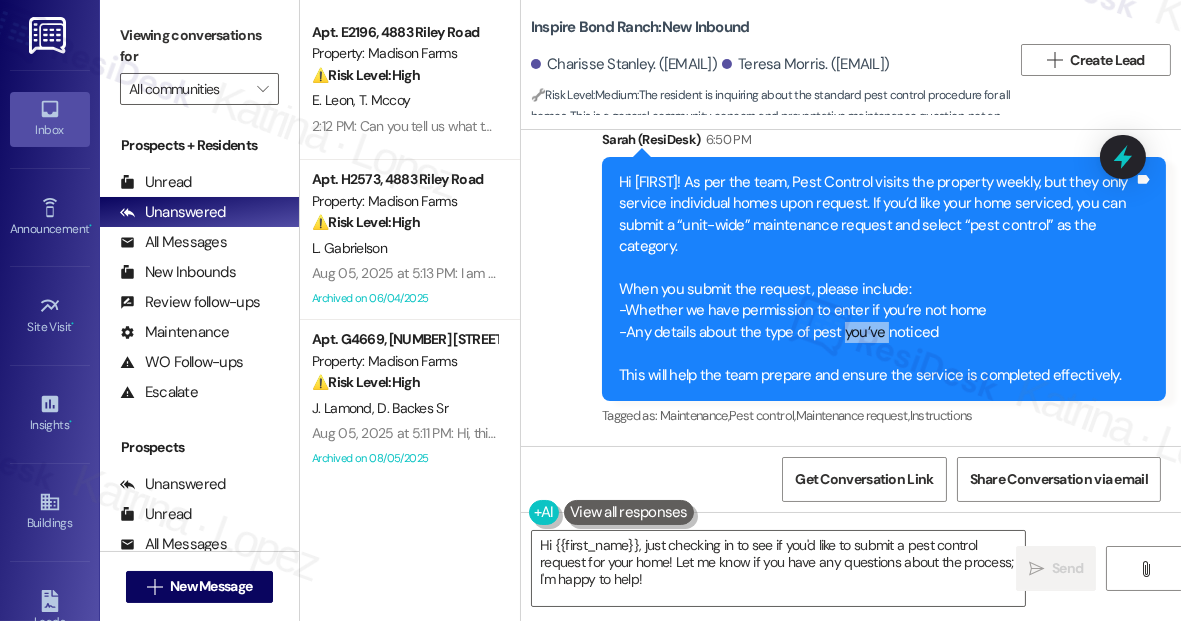 click on "Hi Teresa! As per the team, Pest Control visits the property weekly, but they only service individual homes upon request. If you’d like your home serviced, you can submit a “unit-wide” maintenance request and select “pest control” as the category.
When you submit the request, please include:
-Whether we have permission to enter if you’re not home
-Any details about the type of pest you’ve noticed
This will help the team prepare and ensure the service is completed effectively." at bounding box center [876, 279] 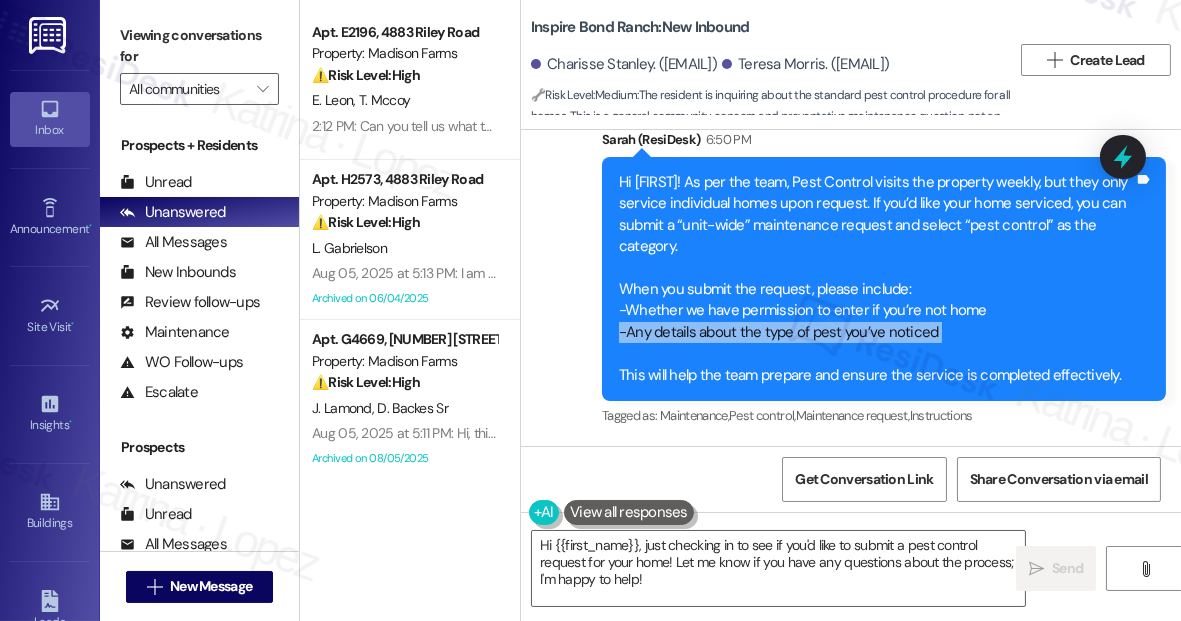 click on "Hi Teresa! As per the team, Pest Control visits the property weekly, but they only service individual homes upon request. If you’d like your home serviced, you can submit a “unit-wide” maintenance request and select “pest control” as the category.
When you submit the request, please include:
-Whether we have permission to enter if you’re not home
-Any details about the type of pest you’ve noticed
This will help the team prepare and ensure the service is completed effectively." at bounding box center [876, 279] 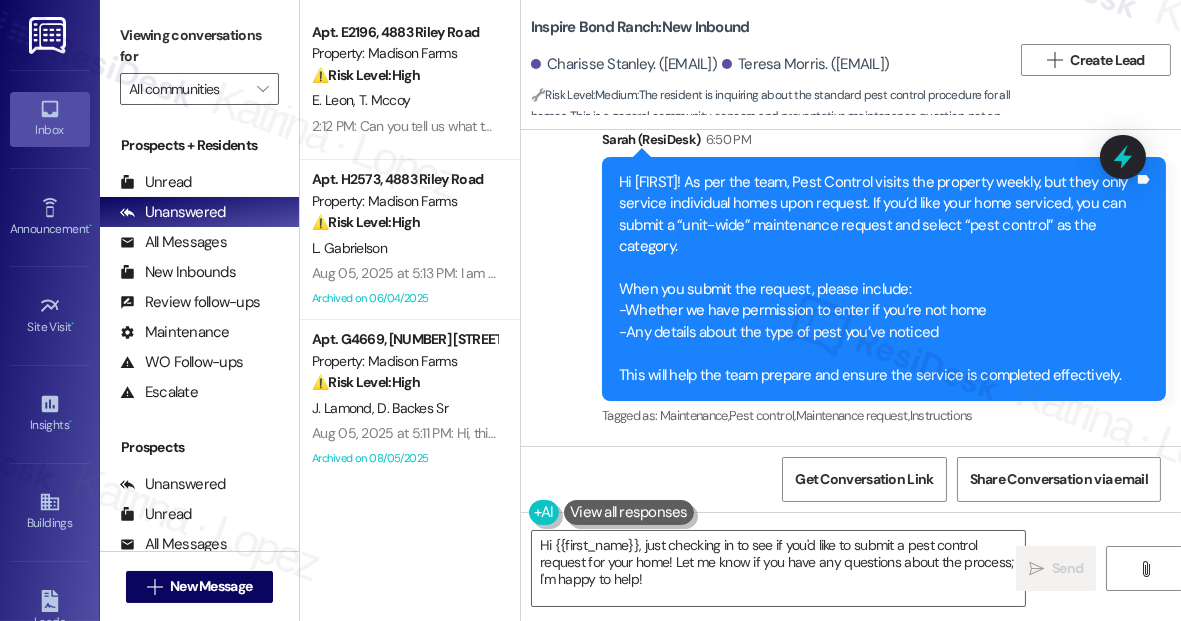 click on "Hi Teresa! As per the team, Pest Control visits the property weekly, but they only service individual homes upon request. If you’d like your home serviced, you can submit a “unit-wide” maintenance request and select “pest control” as the category.
When you submit the request, please include:
-Whether we have permission to enter if you’re not home
-Any details about the type of pest you’ve noticed
This will help the team prepare and ensure the service is completed effectively." at bounding box center (876, 279) 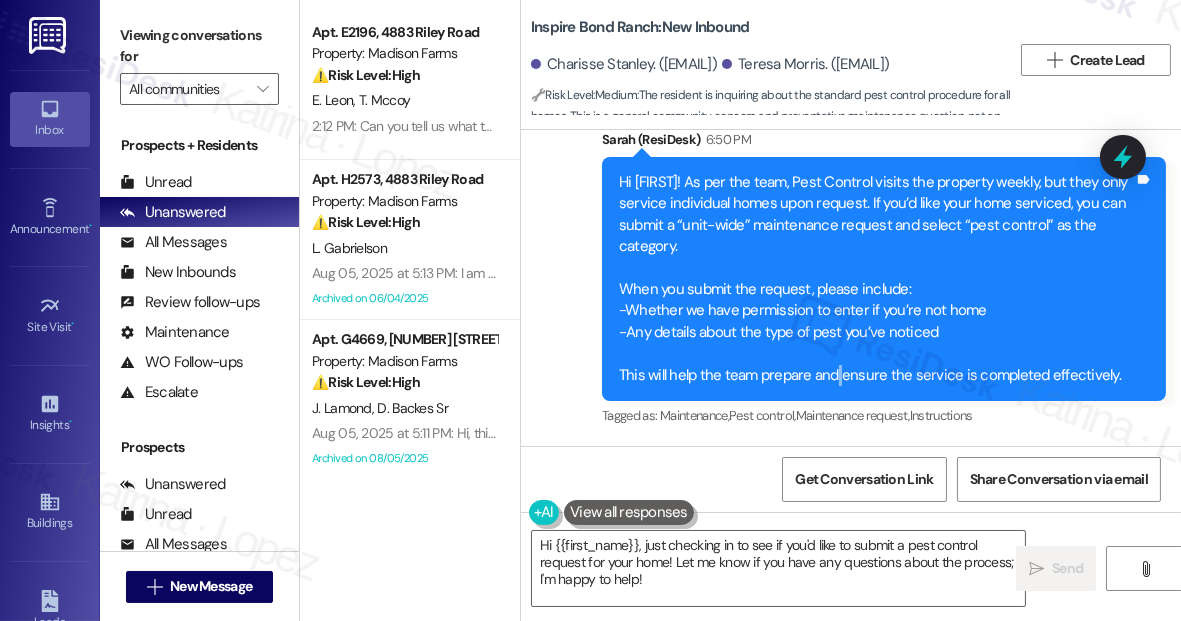 click on "Hi Teresa! As per the team, Pest Control visits the property weekly, but they only service individual homes upon request. If you’d like your home serviced, you can submit a “unit-wide” maintenance request and select “pest control” as the category.
When you submit the request, please include:
-Whether we have permission to enter if you’re not home
-Any details about the type of pest you’ve noticed
This will help the team prepare and ensure the service is completed effectively." at bounding box center (876, 279) 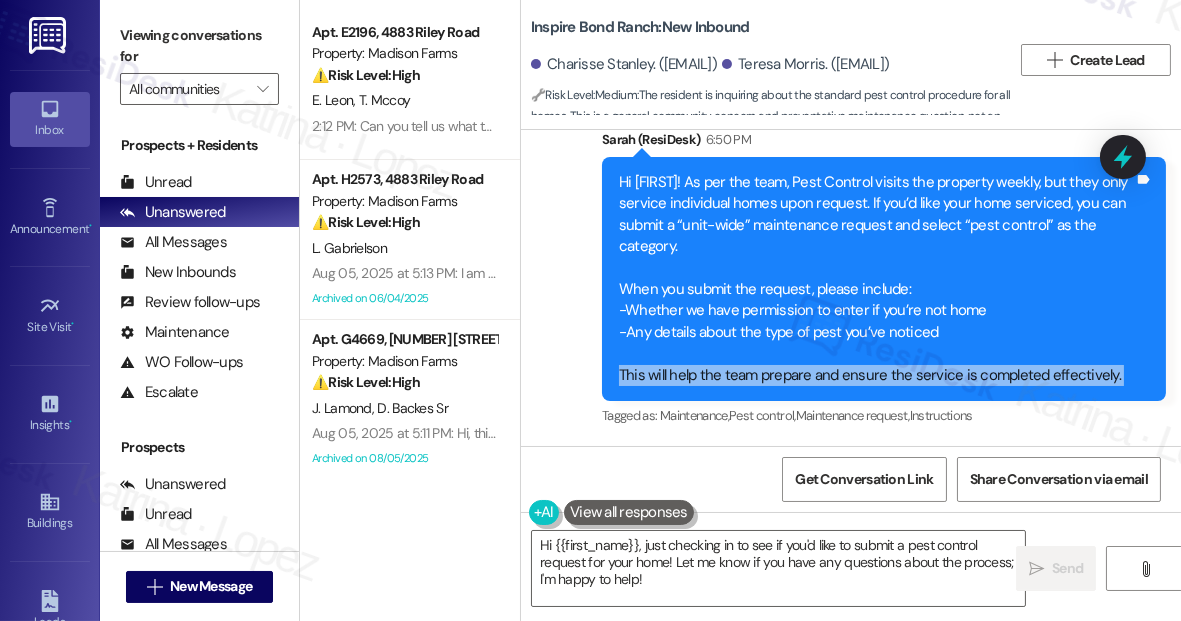click on "Hi Teresa! As per the team, Pest Control visits the property weekly, but they only service individual homes upon request. If you’d like your home serviced, you can submit a “unit-wide” maintenance request and select “pest control” as the category.
When you submit the request, please include:
-Whether we have permission to enter if you’re not home
-Any details about the type of pest you’ve noticed
This will help the team prepare and ensure the service is completed effectively." at bounding box center (876, 279) 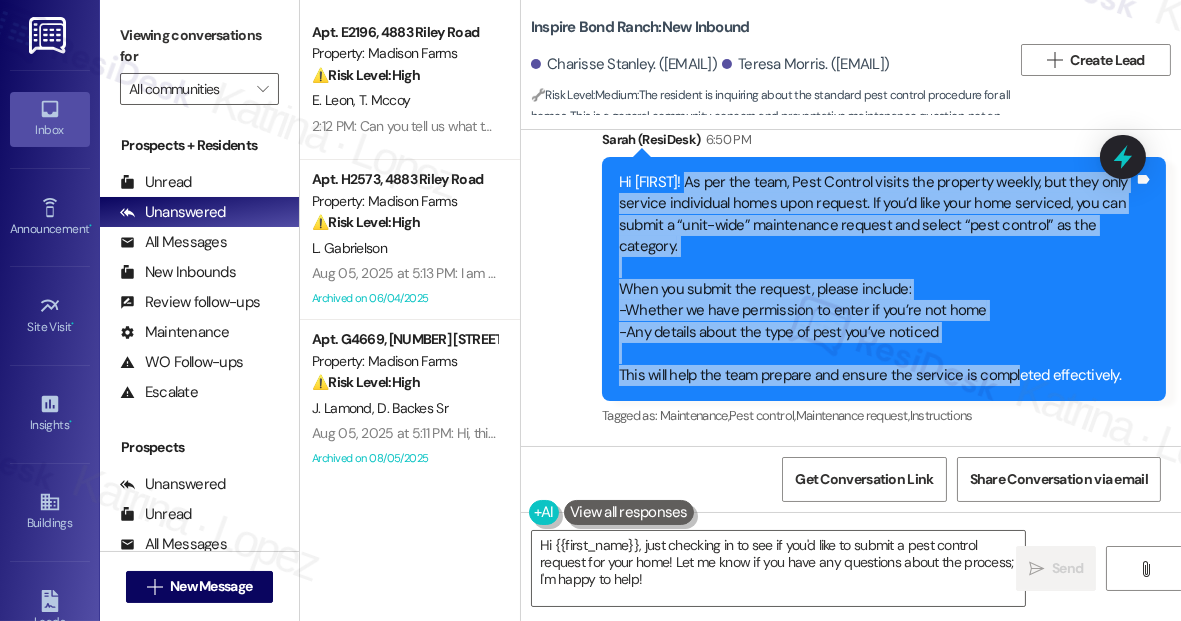 drag, startPoint x: 684, startPoint y: 179, endPoint x: 1007, endPoint y: 378, distance: 379.38107 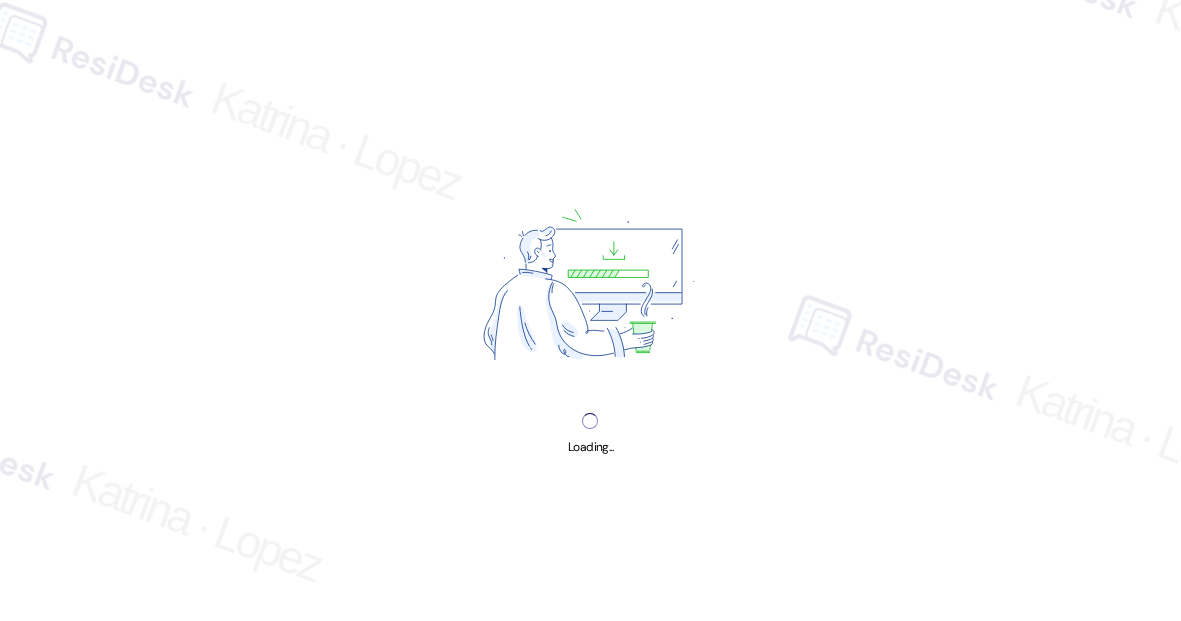 scroll, scrollTop: 0, scrollLeft: 0, axis: both 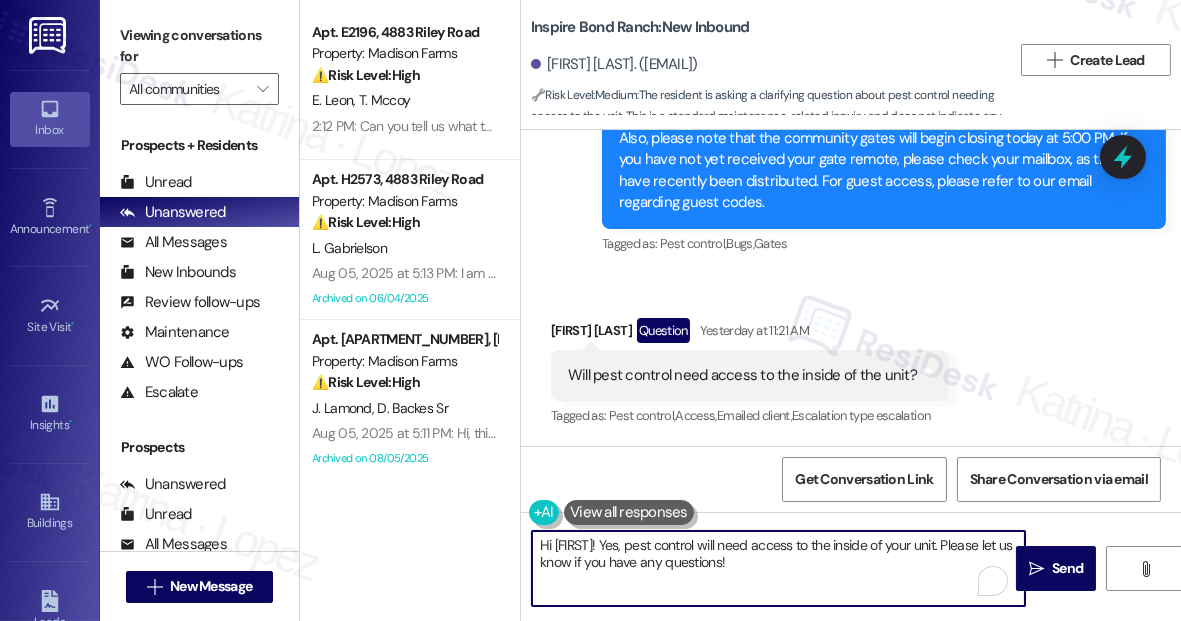 drag, startPoint x: 844, startPoint y: 568, endPoint x: 813, endPoint y: 559, distance: 32.280025 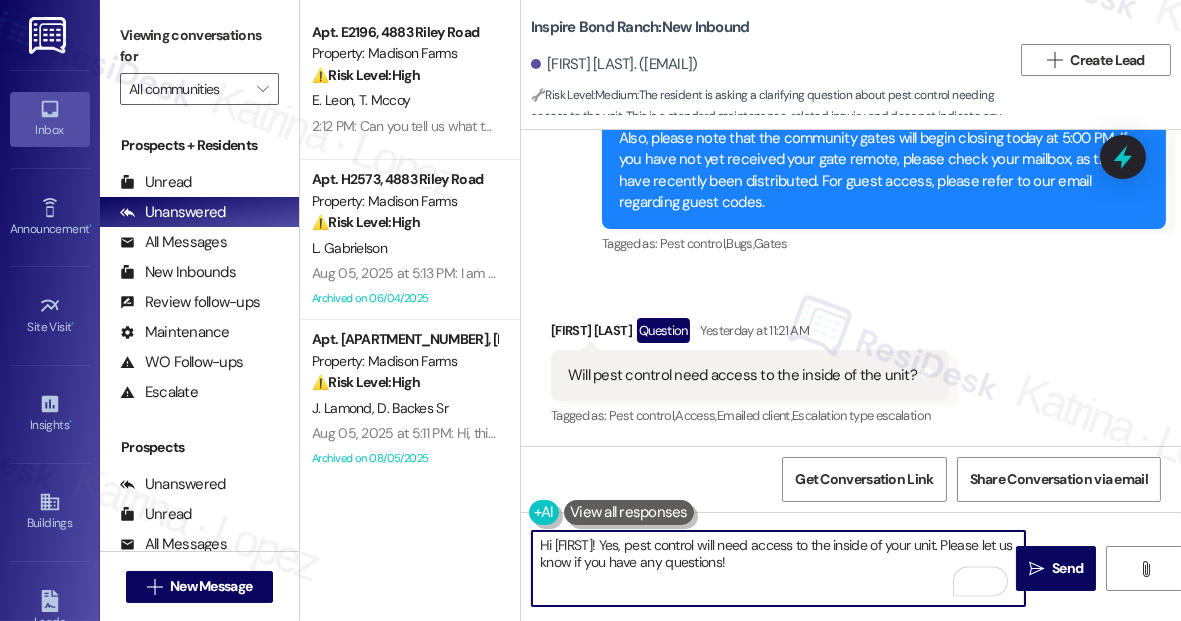 paste on "pest control will spray inside the unit only unless otherwise requested." 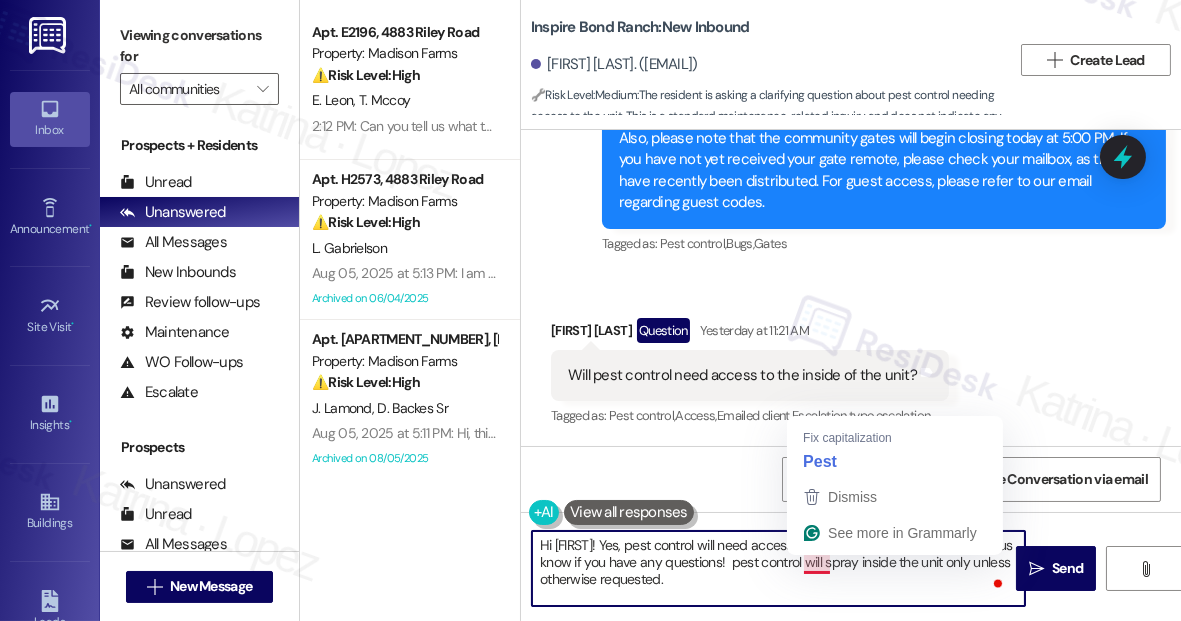click on "Hi [FIRST]! Yes, pest control will need access to the inside of your unit. Please let us know if you have any questions!  pest control will spray inside the unit only unless otherwise requested." at bounding box center (778, 568) 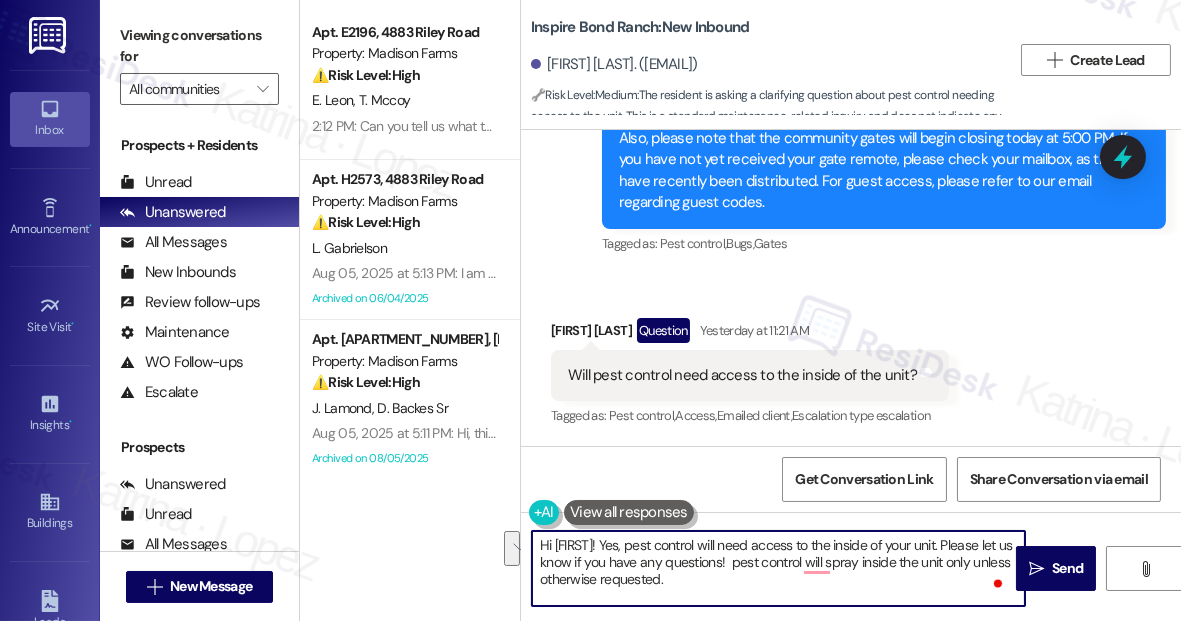 drag, startPoint x: 802, startPoint y: 563, endPoint x: 668, endPoint y: 552, distance: 134.45073 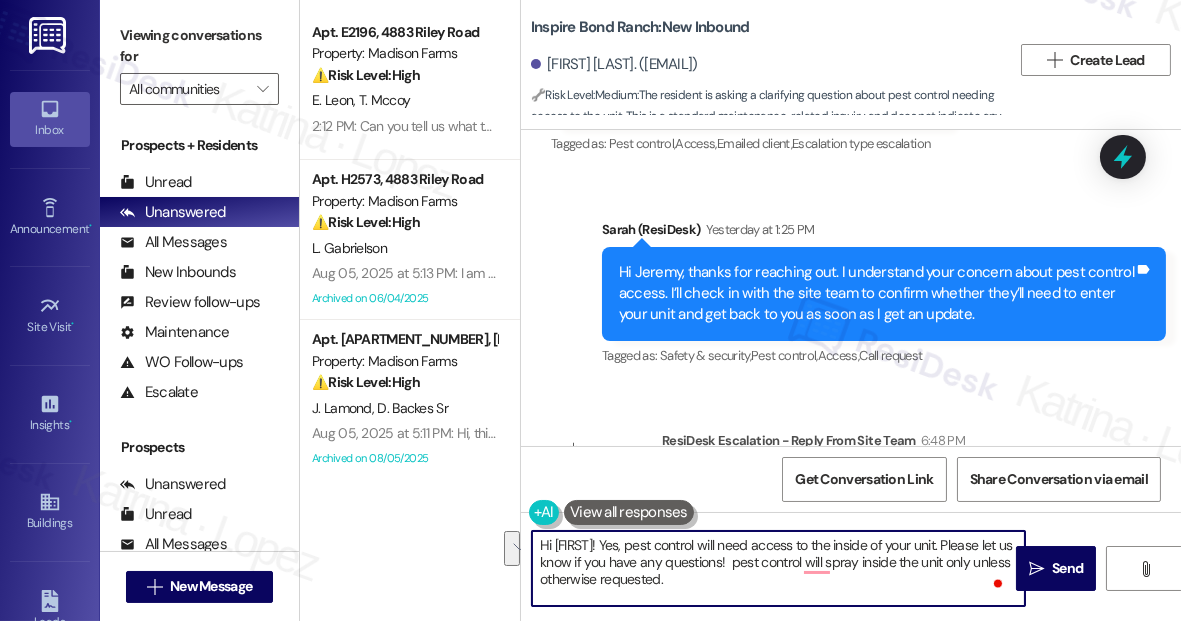 scroll, scrollTop: 1733, scrollLeft: 0, axis: vertical 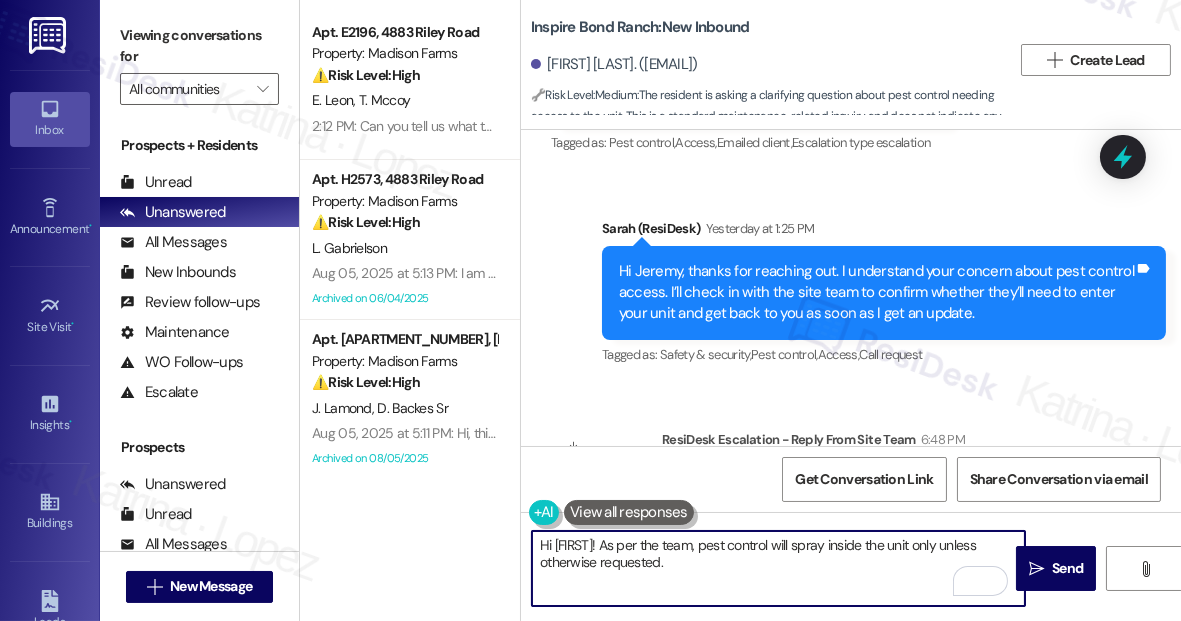 click on "Hi [FIRST]! As per the team, pest control will spray inside the unit only unless otherwise requested." at bounding box center (778, 568) 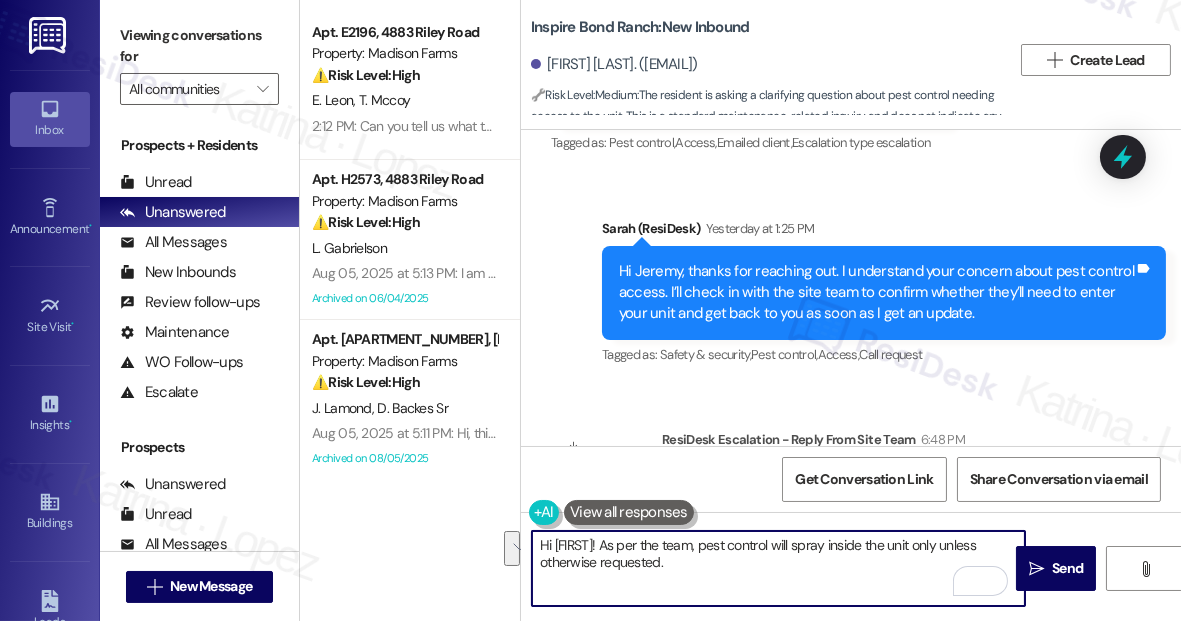 click on "Hi {{first_name}}! As per the team, pest control will spray inside the unit only unless otherwise requested." at bounding box center (778, 568) 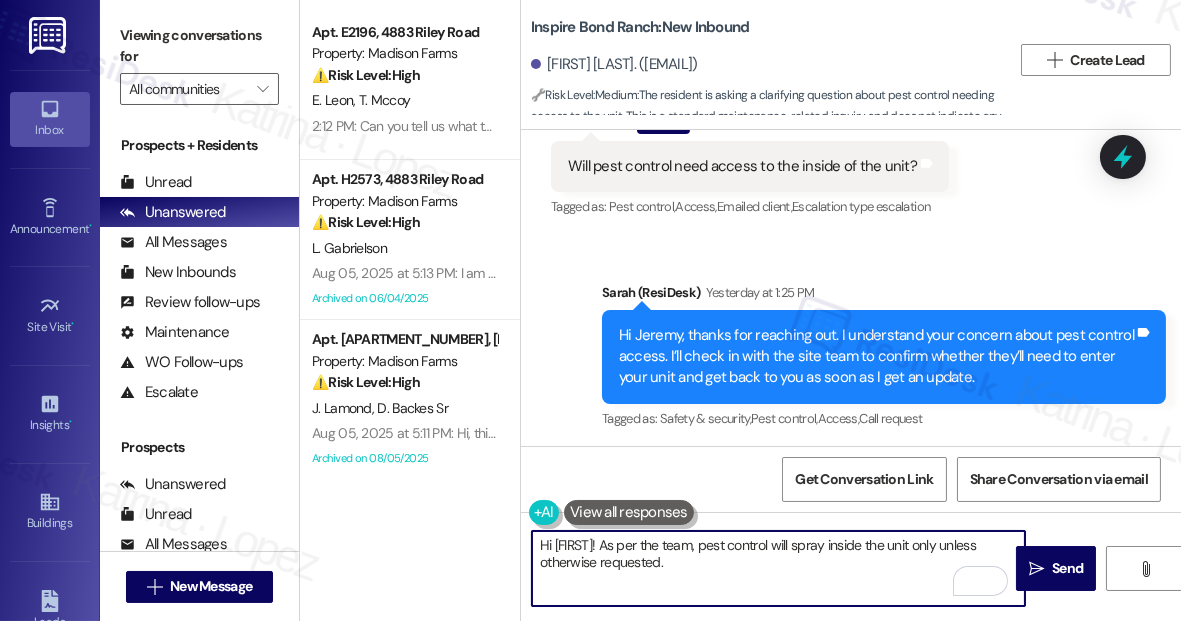 scroll, scrollTop: 1624, scrollLeft: 0, axis: vertical 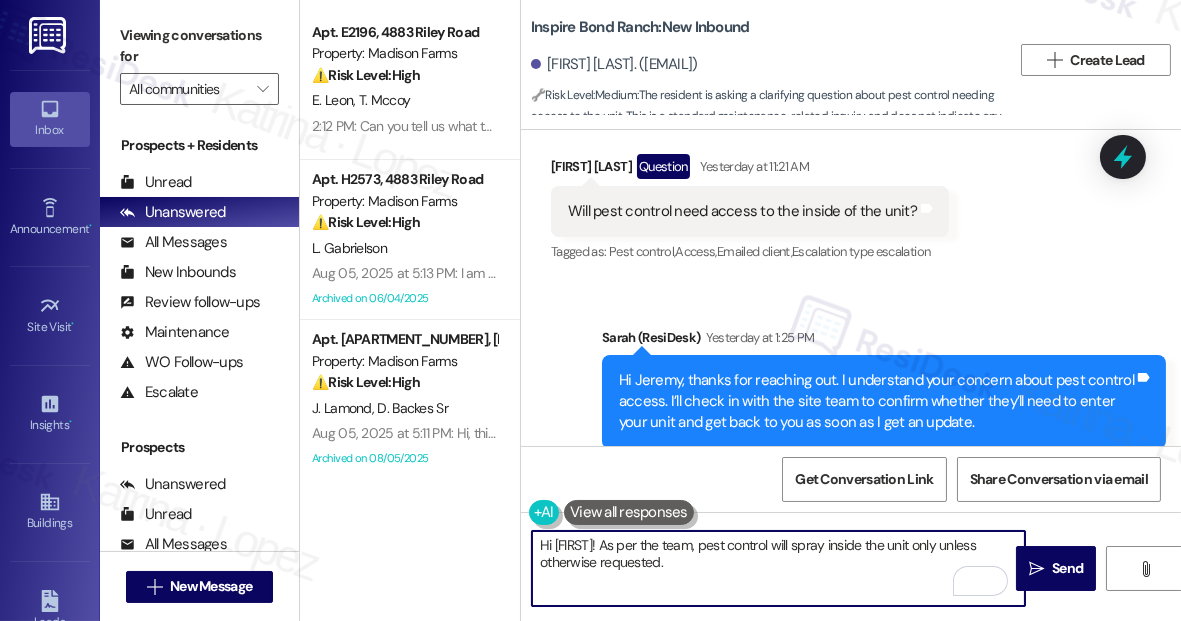 type on "Hi {{first_name}}! As per the team, pest control will spray inside the unit only unless otherwise requested." 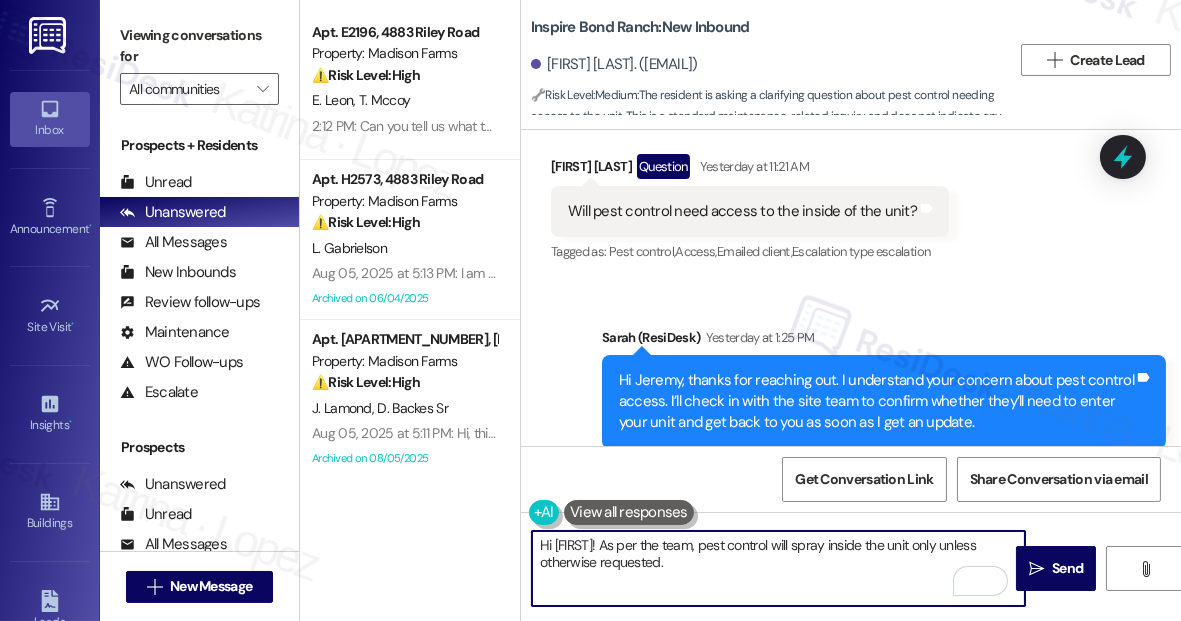 click on "Hi {{first_name}}! As per the team, pest control will spray inside the unit only unless otherwise requested." at bounding box center (778, 568) 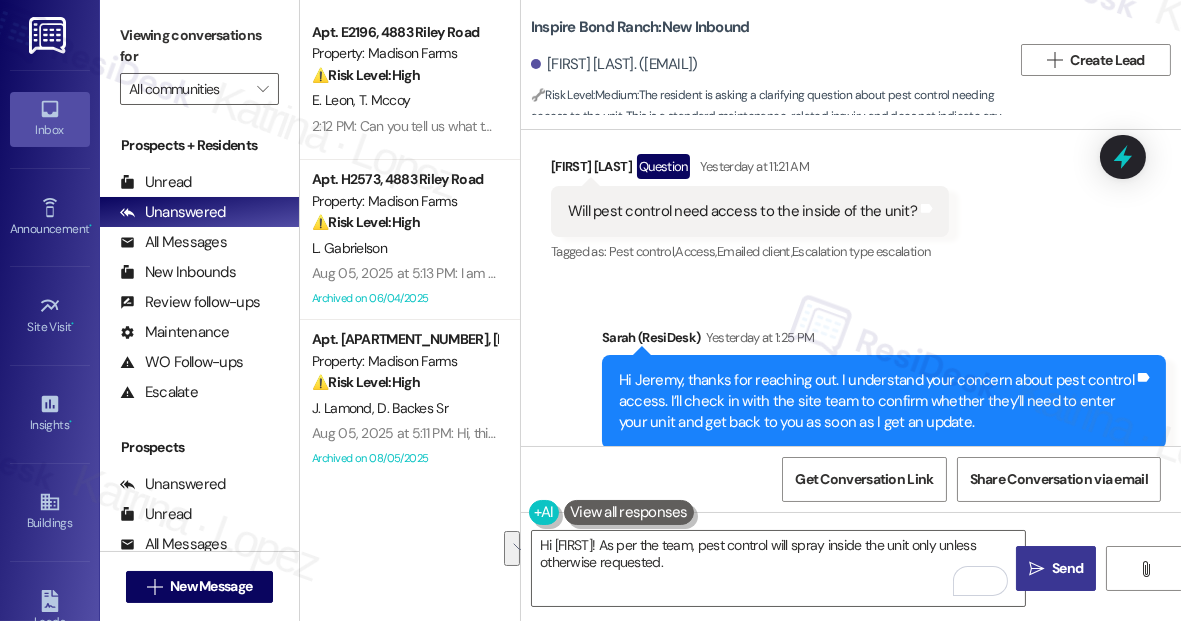 click on "Send" at bounding box center [1067, 568] 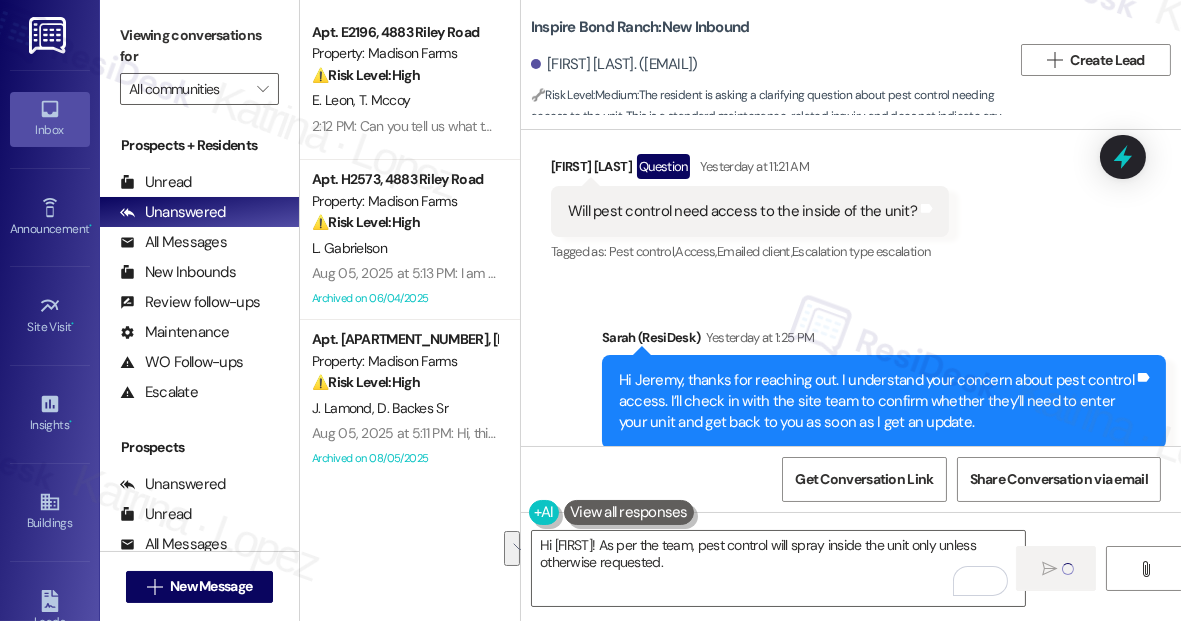type 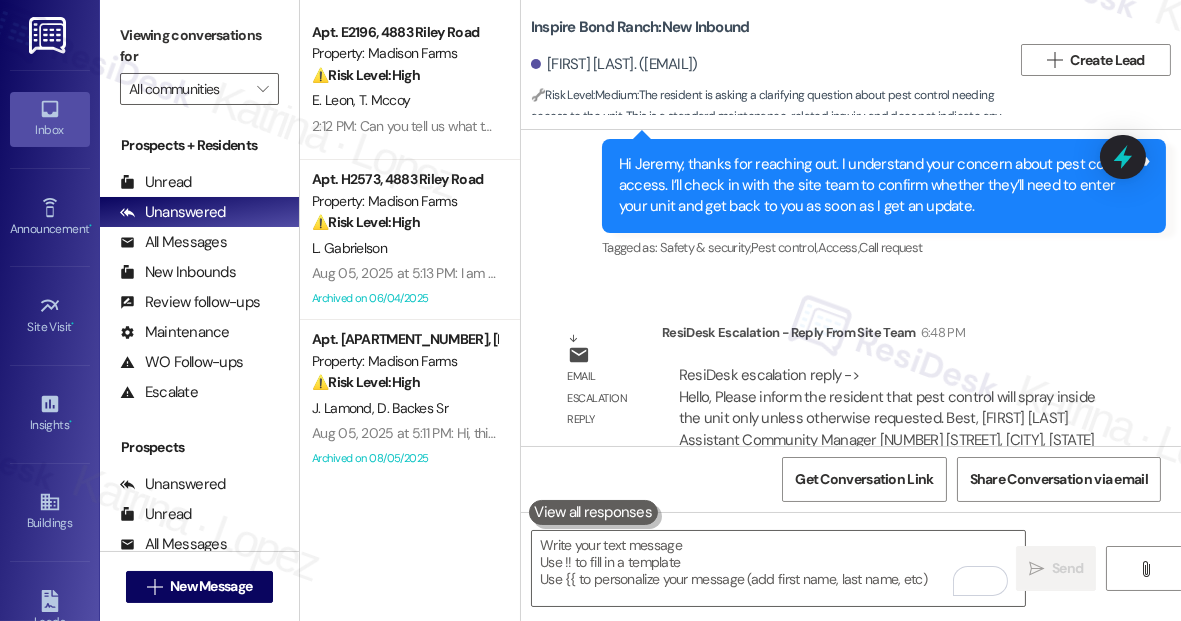 scroll, scrollTop: 1897, scrollLeft: 0, axis: vertical 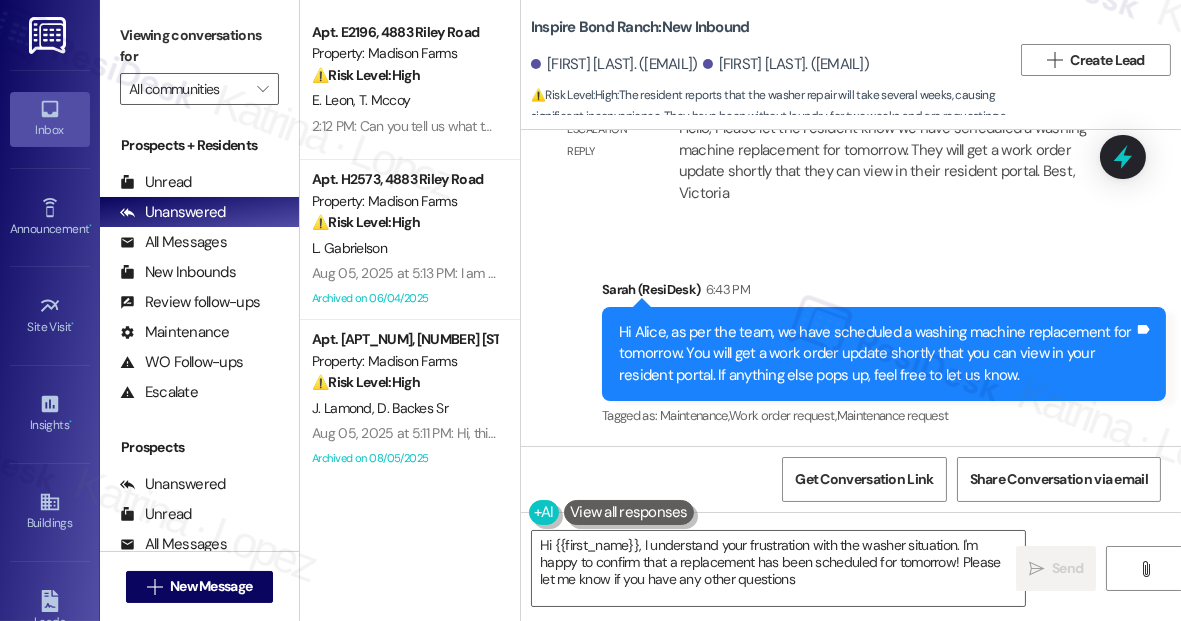 type on "Hi {{first_name}}, I understand your frustration with the washer situation. I'm happy to confirm that a replacement has been scheduled for tomorrow! Please let me know if you have any other questions." 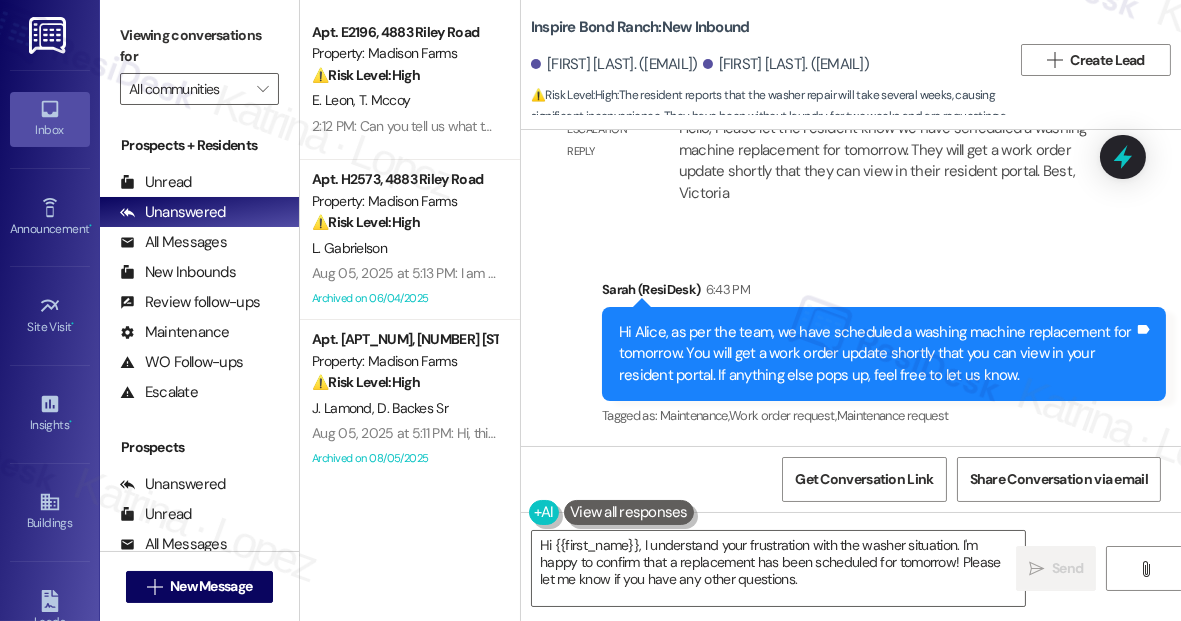 click on "Hi Alice, as per the team, we have scheduled a washing machine replacement for tomorrow. You will get a work order update shortly that you can view in your resident portal. If anything else pops up, feel free to let us know." at bounding box center [876, 354] 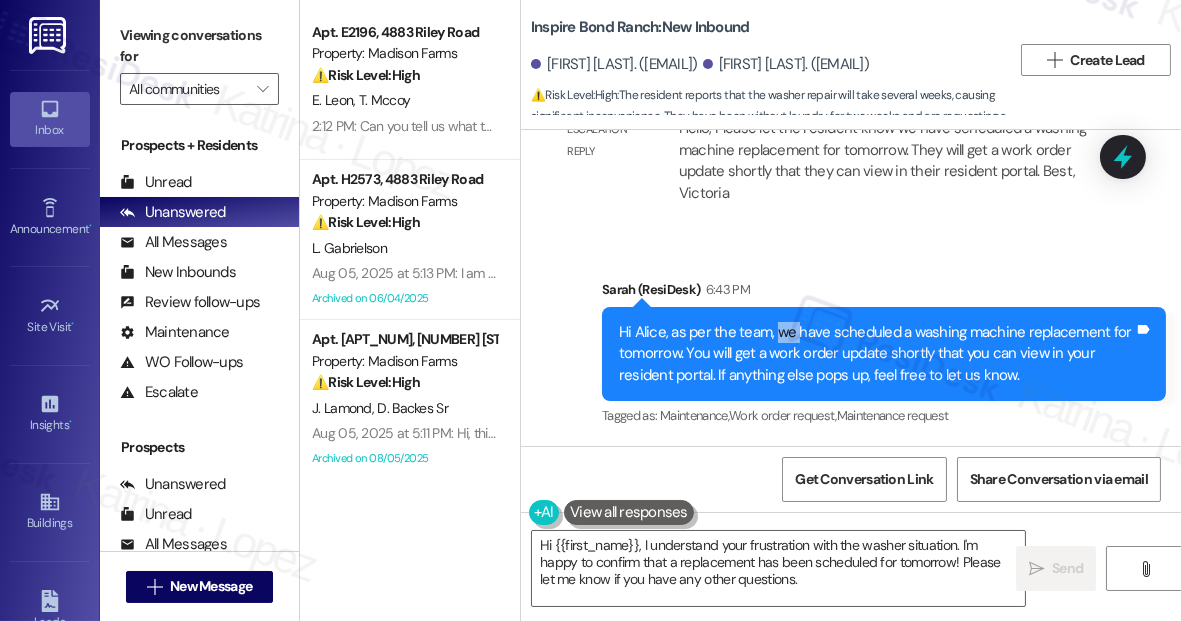 click on "Hi Alice, as per the team, we have scheduled a washing machine replacement for tomorrow. You will get a work order update shortly that you can view in your resident portal. If anything else pops up, feel free to let us know." at bounding box center (876, 354) 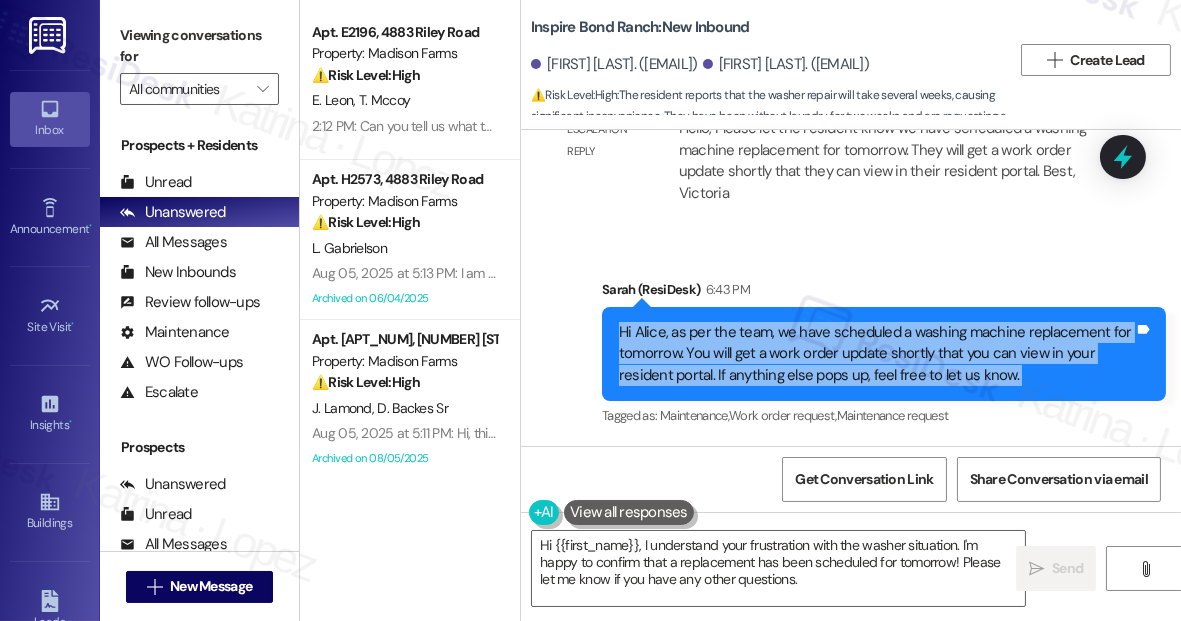 click on "Hi Alice, as per the team, we have scheduled a washing machine replacement for tomorrow. You will get a work order update shortly that you can view in your resident portal. If anything else pops up, feel free to let us know." at bounding box center (876, 354) 